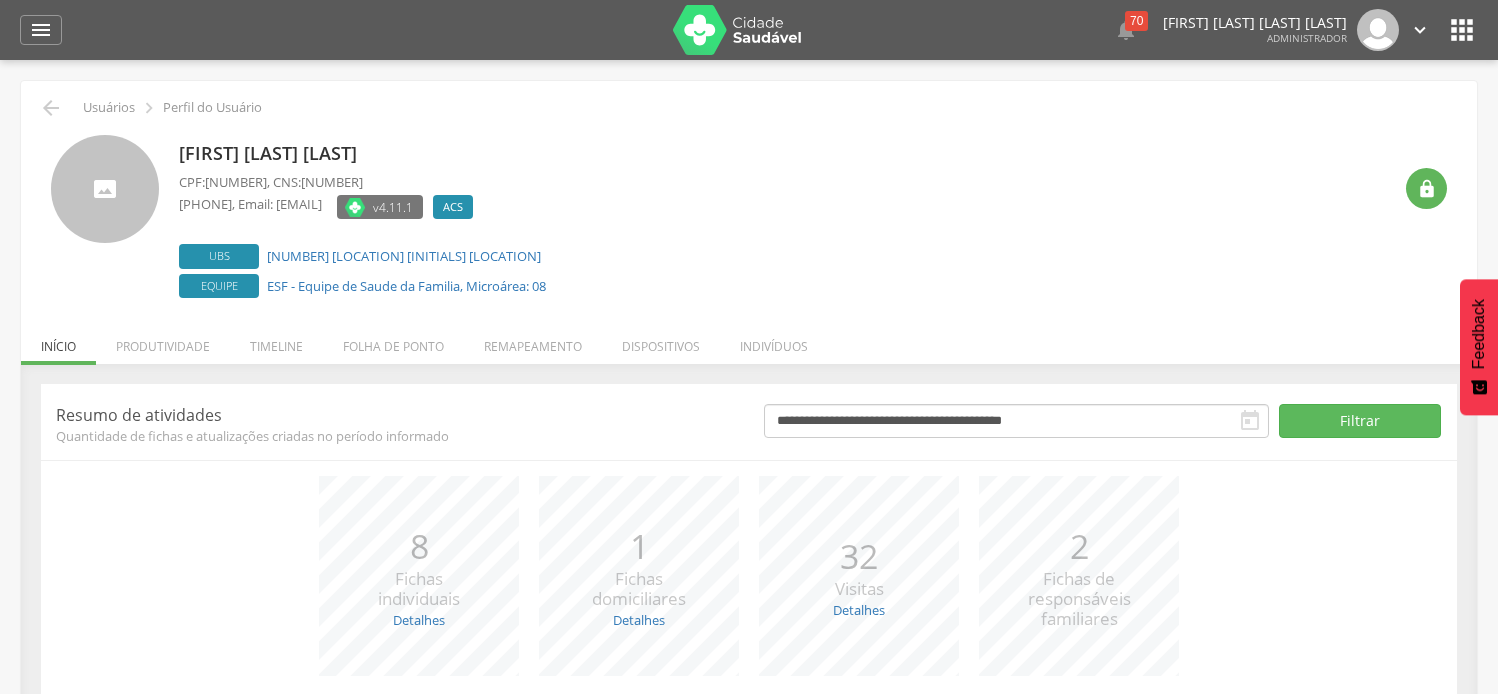 scroll, scrollTop: 0, scrollLeft: 0, axis: both 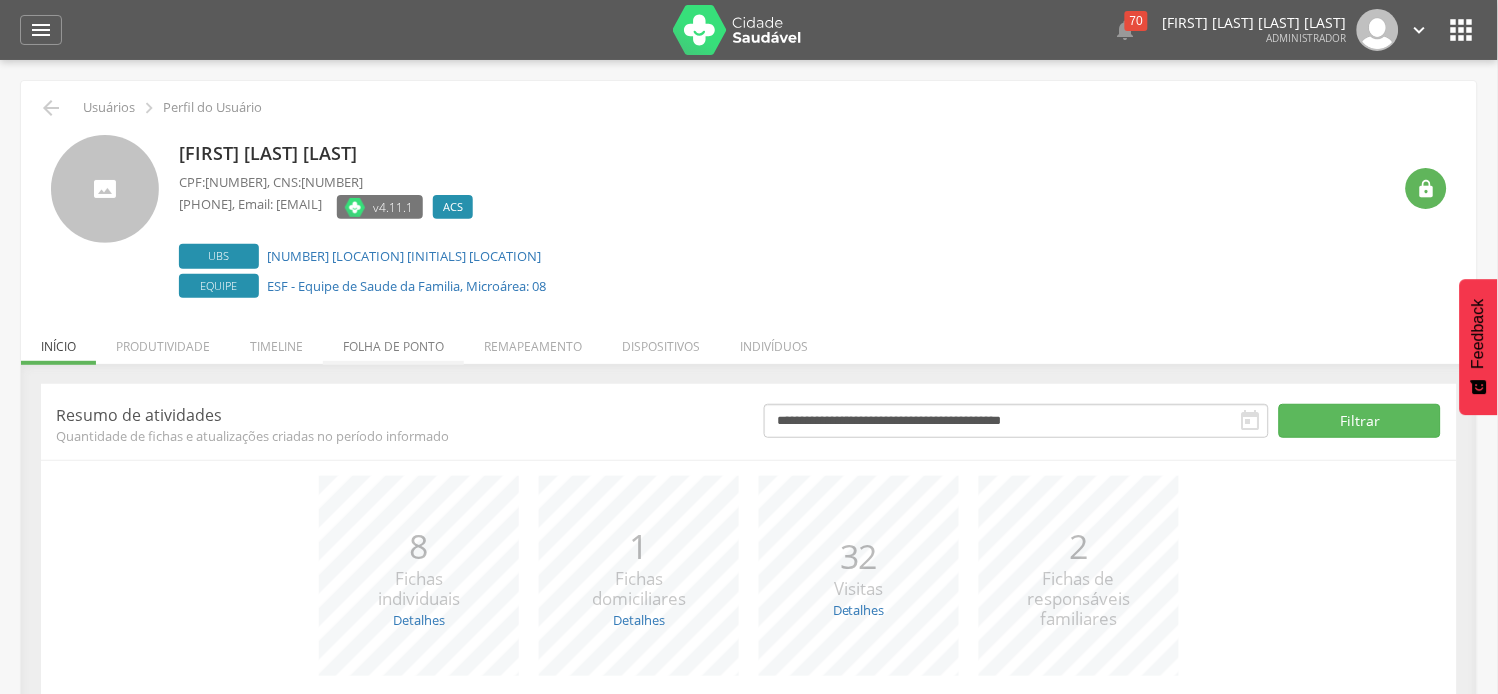 click on "Folha de ponto" at bounding box center (393, 341) 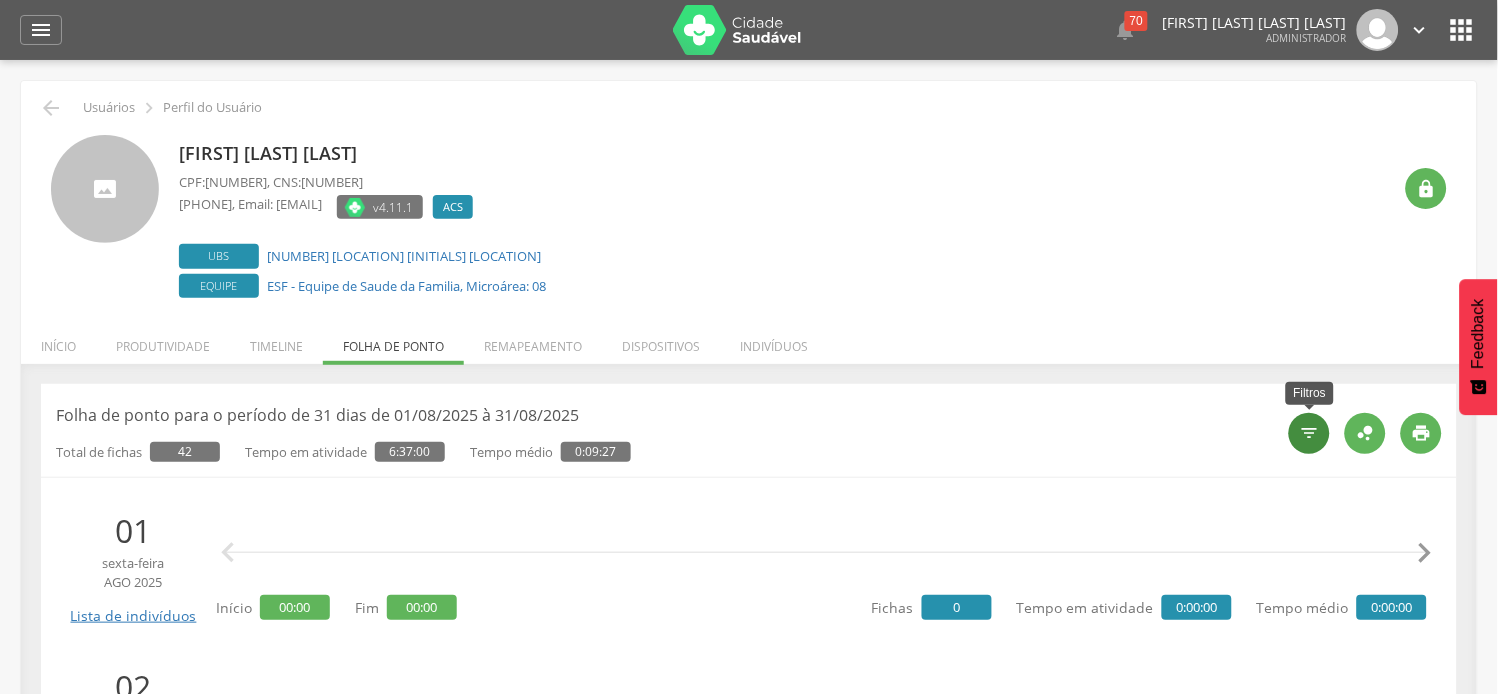 click on "" at bounding box center [1310, 433] 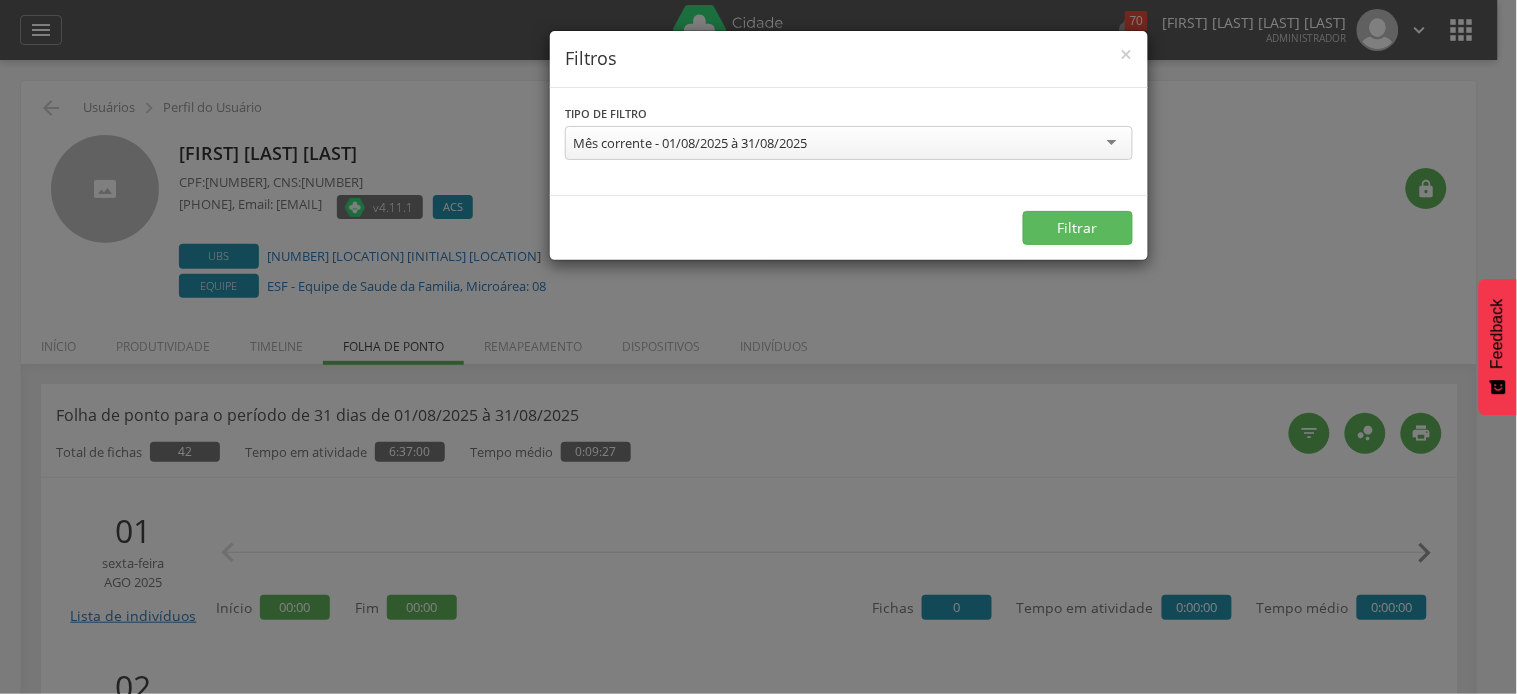click on "Mês corrente - 01/08/2025 à 31/08/2025" at bounding box center (690, 143) 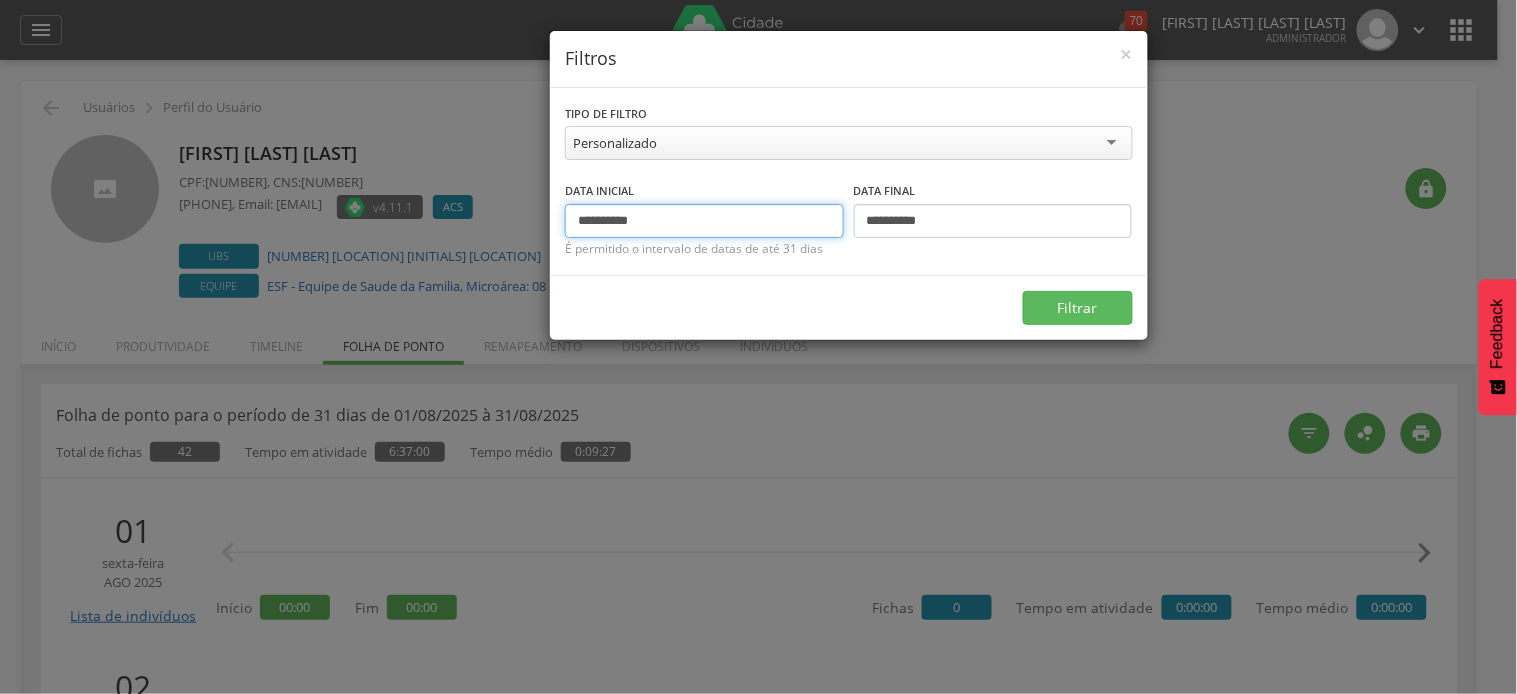 drag, startPoint x: 612, startPoint y: 222, endPoint x: 541, endPoint y: 208, distance: 72.36712 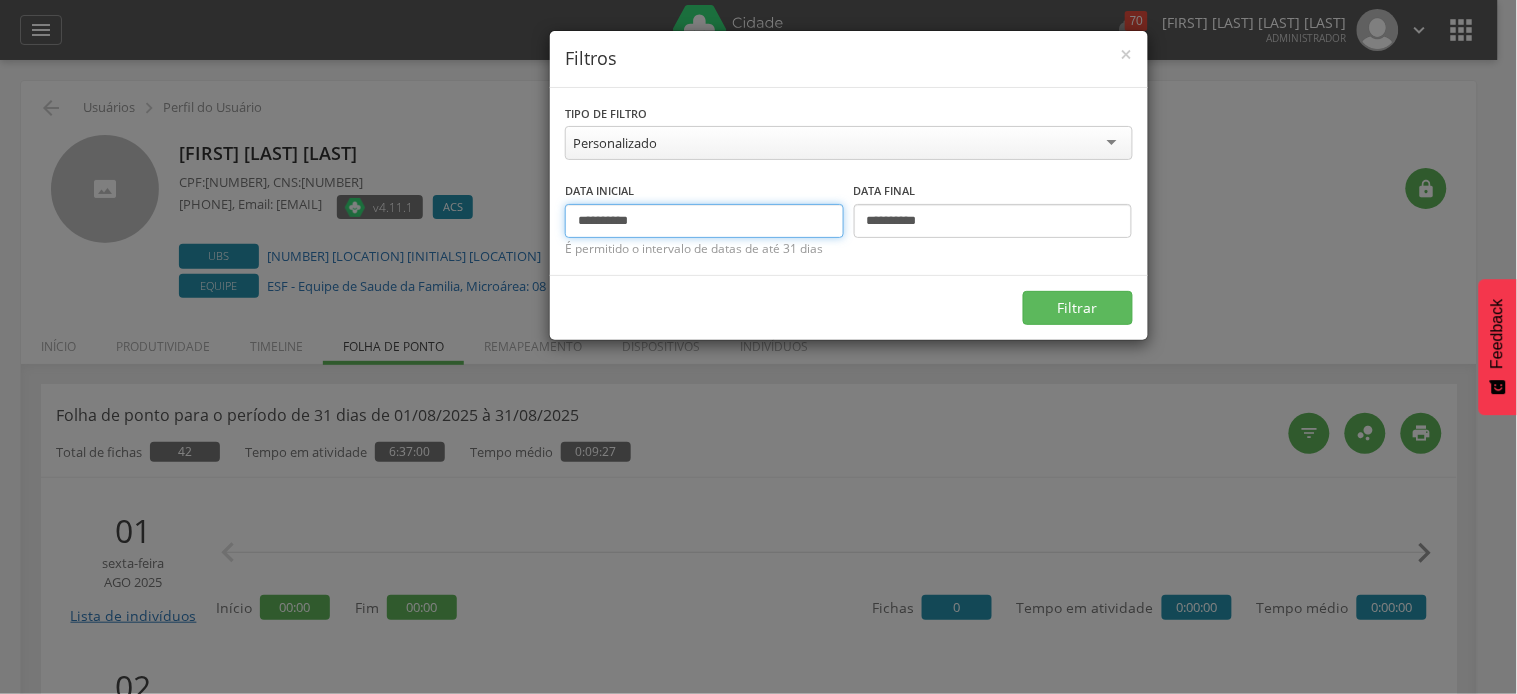 type on "**********" 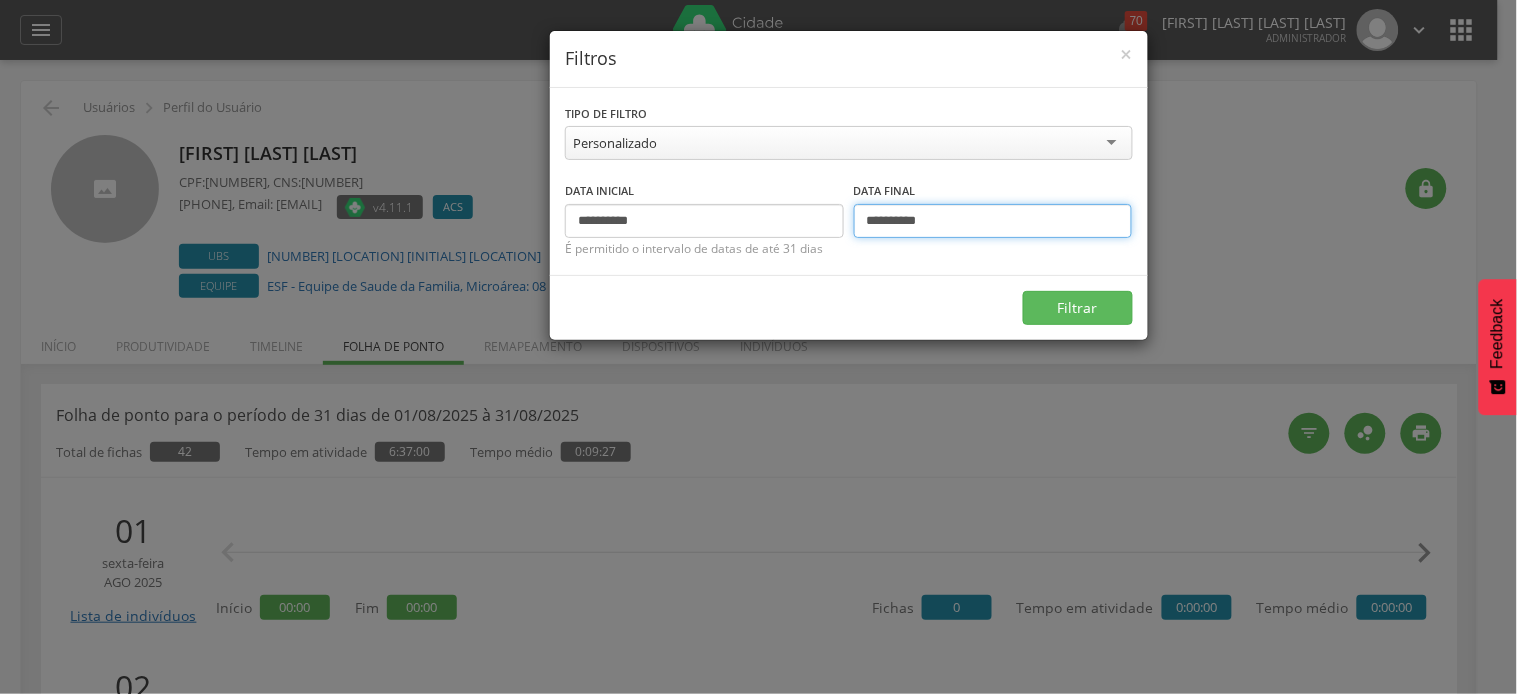 drag, startPoint x: 881, startPoint y: 215, endPoint x: 864, endPoint y: 217, distance: 17.117243 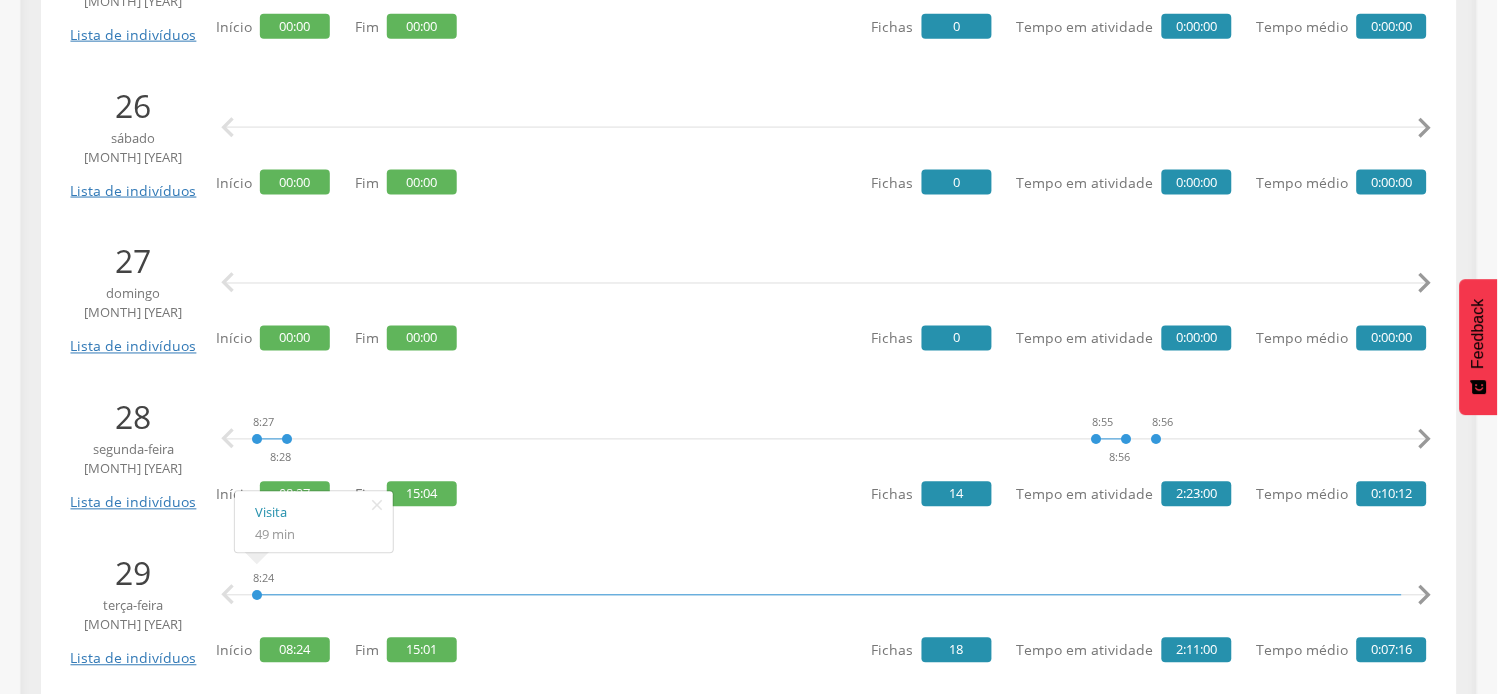 scroll, scrollTop: 756, scrollLeft: 0, axis: vertical 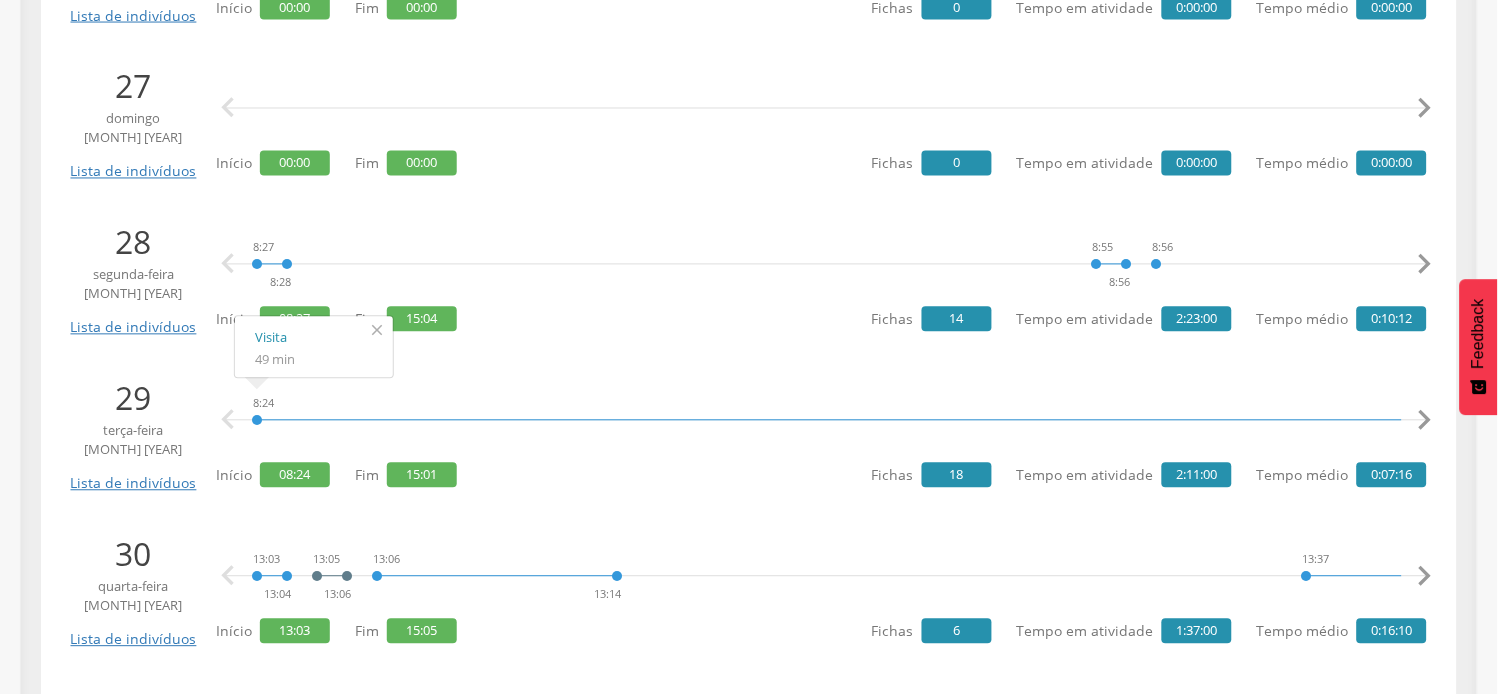 click on "" at bounding box center [377, 331] 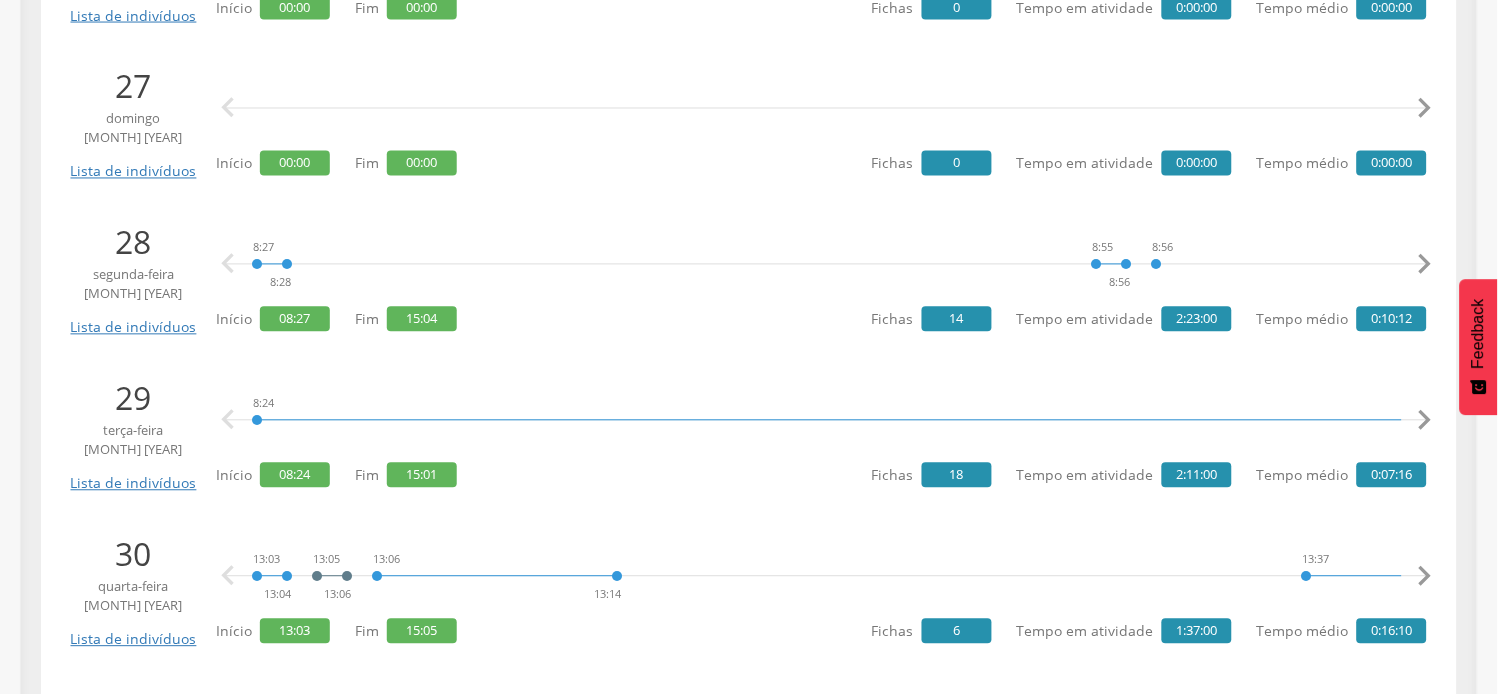 click on "" at bounding box center (1425, 265) 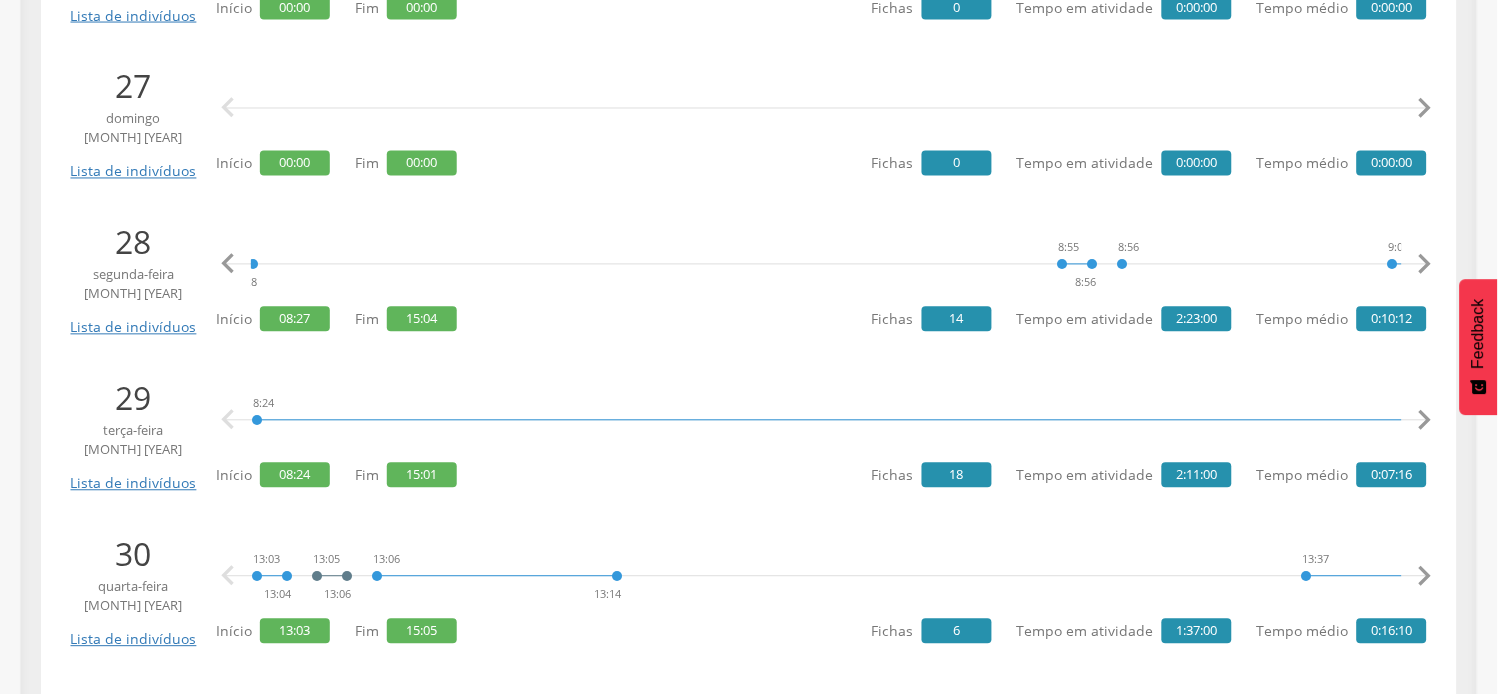 click on "" at bounding box center [1425, 265] 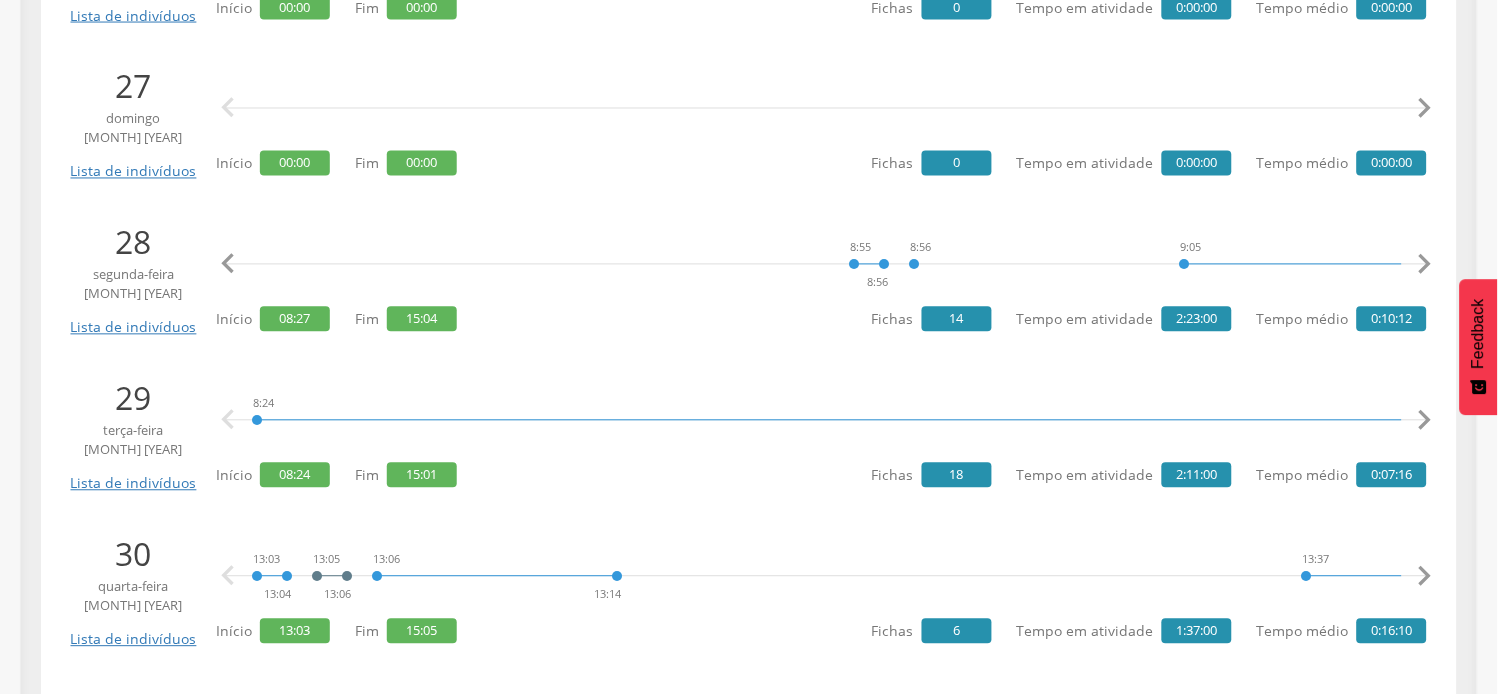 click on "" at bounding box center (1425, 265) 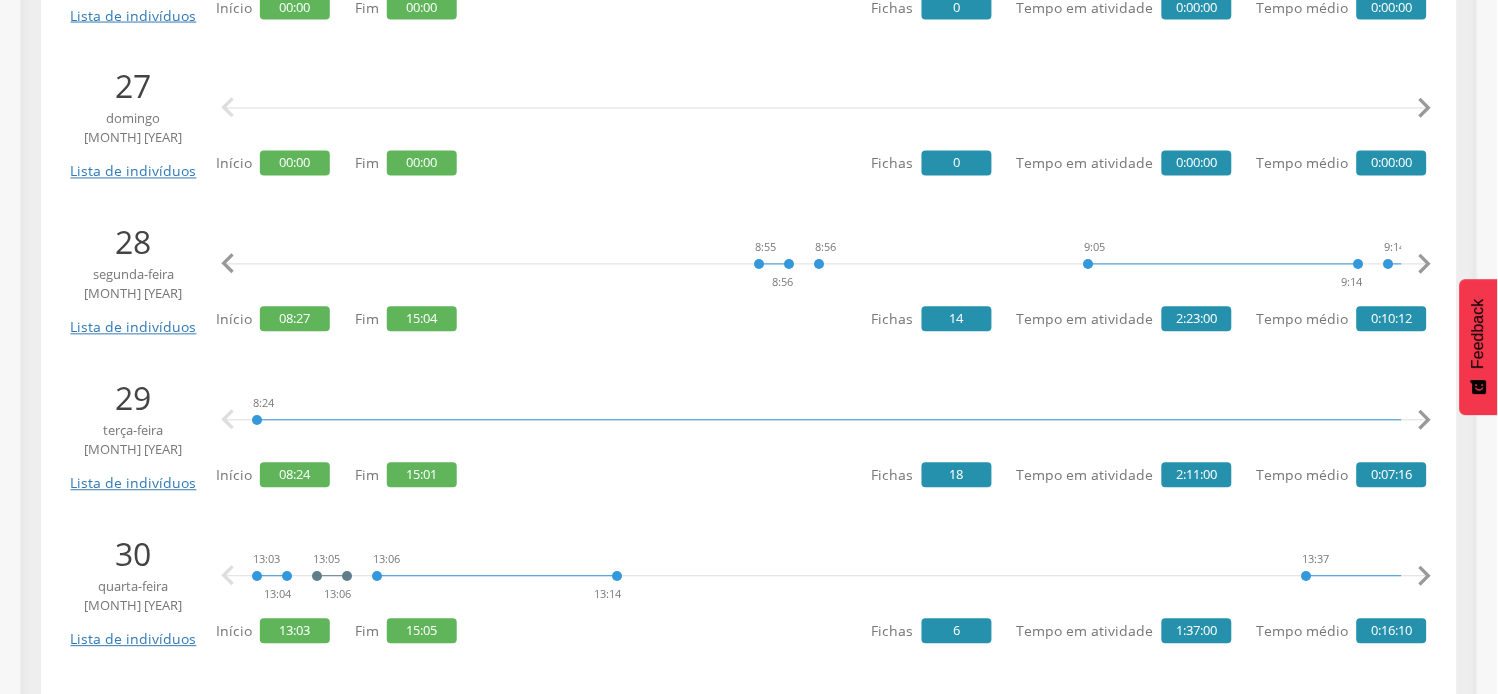 click on "" at bounding box center [1425, 265] 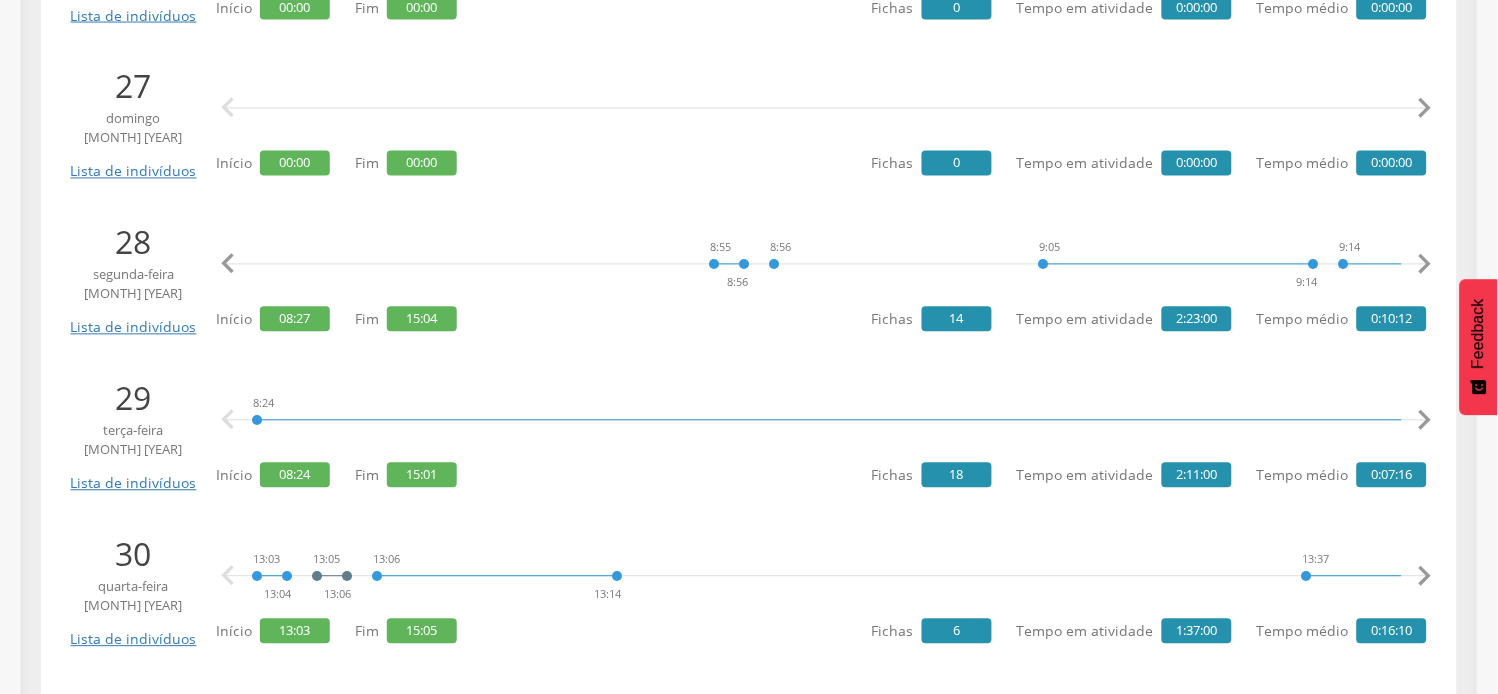 click on "" at bounding box center (1425, 265) 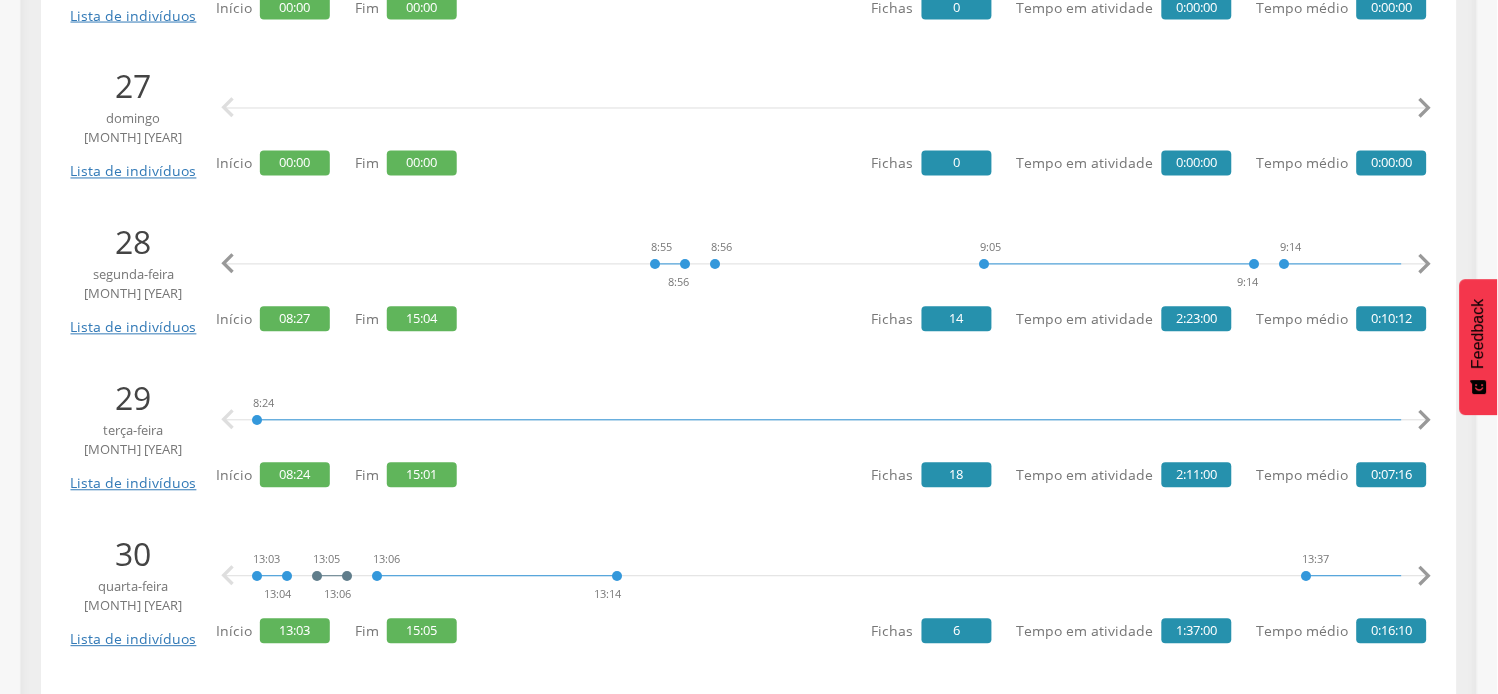 click on "" at bounding box center [1425, 265] 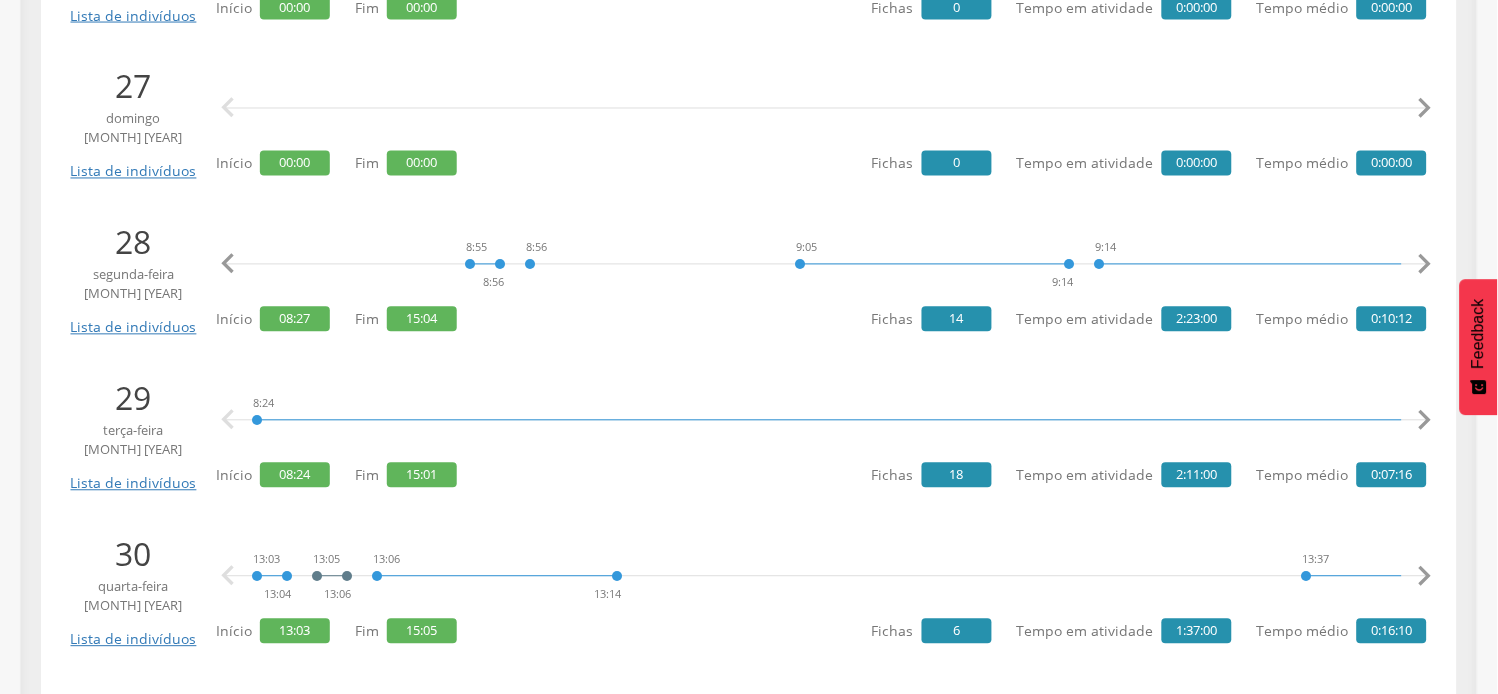 click on "" at bounding box center [1425, 265] 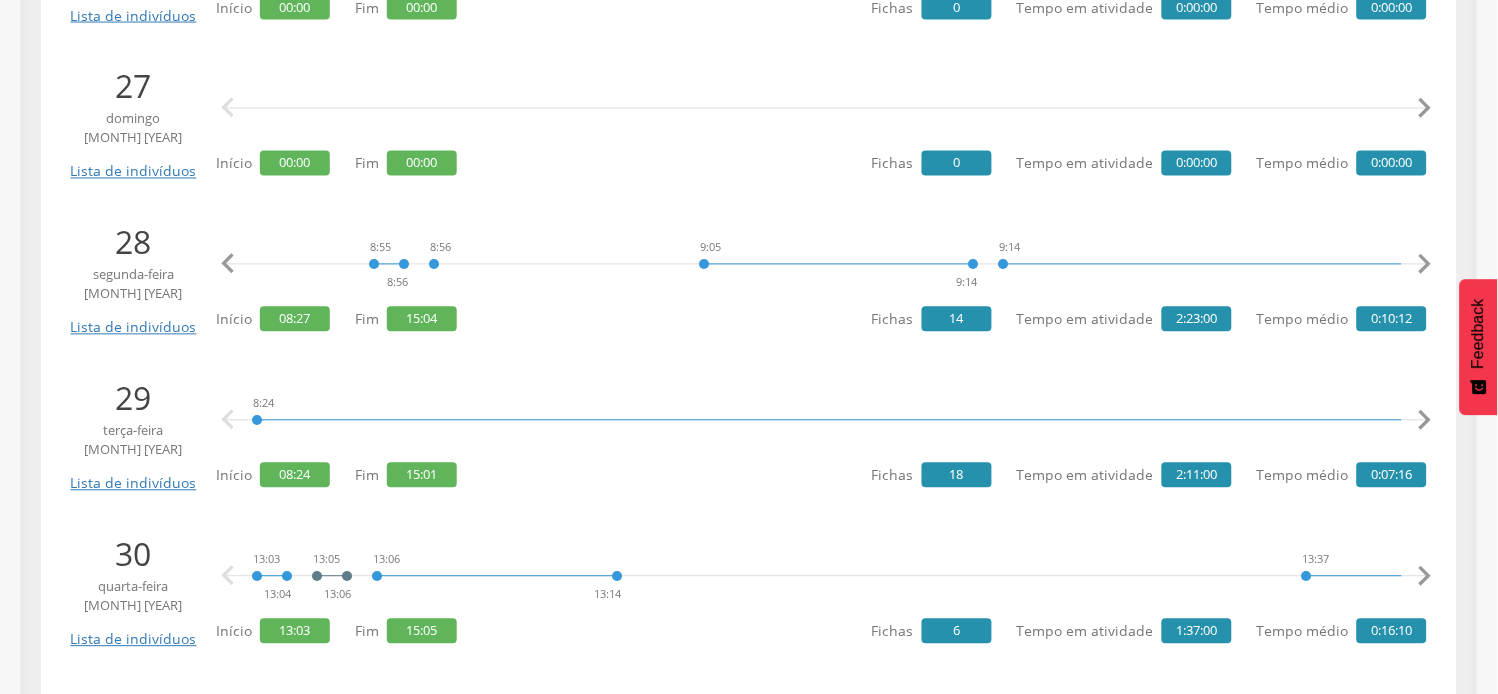 click on "" at bounding box center [1425, 265] 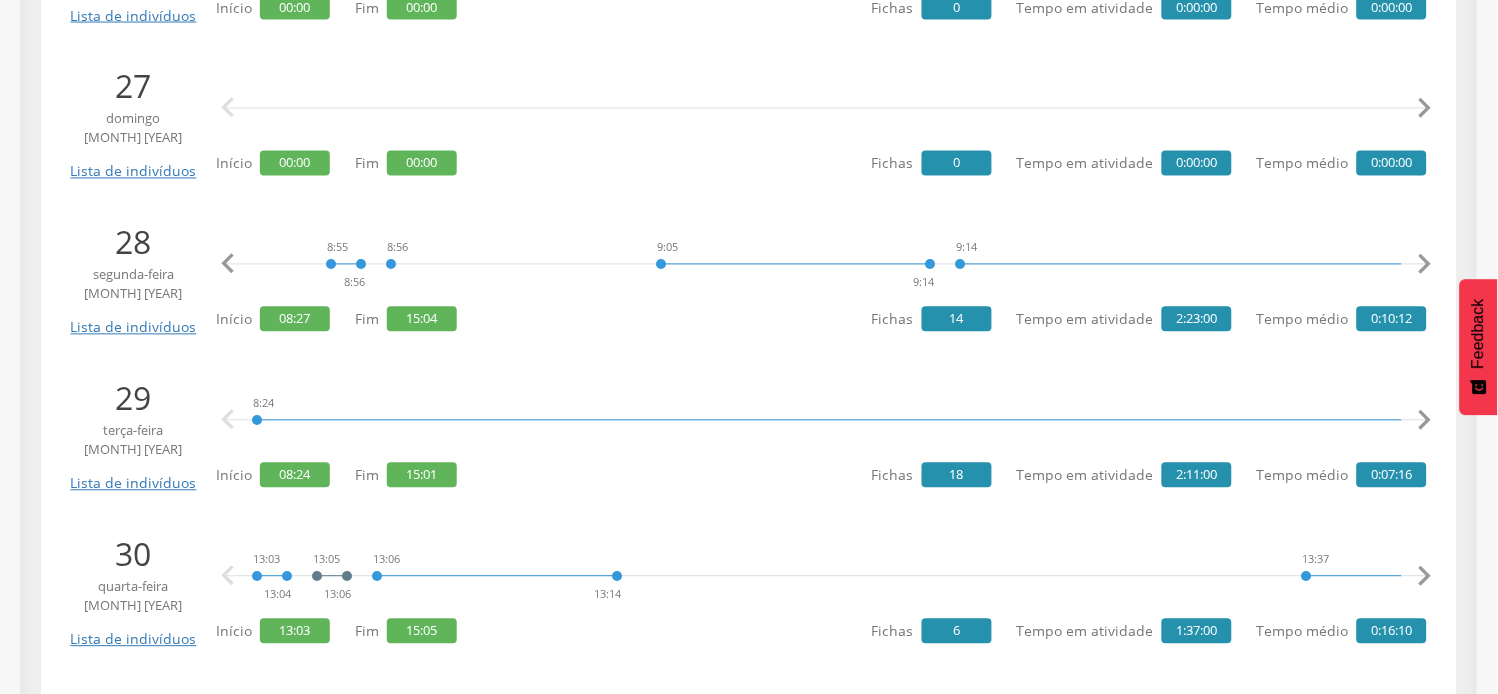 click on "" at bounding box center (1425, 265) 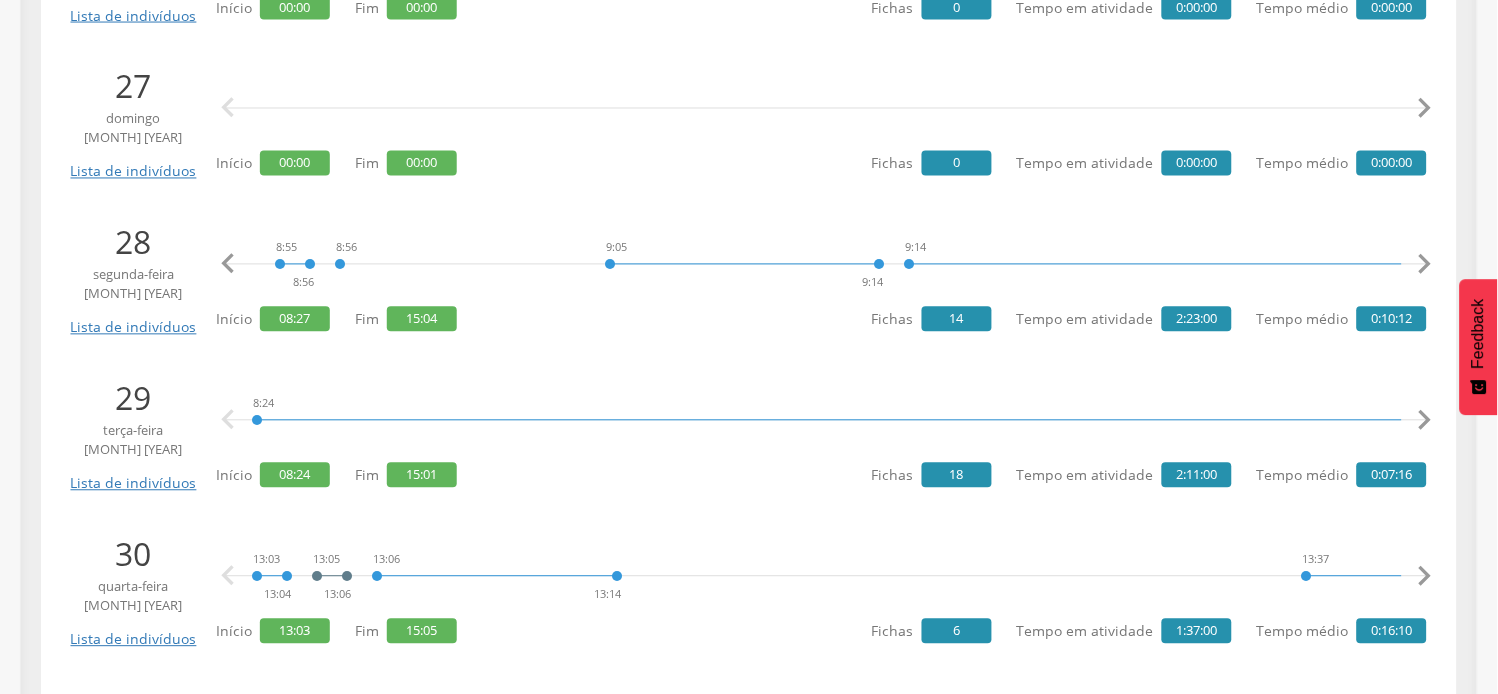 click on "" at bounding box center [1425, 265] 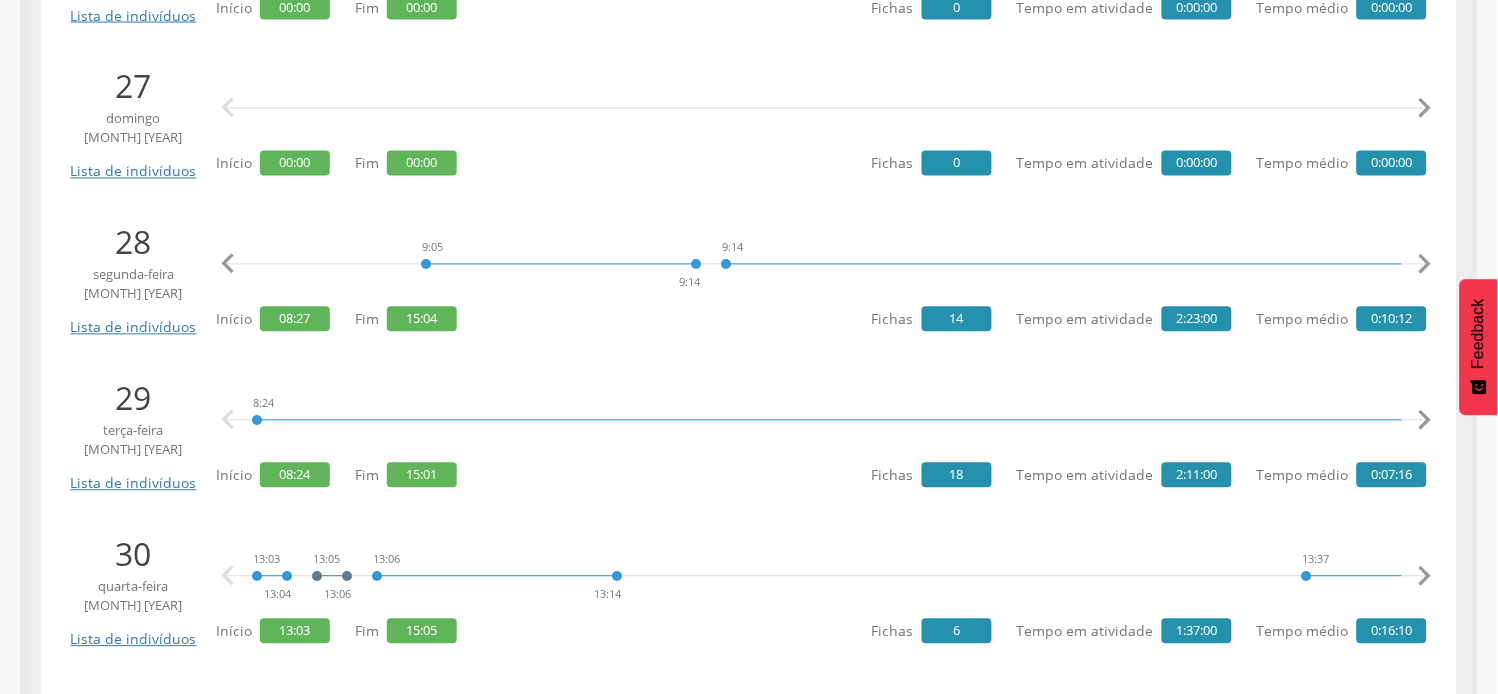 click on "" at bounding box center [1425, 265] 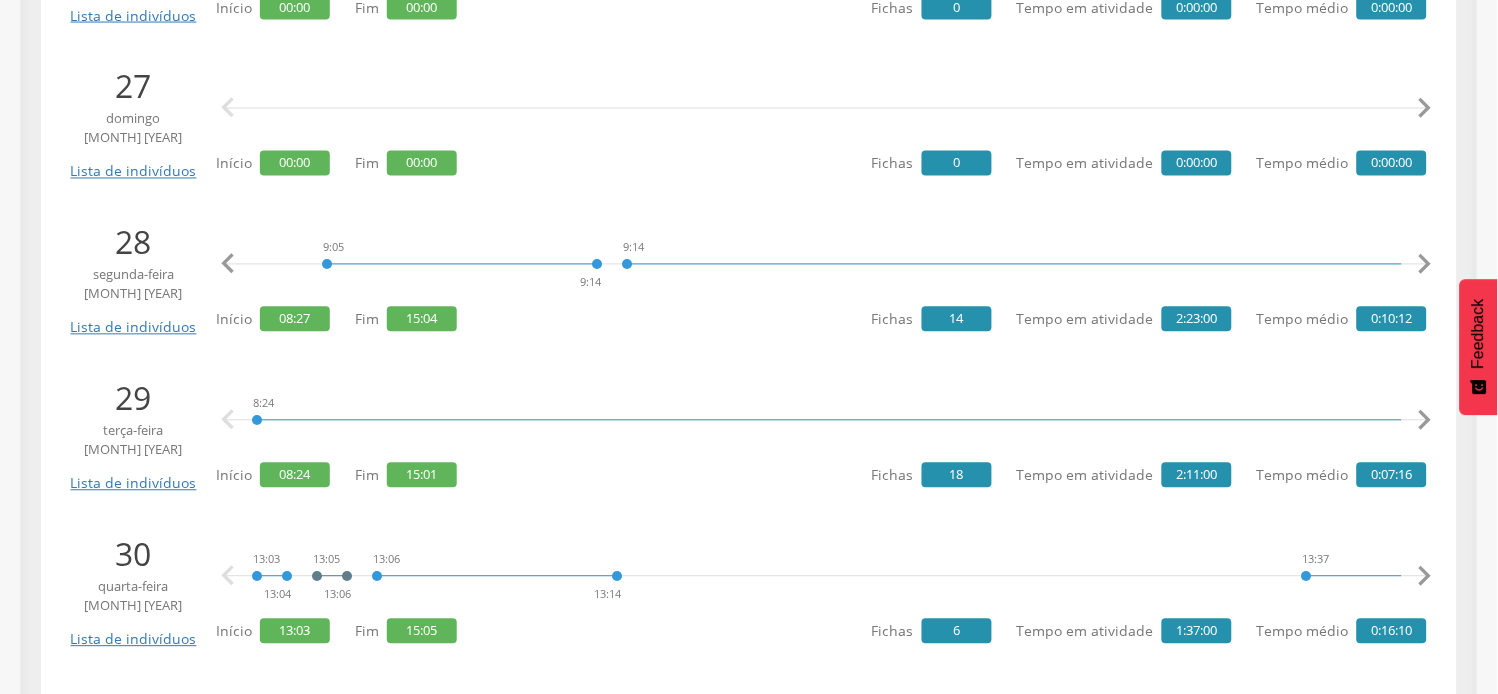 click on "" at bounding box center [1425, 265] 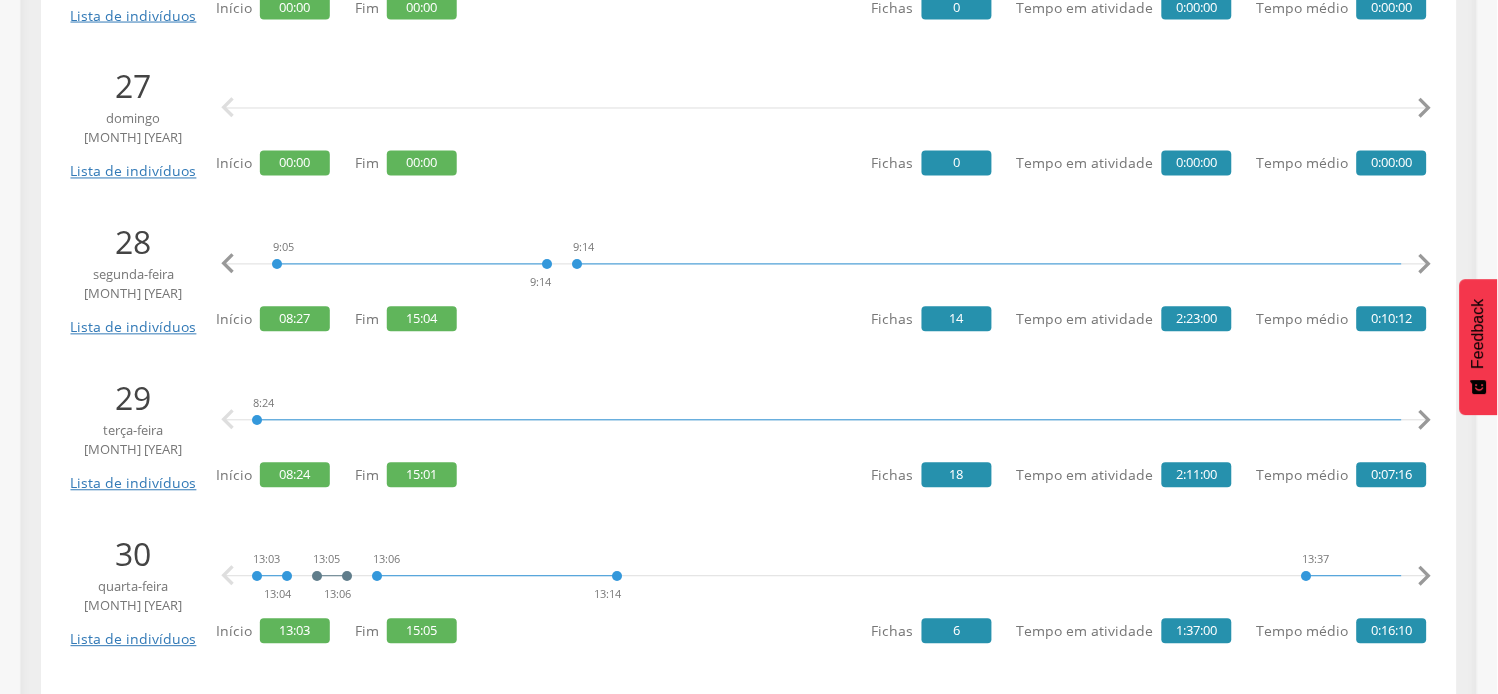 click on "" at bounding box center (1425, 265) 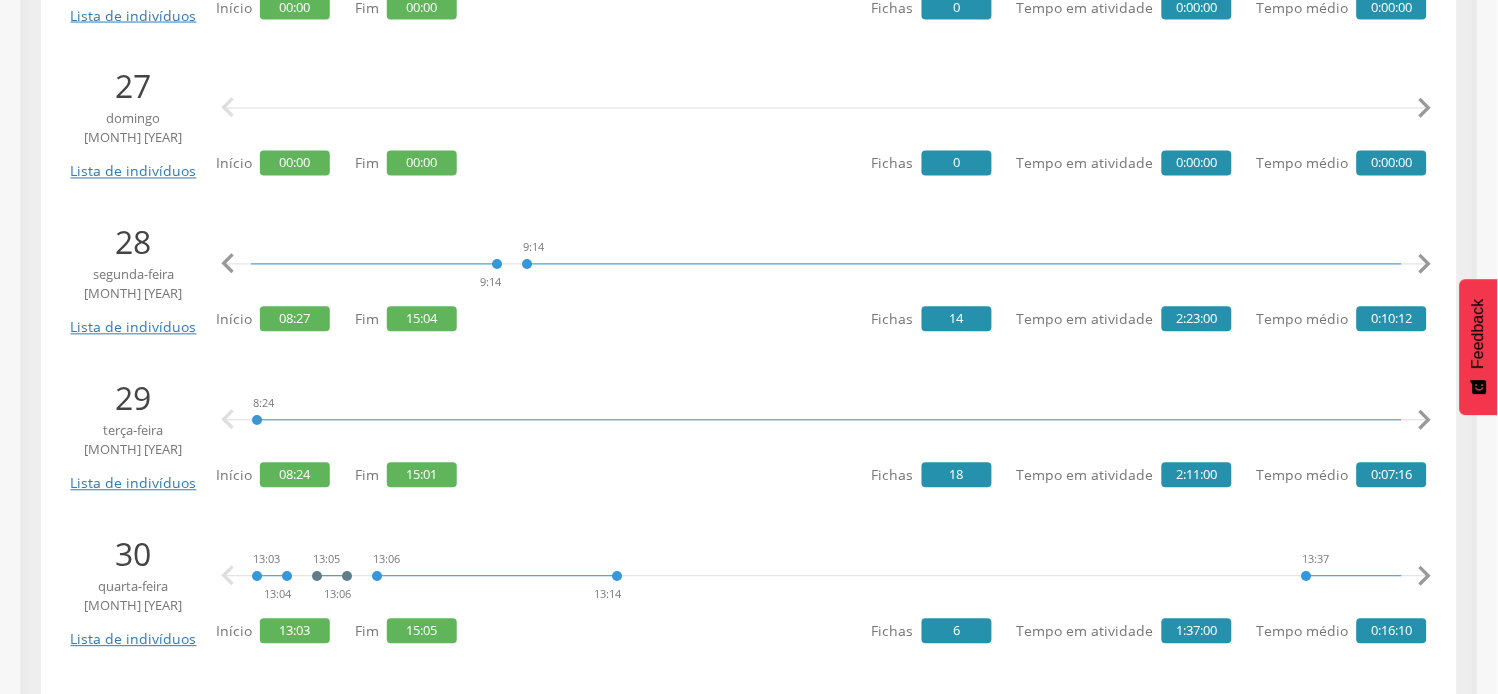 click on "" at bounding box center [1425, 265] 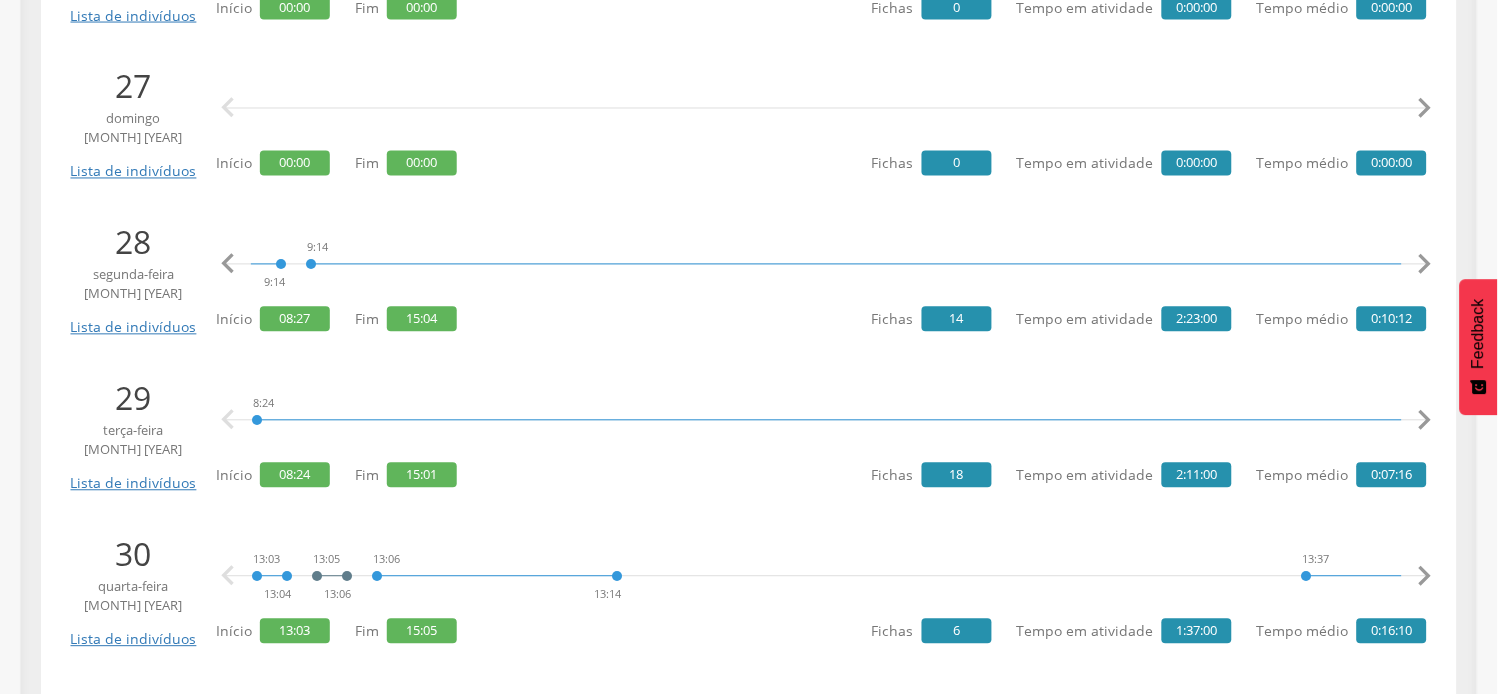 click on "" at bounding box center (1425, 265) 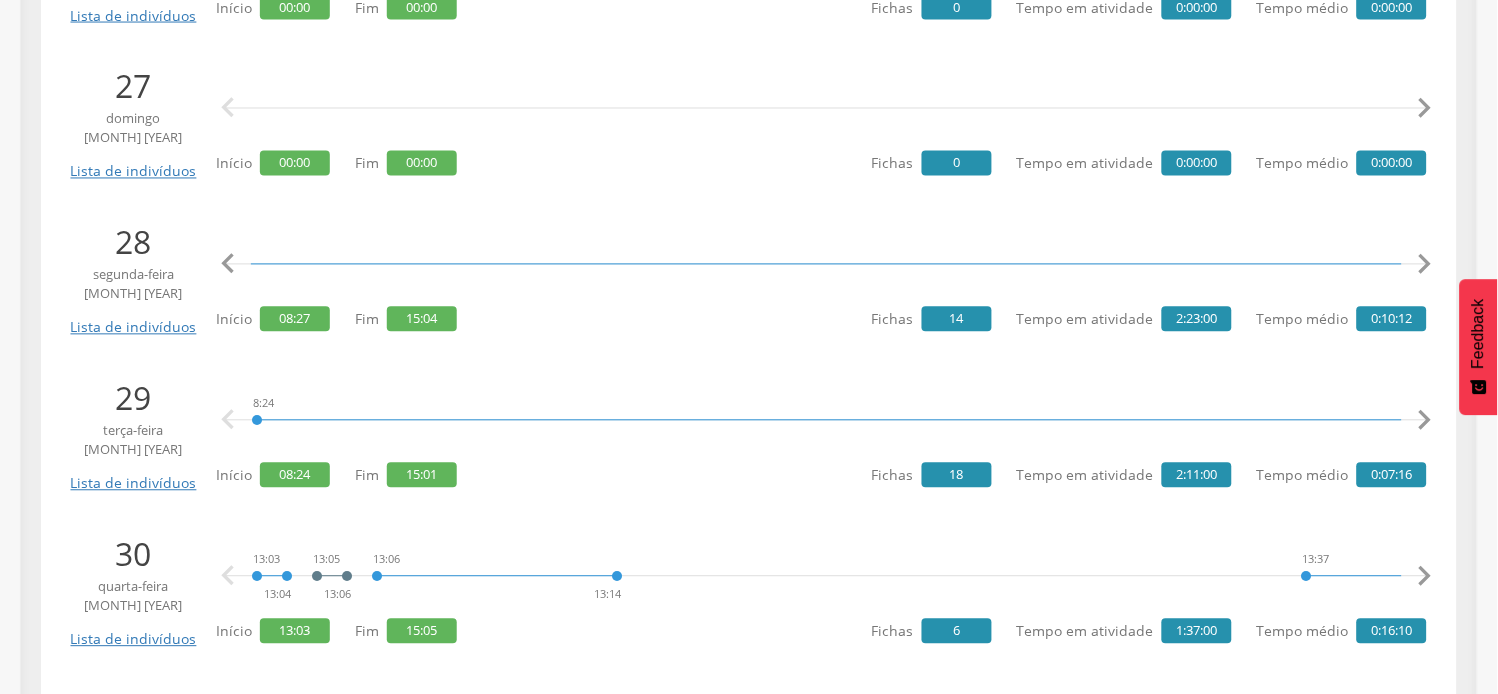 click on "" at bounding box center [1425, 265] 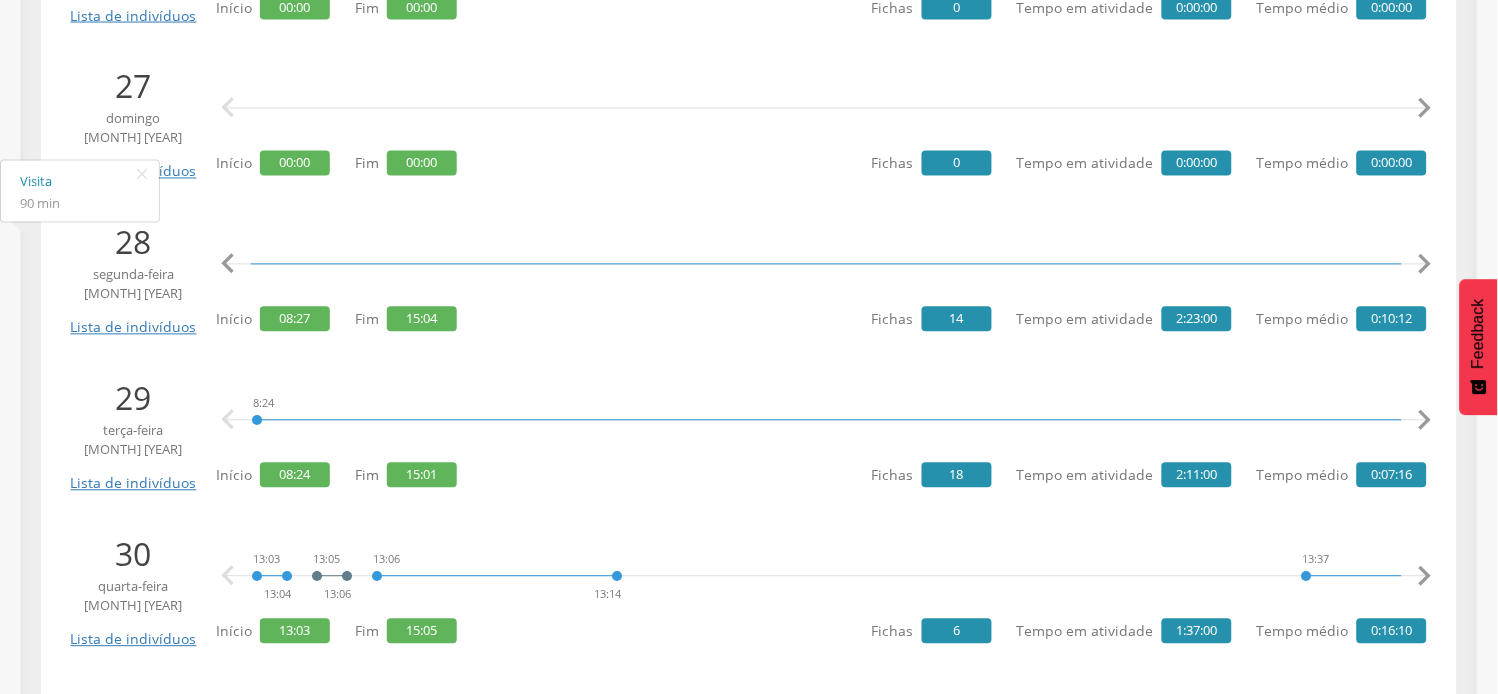 scroll, scrollTop: 0, scrollLeft: 1916, axis: horizontal 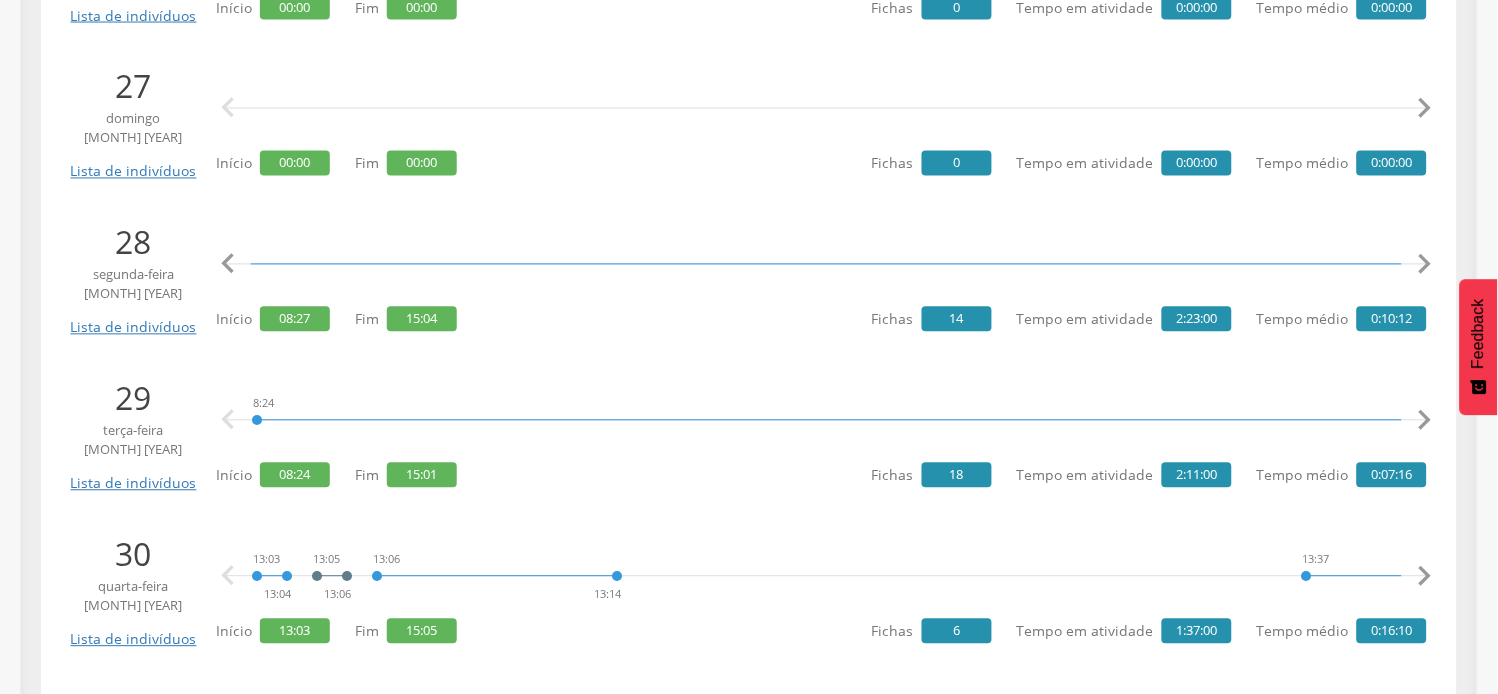 click on "" at bounding box center [1425, 265] 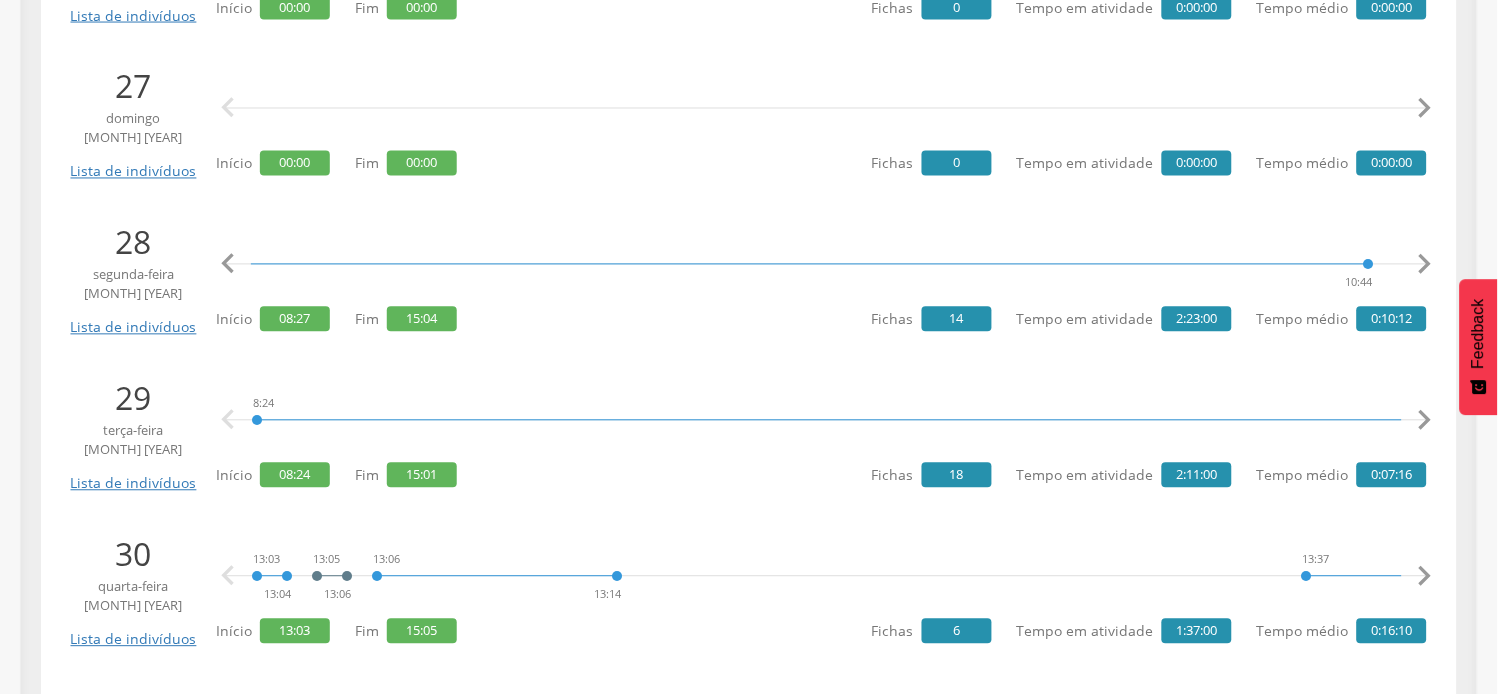 click on "" at bounding box center (1425, 265) 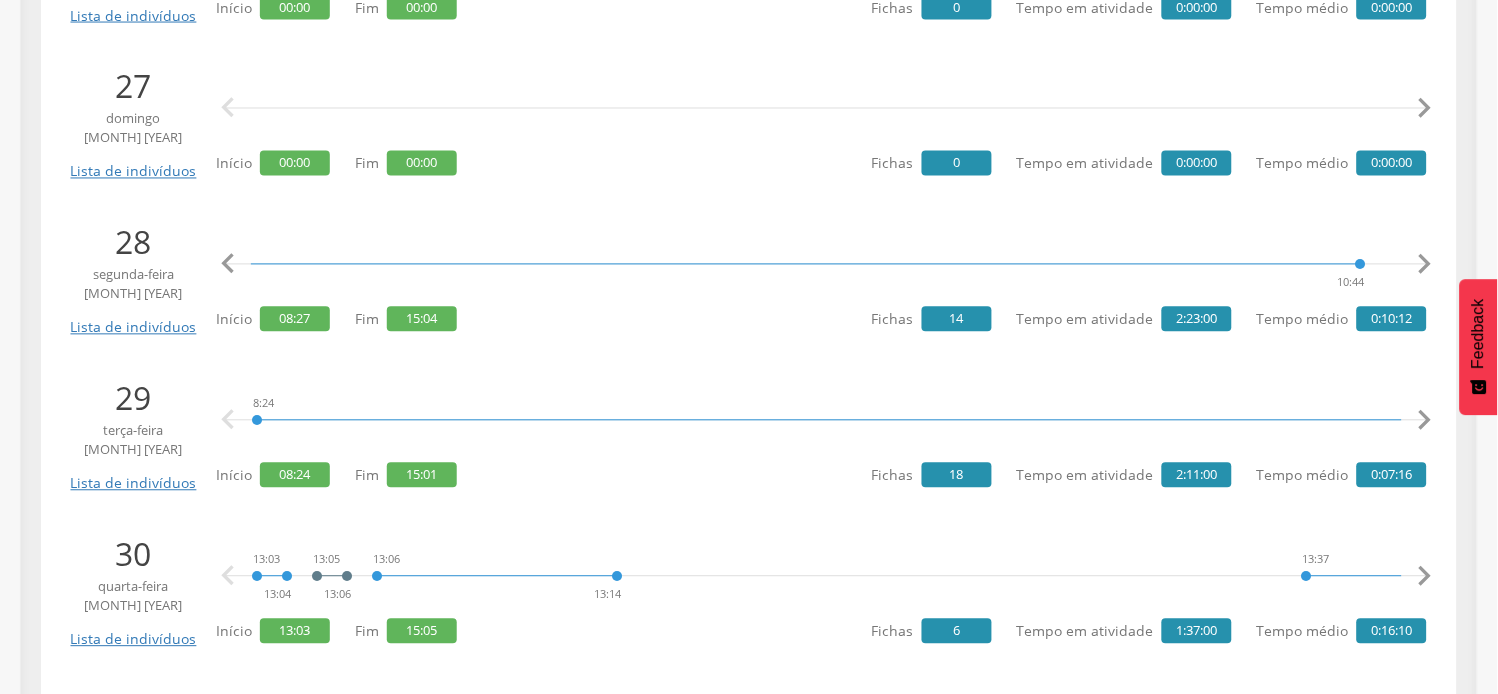 click on "" at bounding box center (1425, 265) 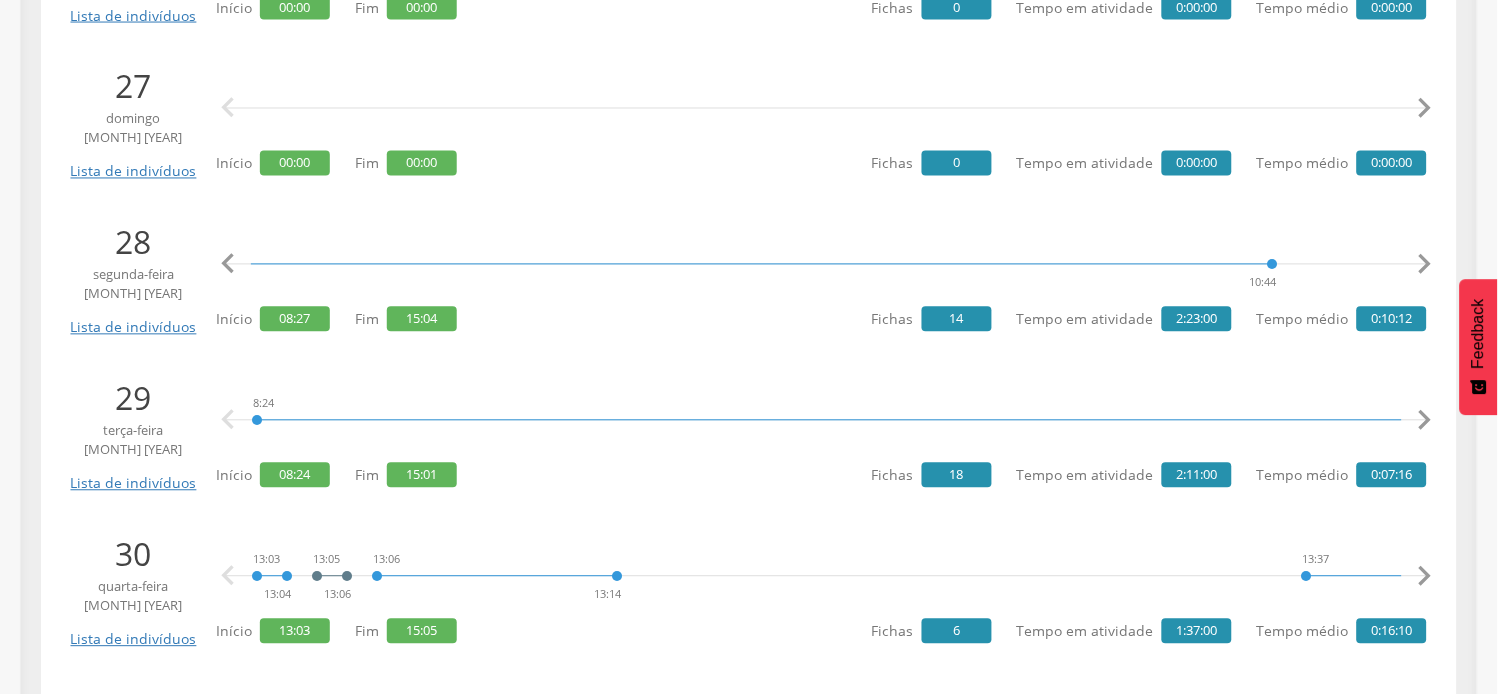 click on "" at bounding box center (1425, 265) 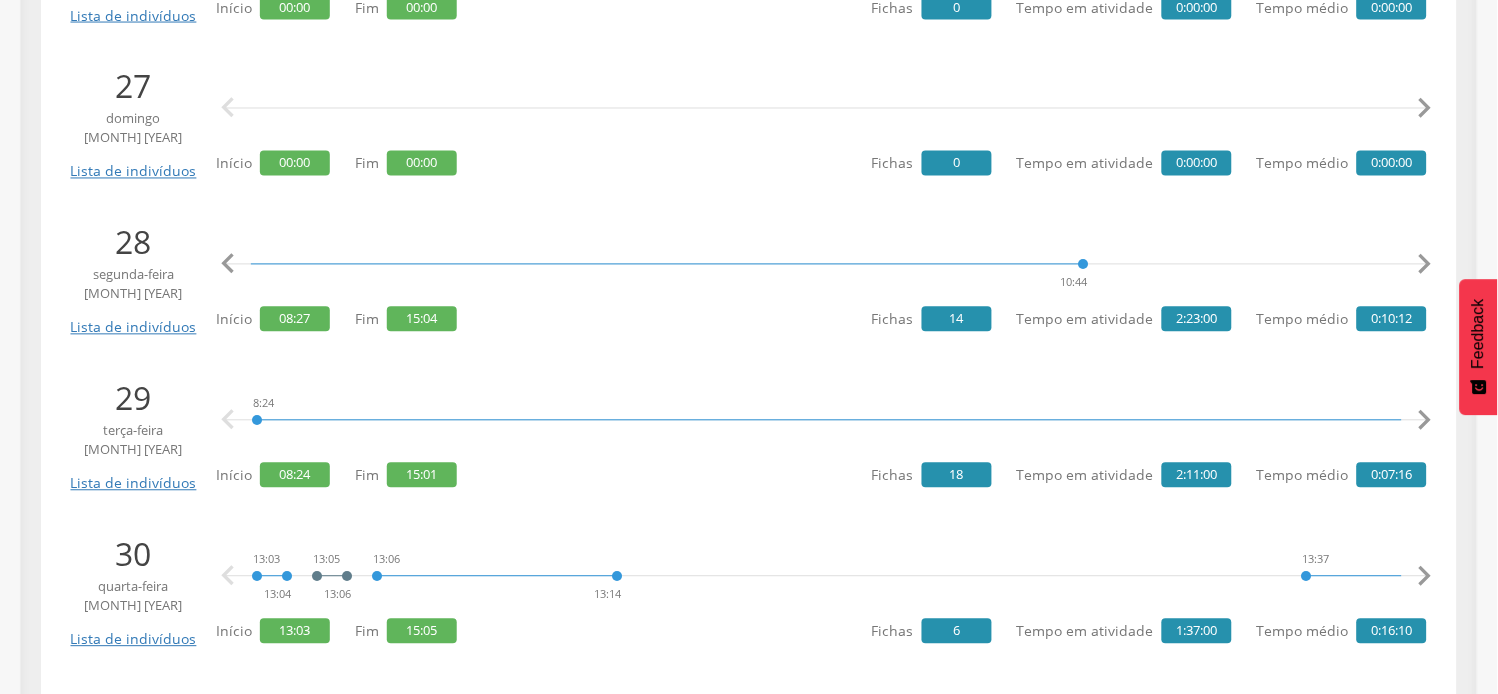 click on "" at bounding box center [1425, 265] 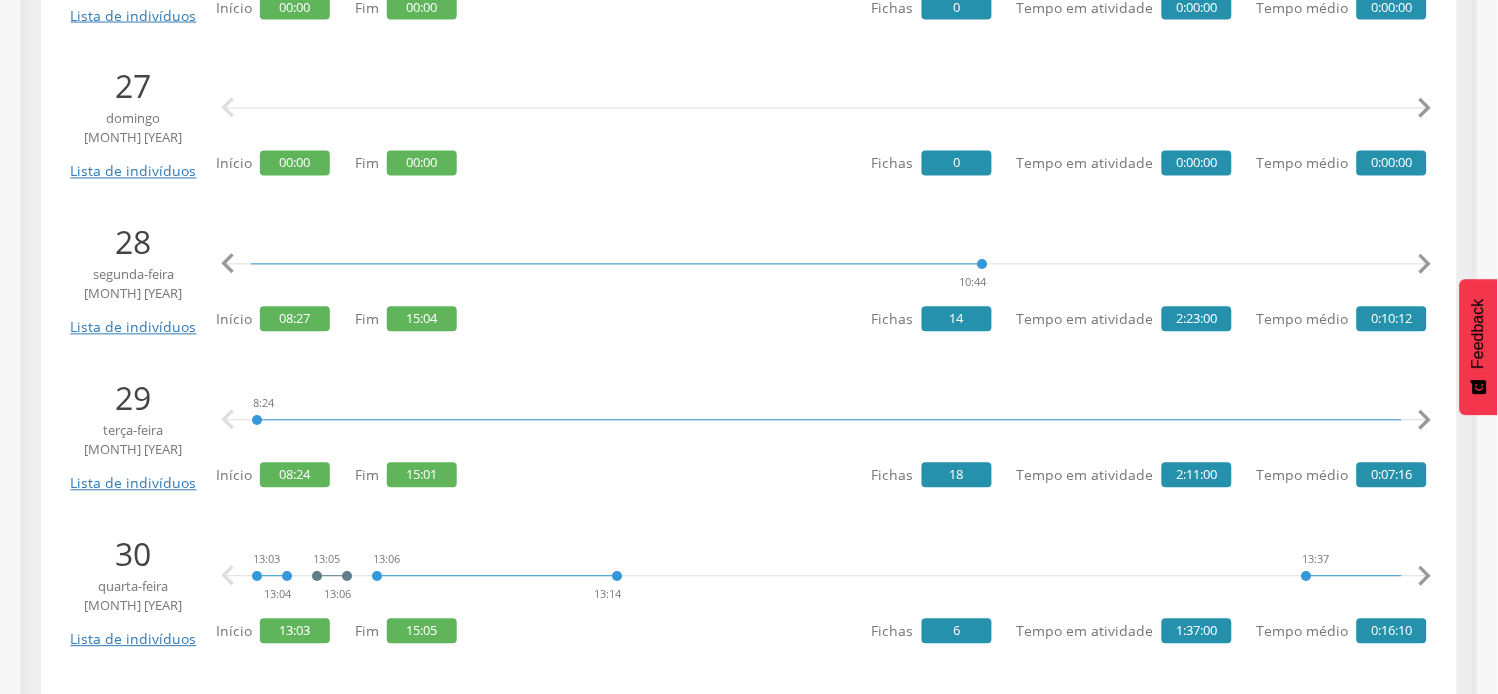 click on "" at bounding box center [1425, 265] 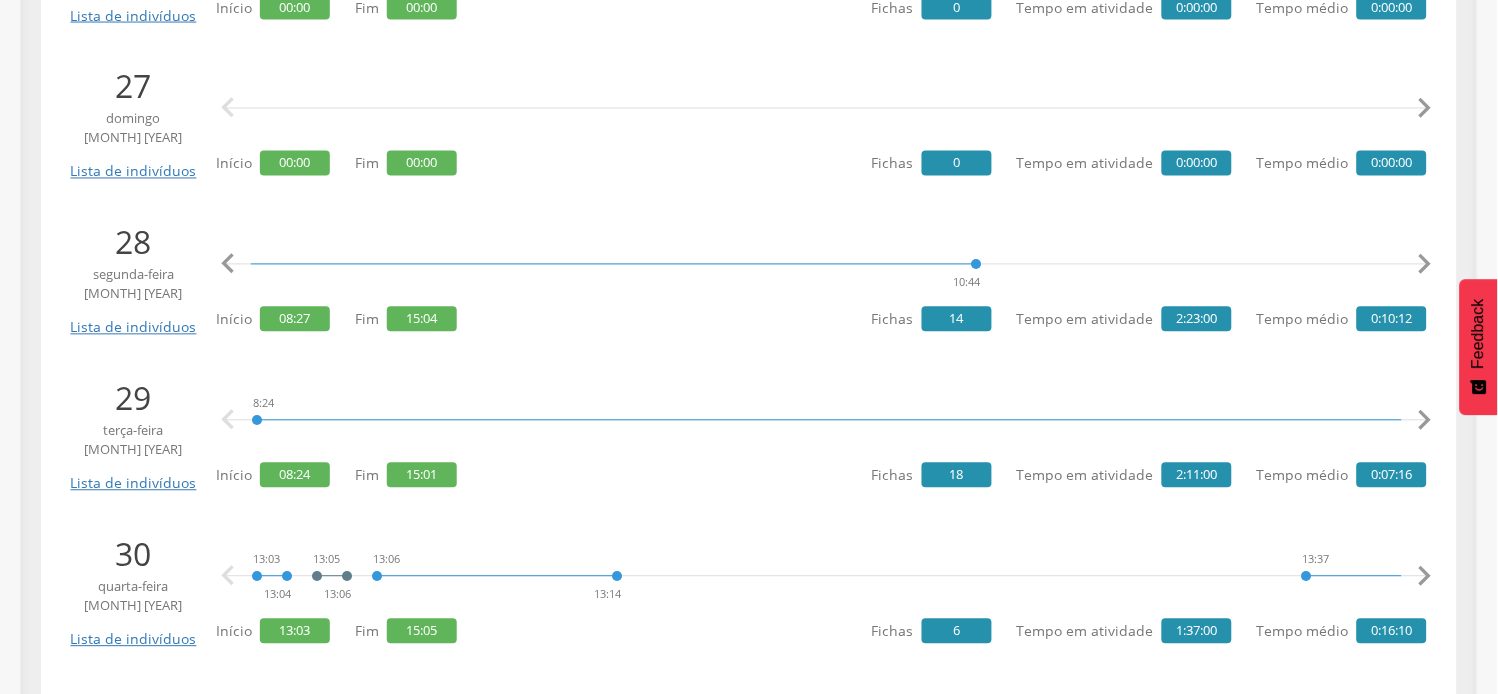 click on "" at bounding box center [1425, 265] 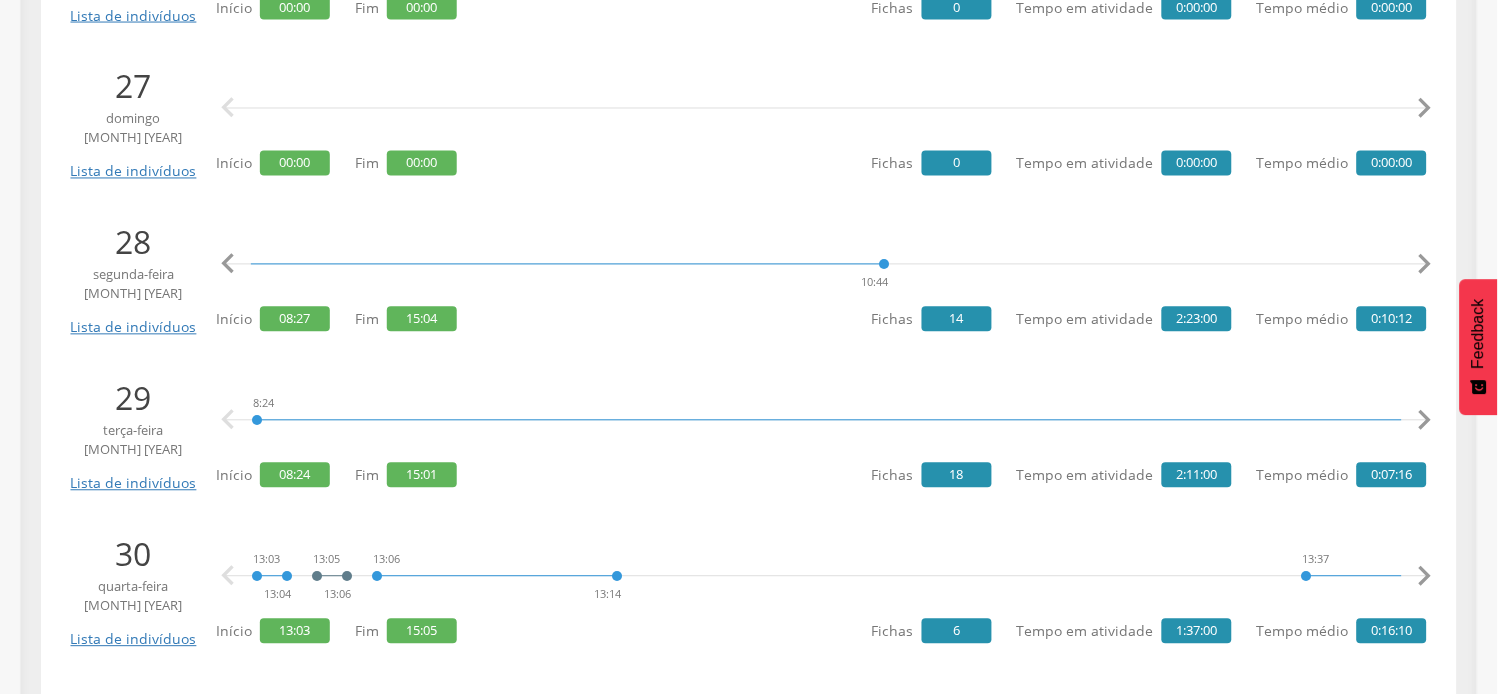 click on "" at bounding box center [1425, 265] 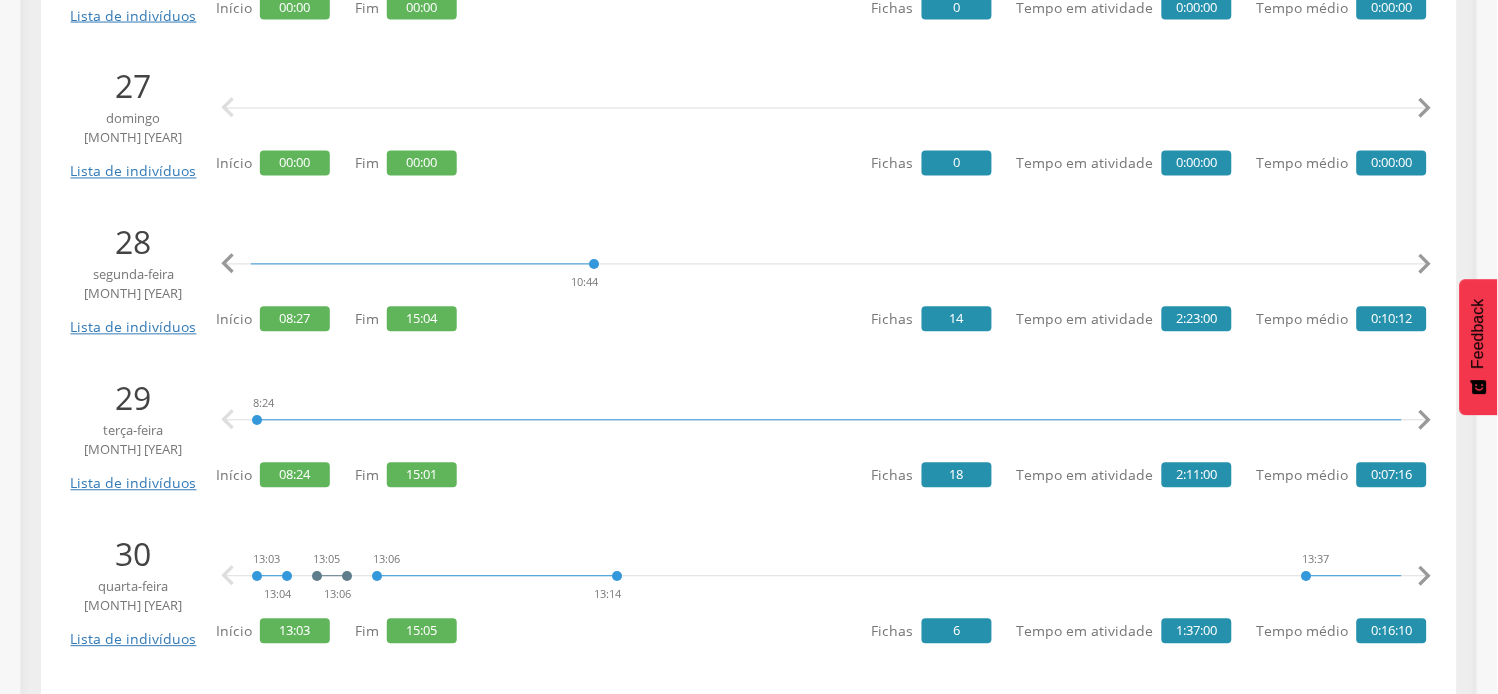 click on "" at bounding box center (1425, 265) 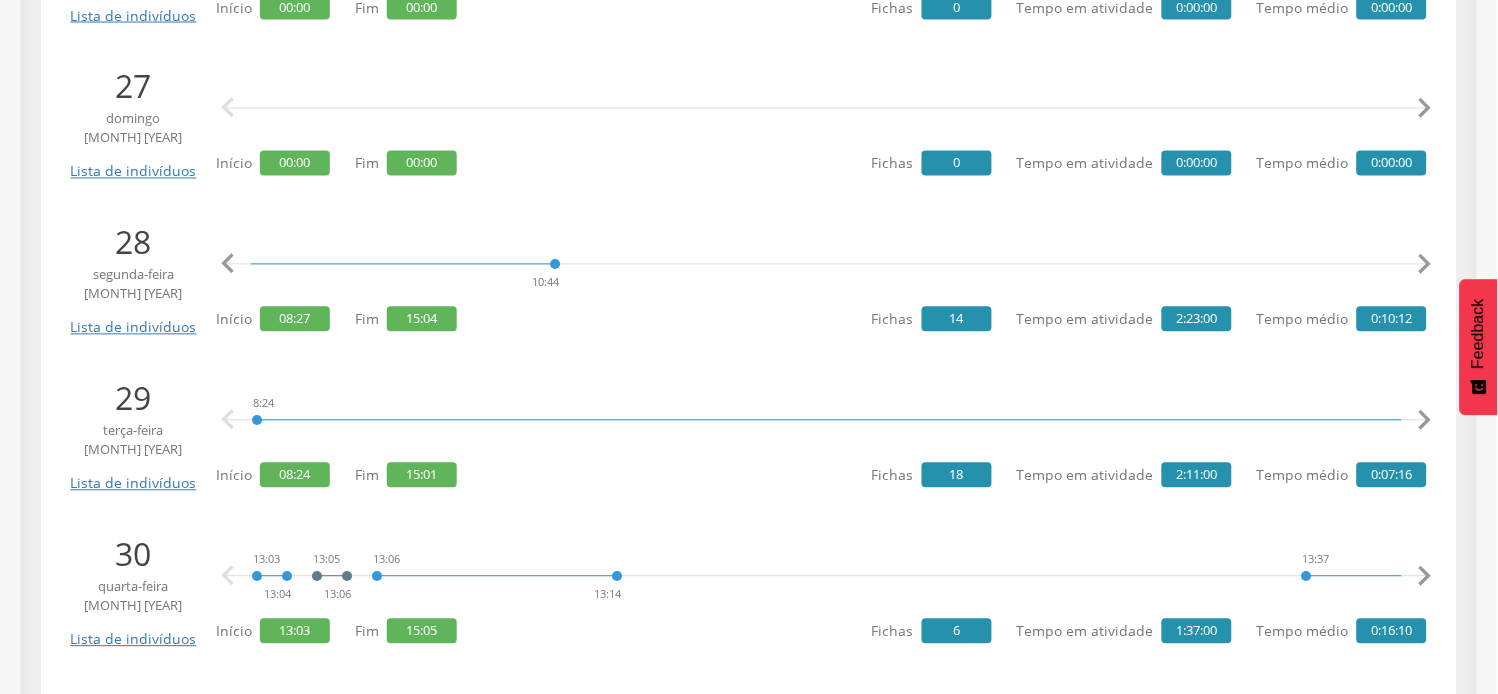 click on "" at bounding box center (1425, 265) 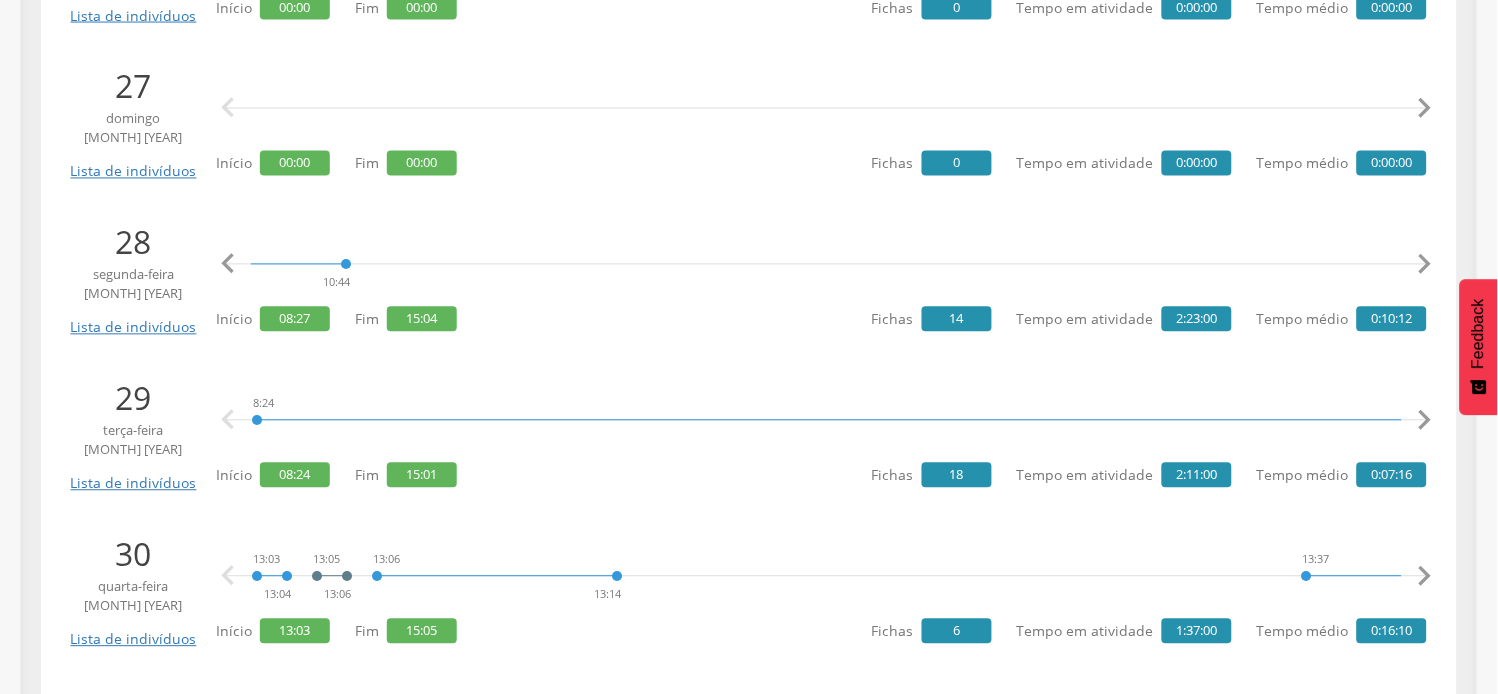 click on "" at bounding box center (1425, 265) 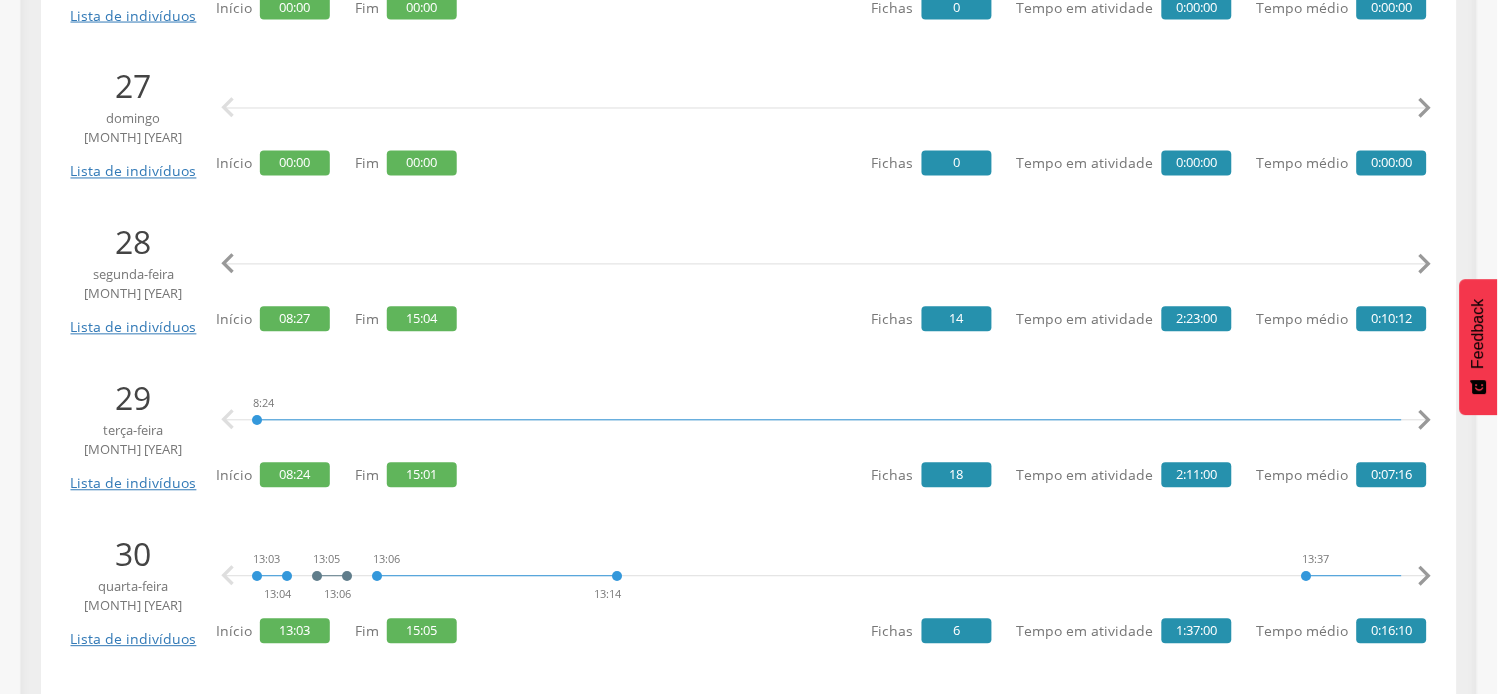 click on "" at bounding box center (1425, 265) 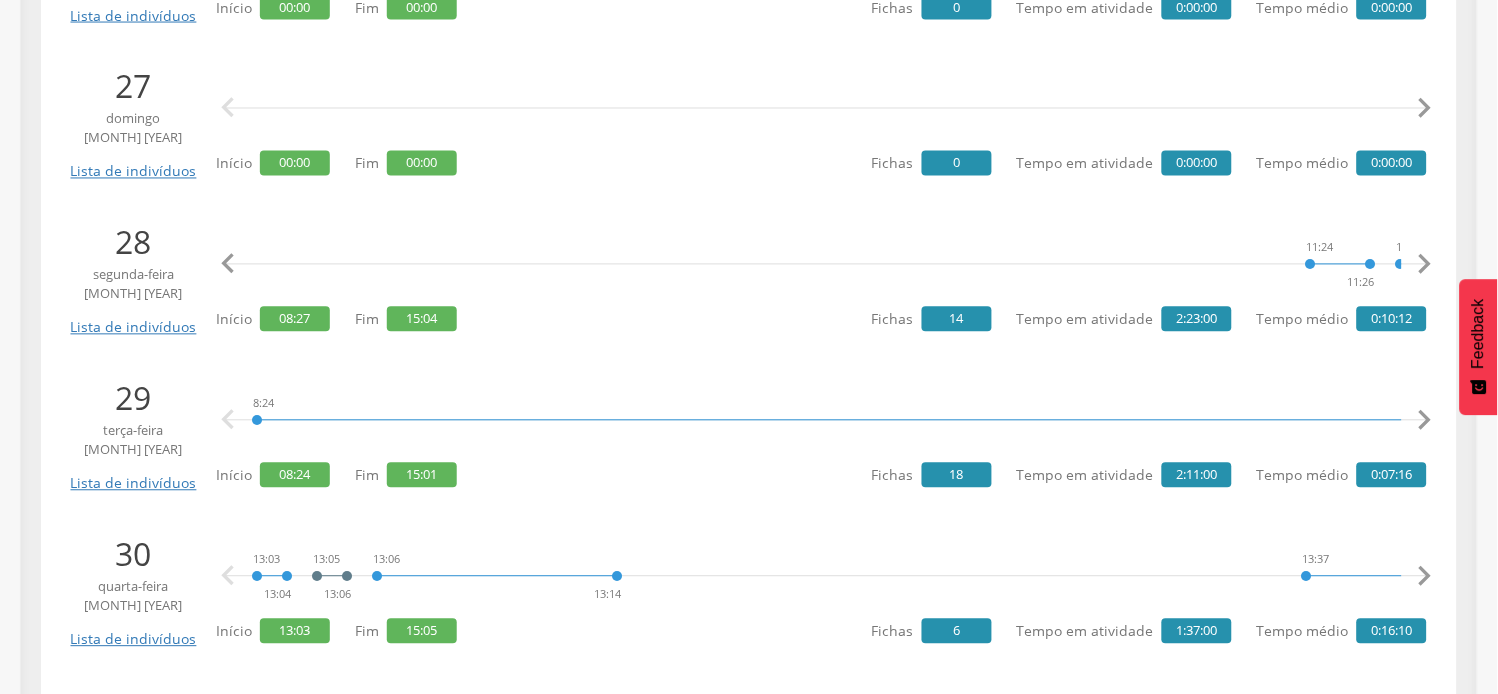 click on "" at bounding box center (1425, 265) 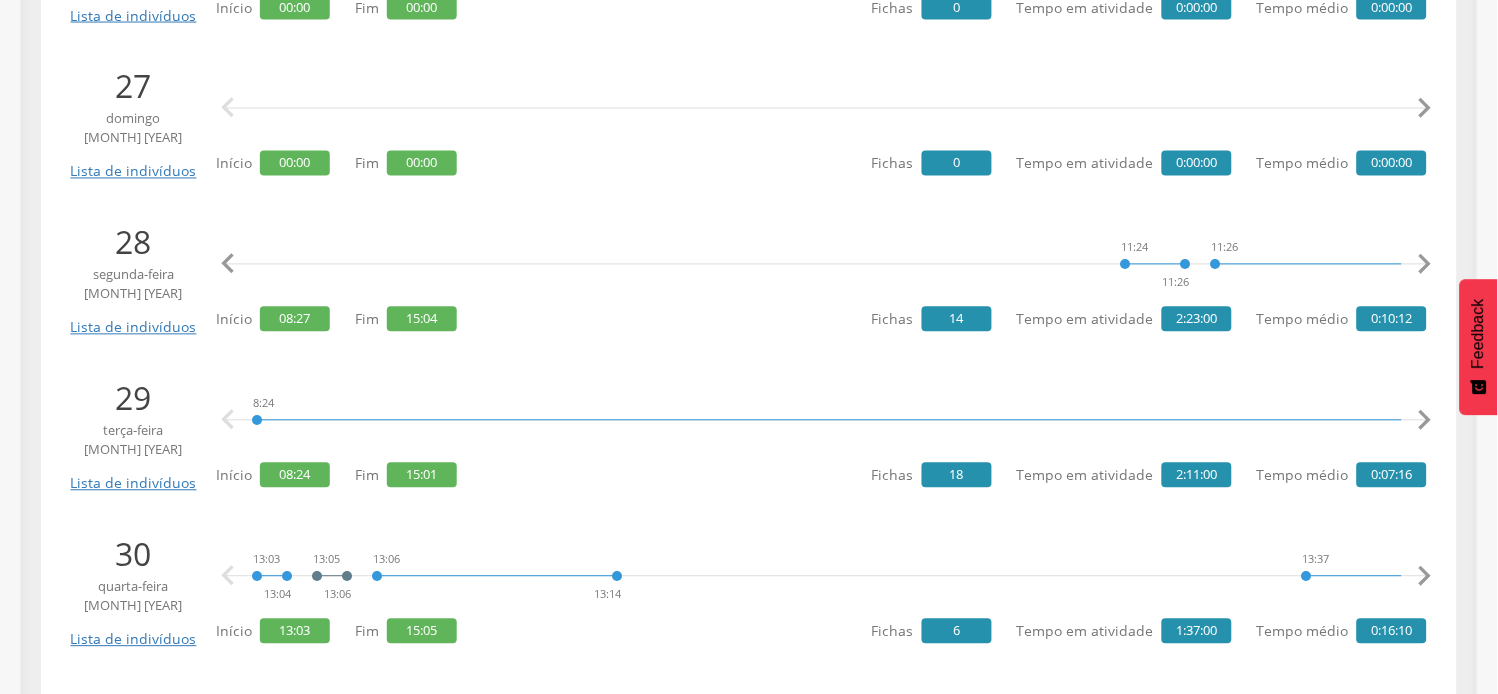 click on "" at bounding box center [1425, 265] 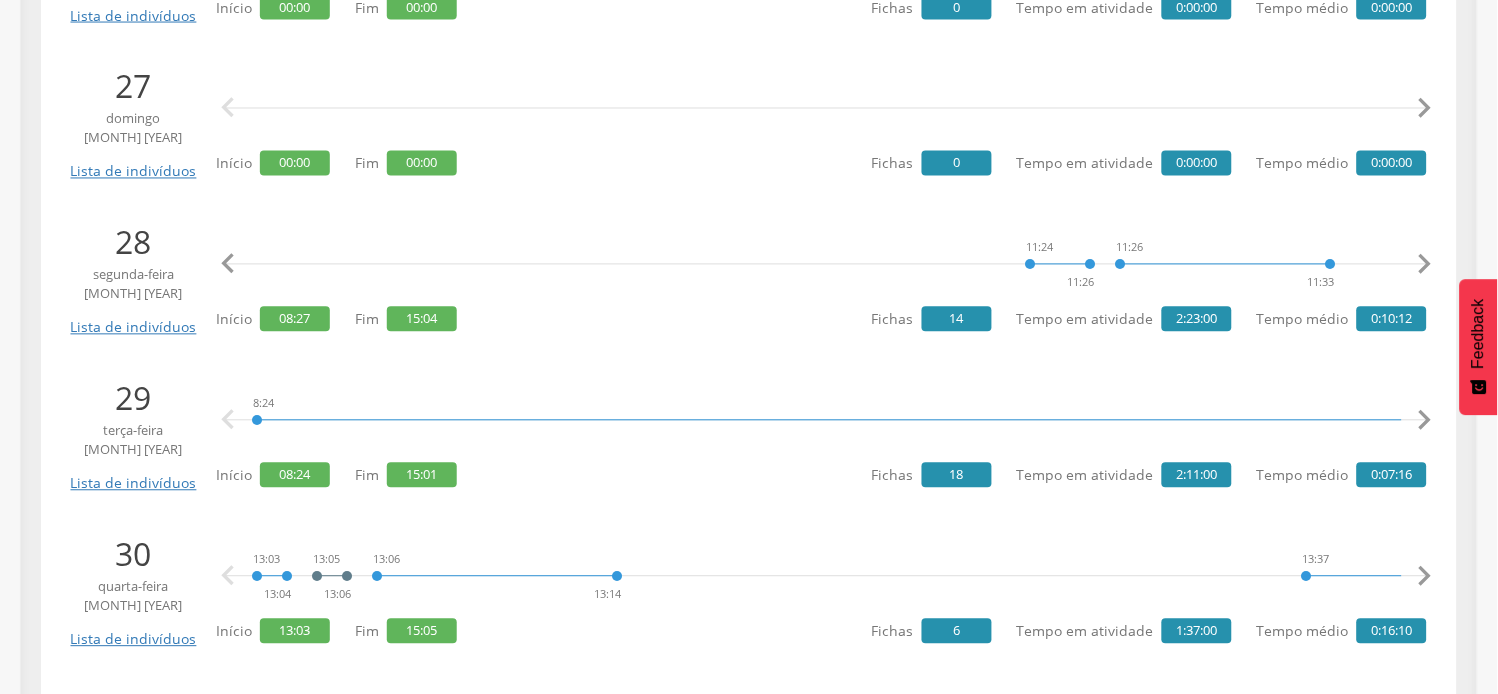 click on "" at bounding box center (1425, 265) 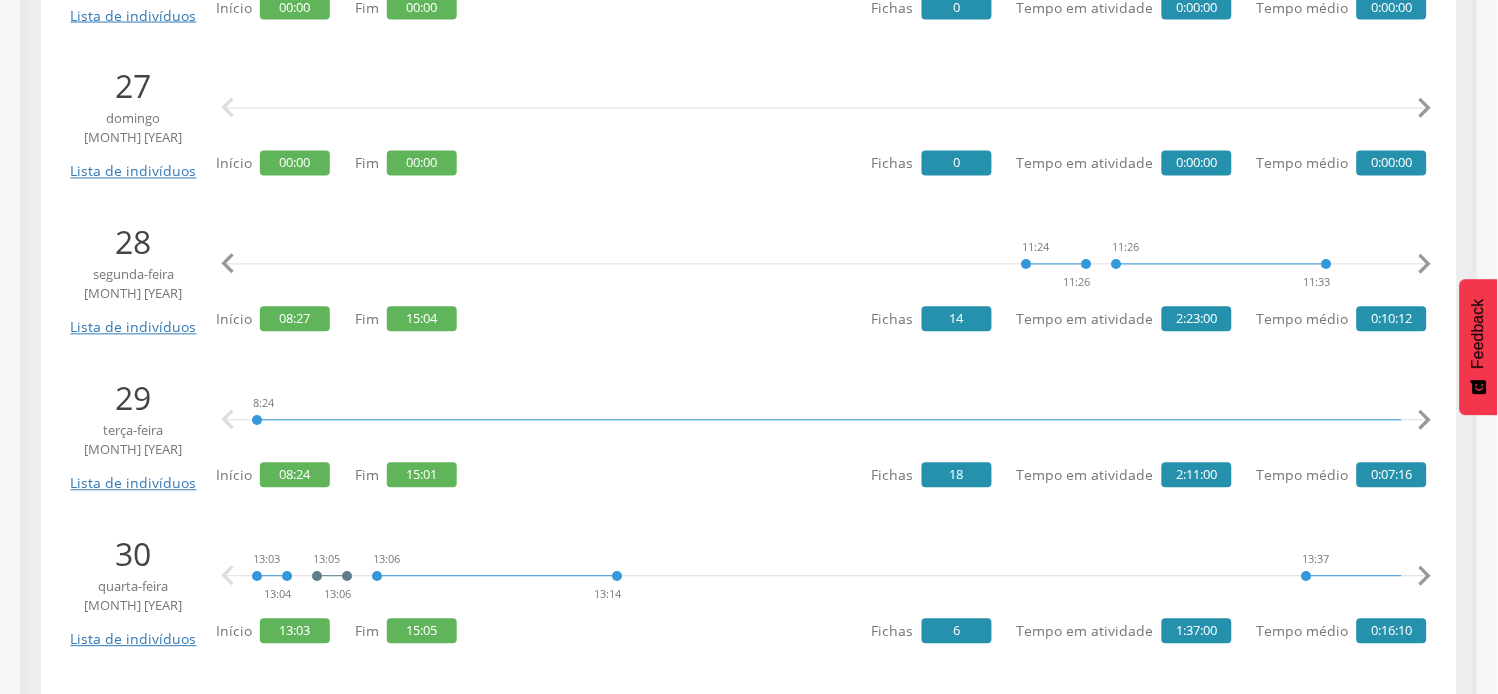 click on "" at bounding box center [1425, 265] 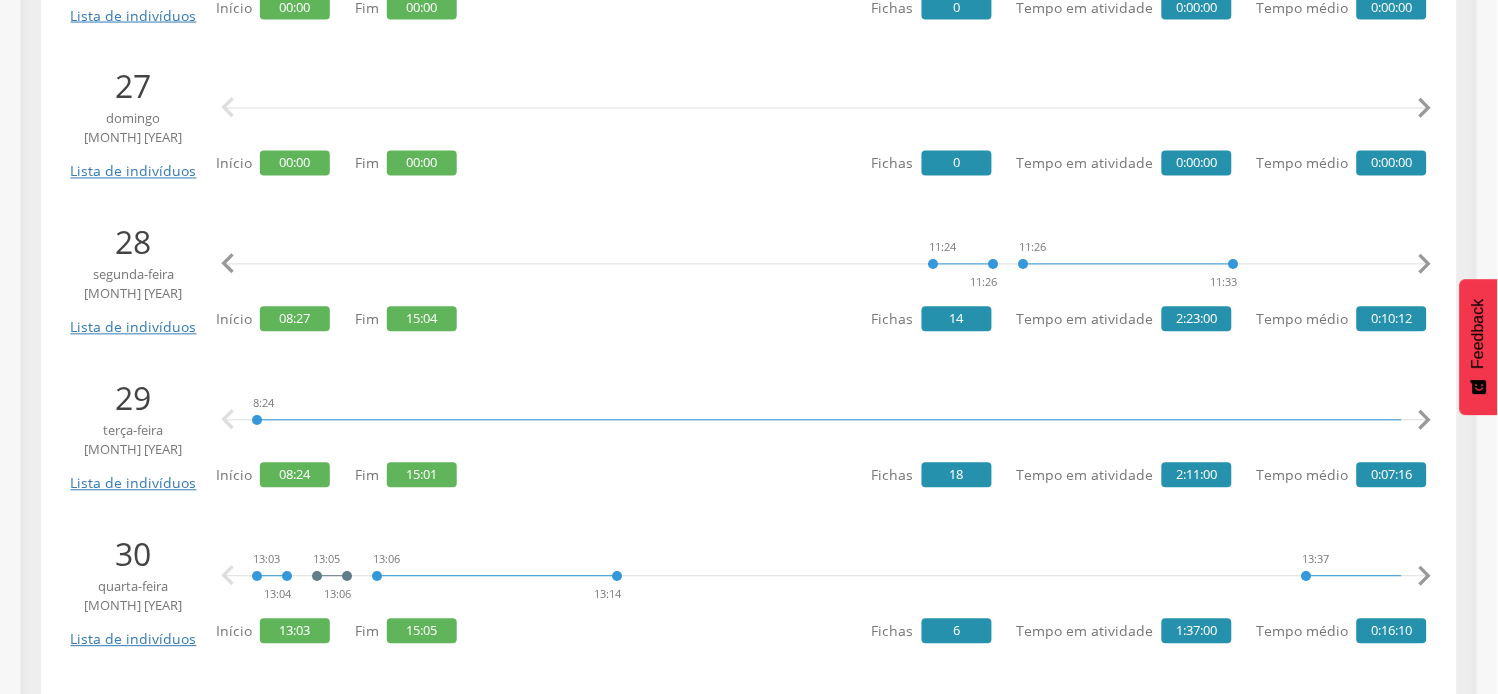 click on "" at bounding box center [1425, 265] 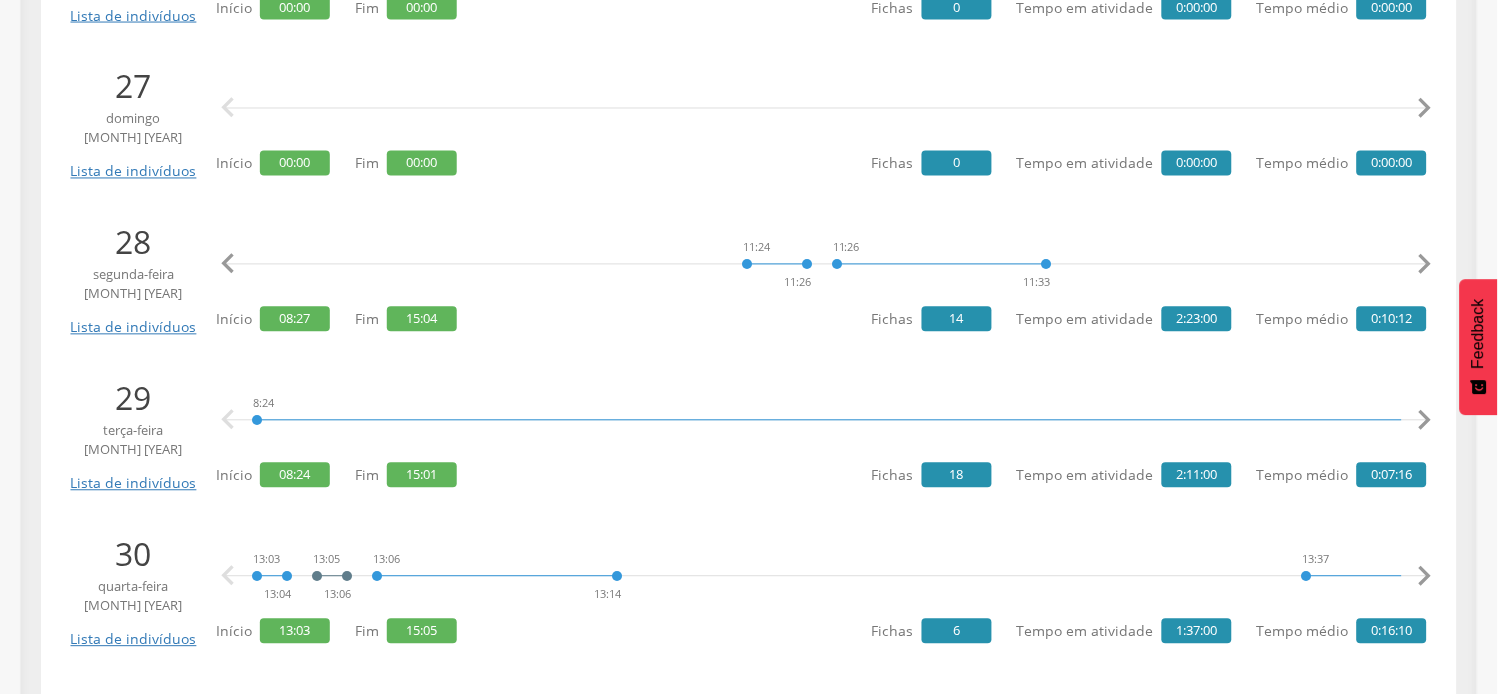 click on "" at bounding box center (1425, 265) 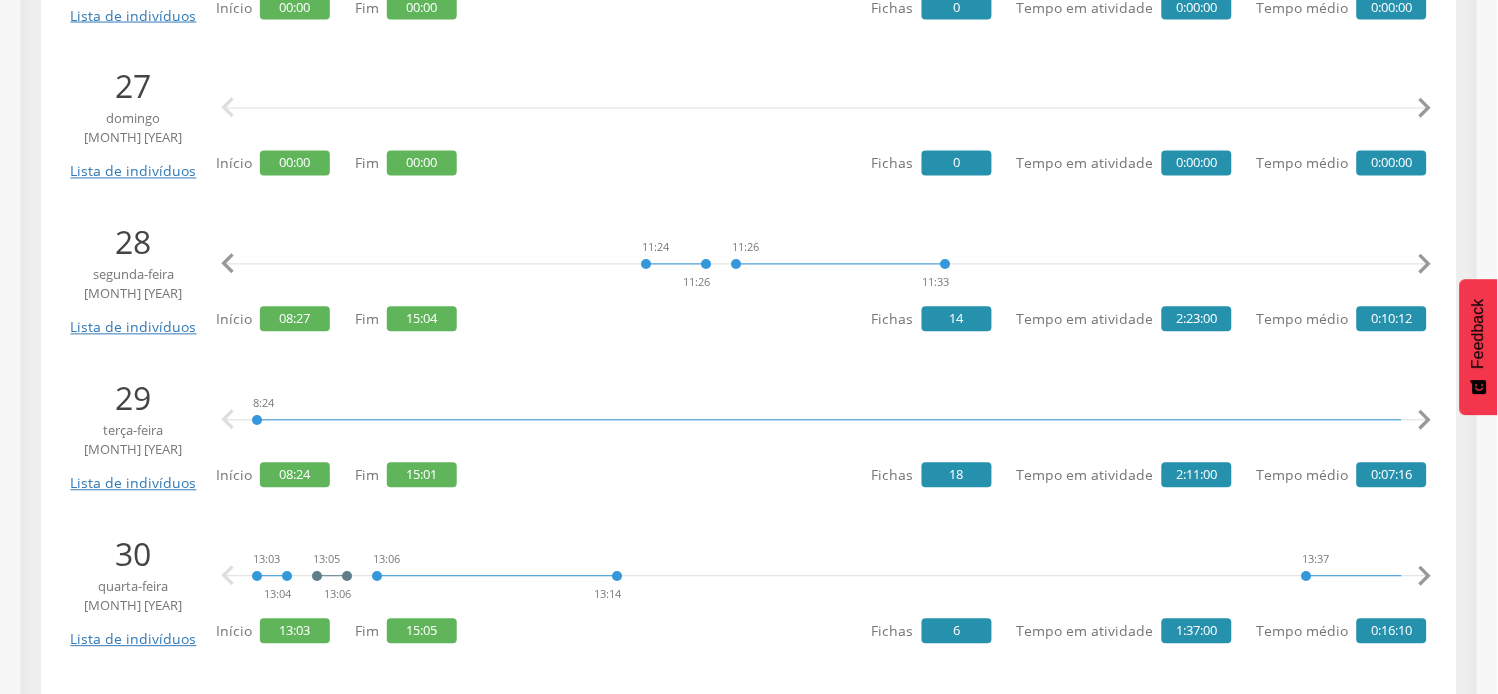 click on "" at bounding box center [1425, 265] 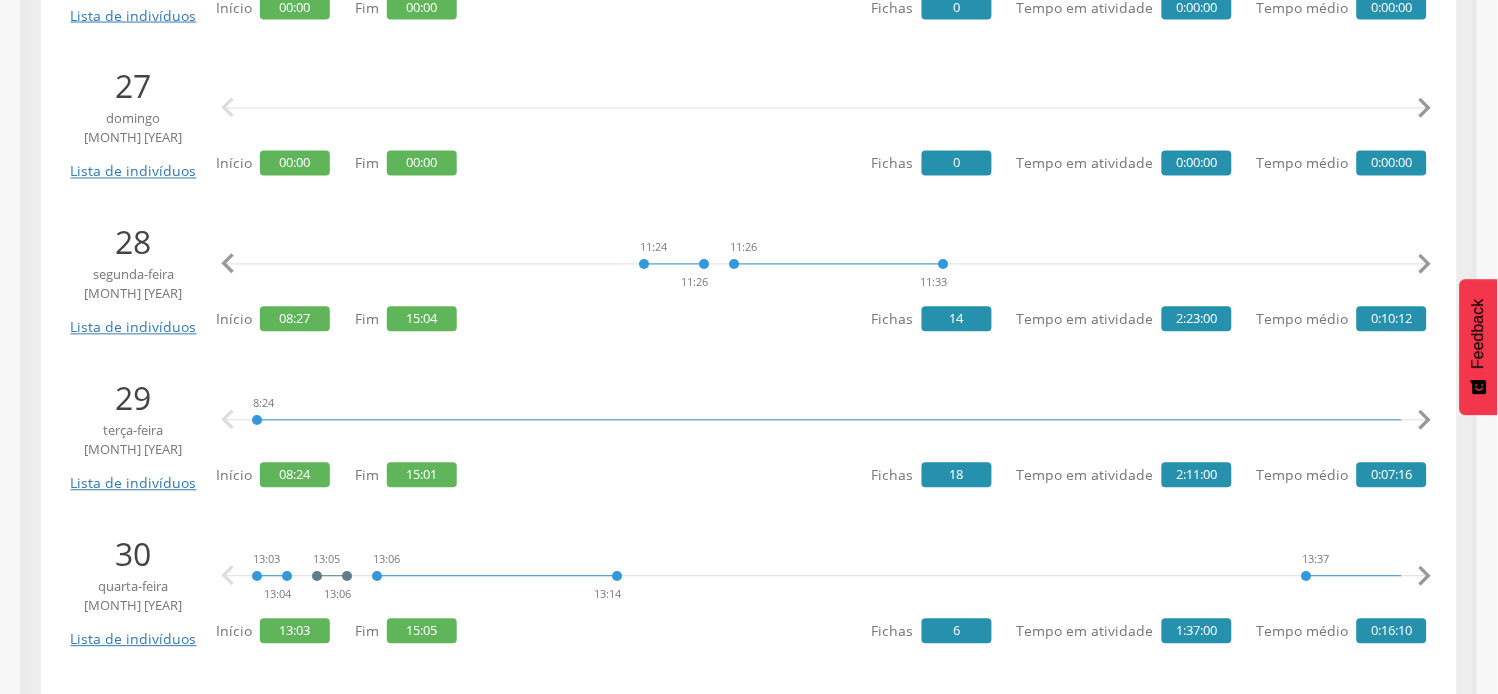 click on "" at bounding box center (1425, 265) 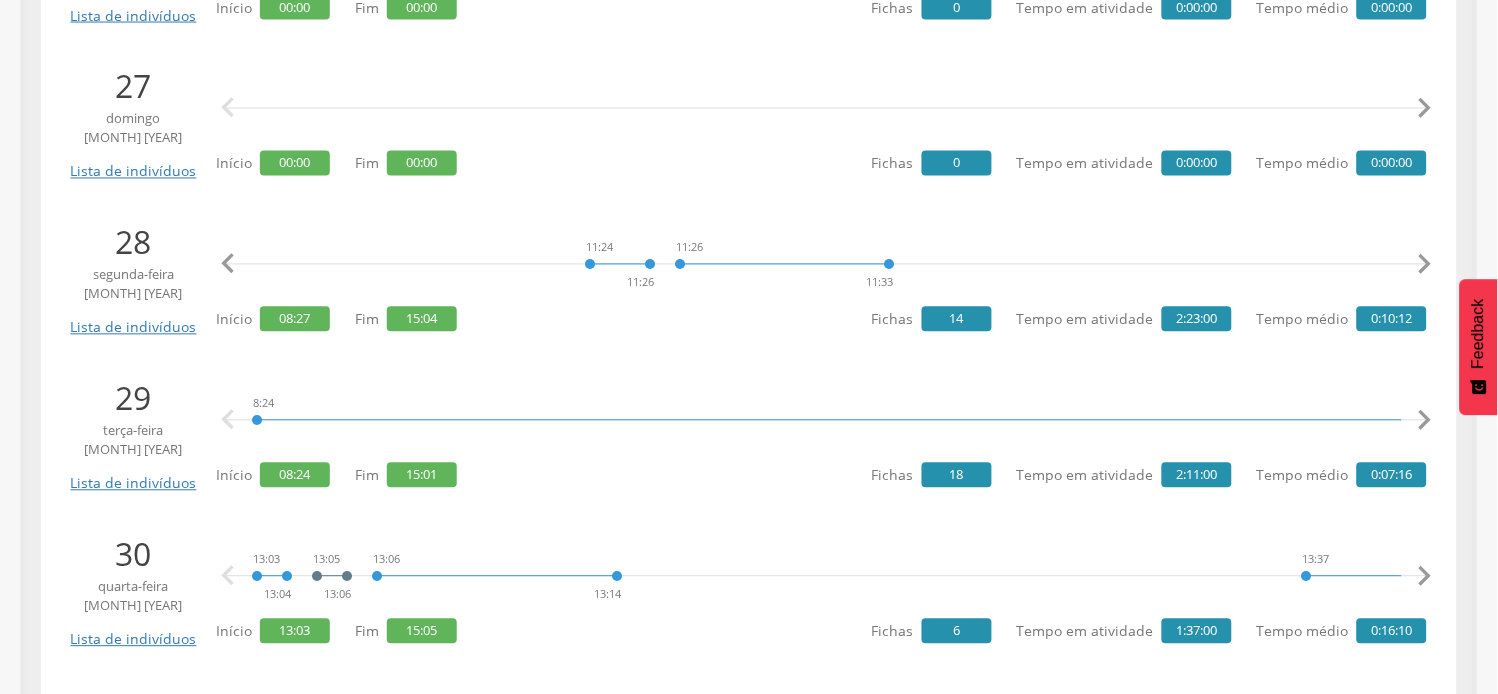 click on "" at bounding box center (1425, 265) 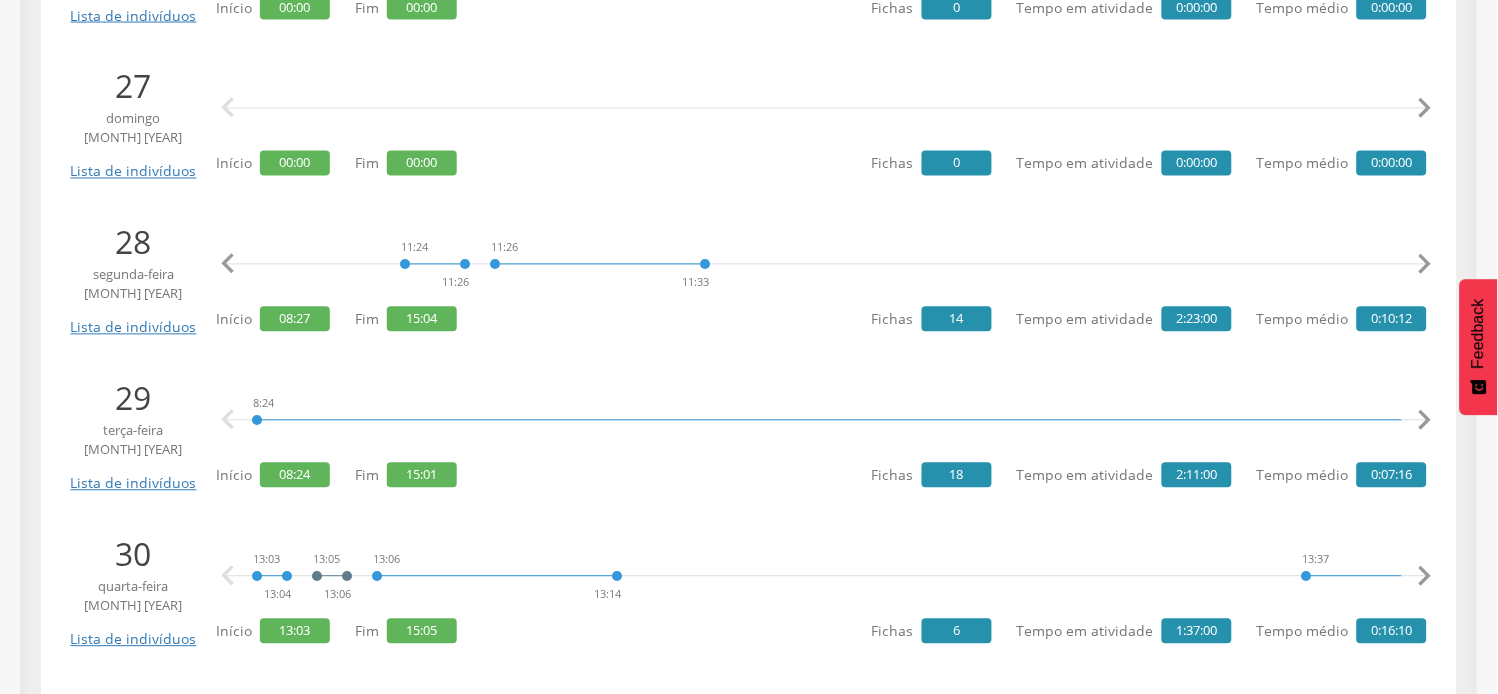 click on "" at bounding box center [1425, 265] 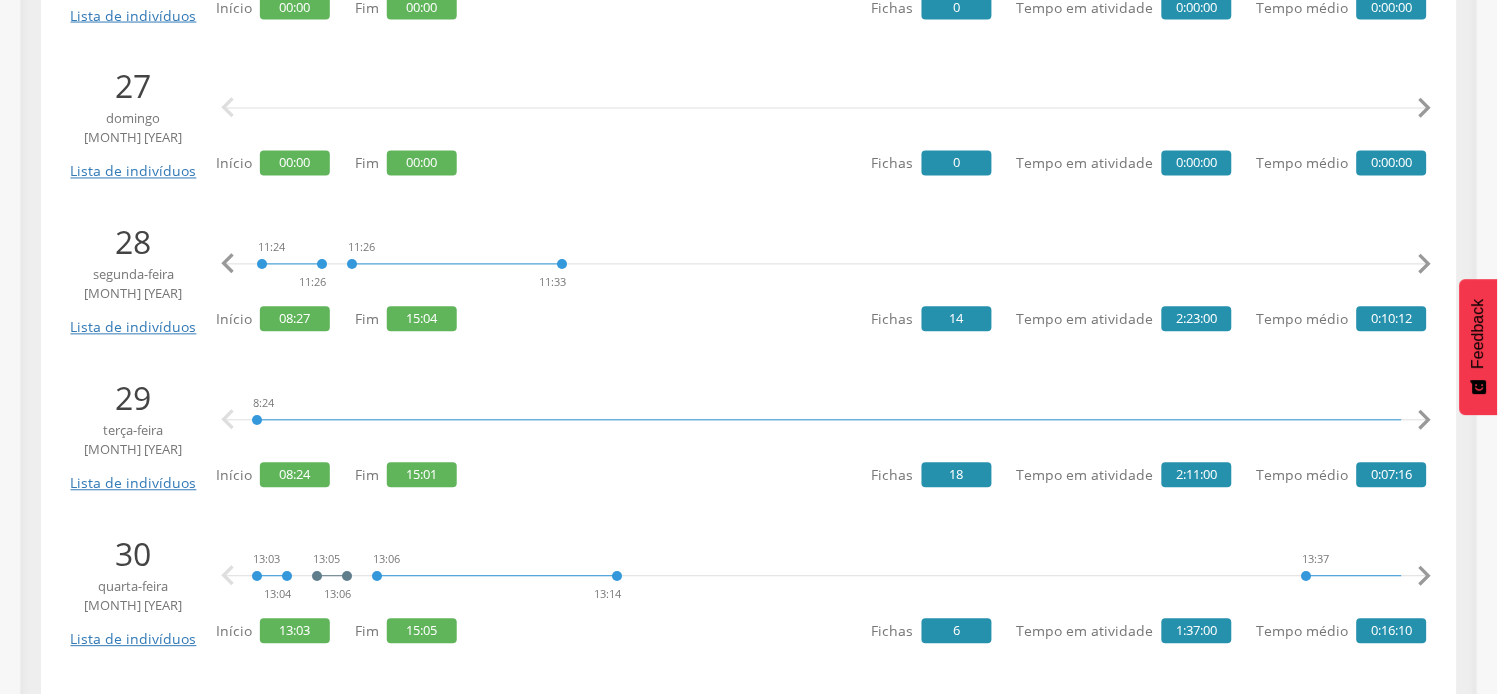click on "" at bounding box center (1425, 265) 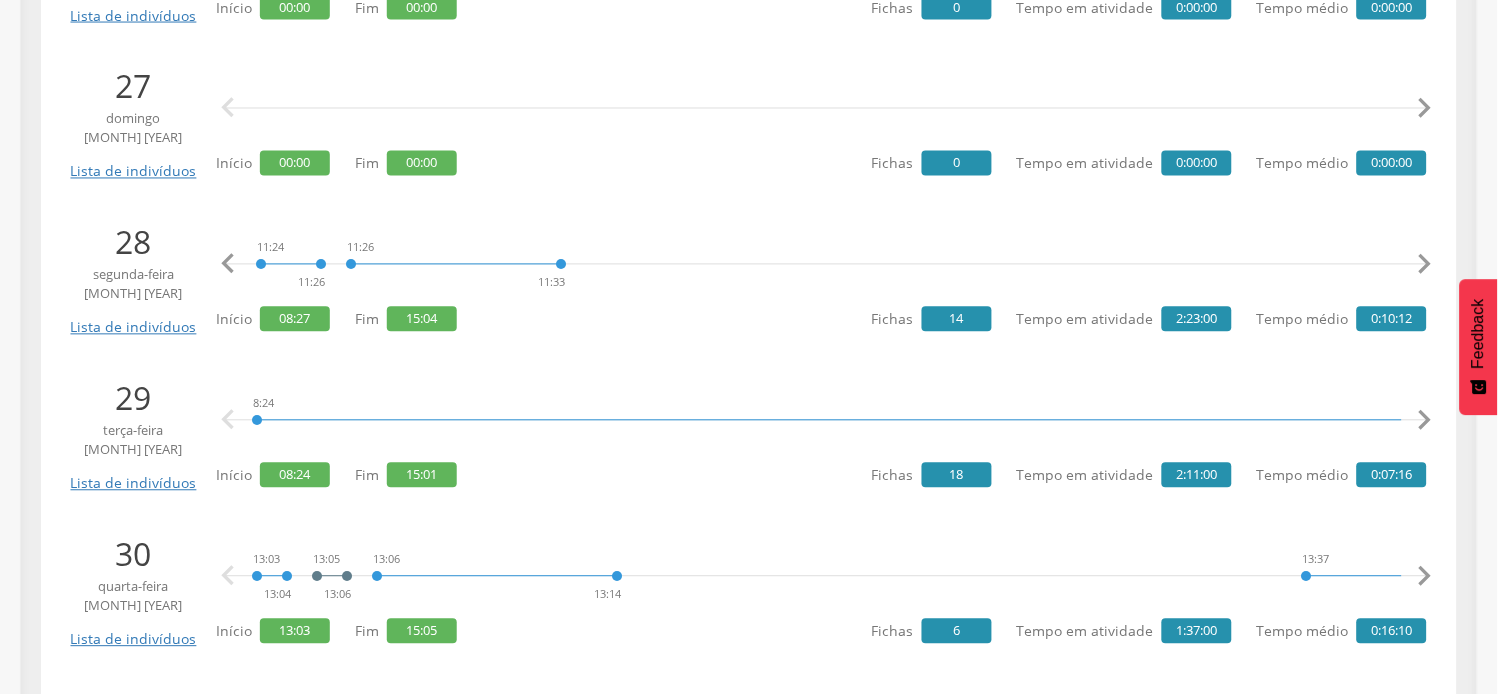 click on "" at bounding box center (1425, 265) 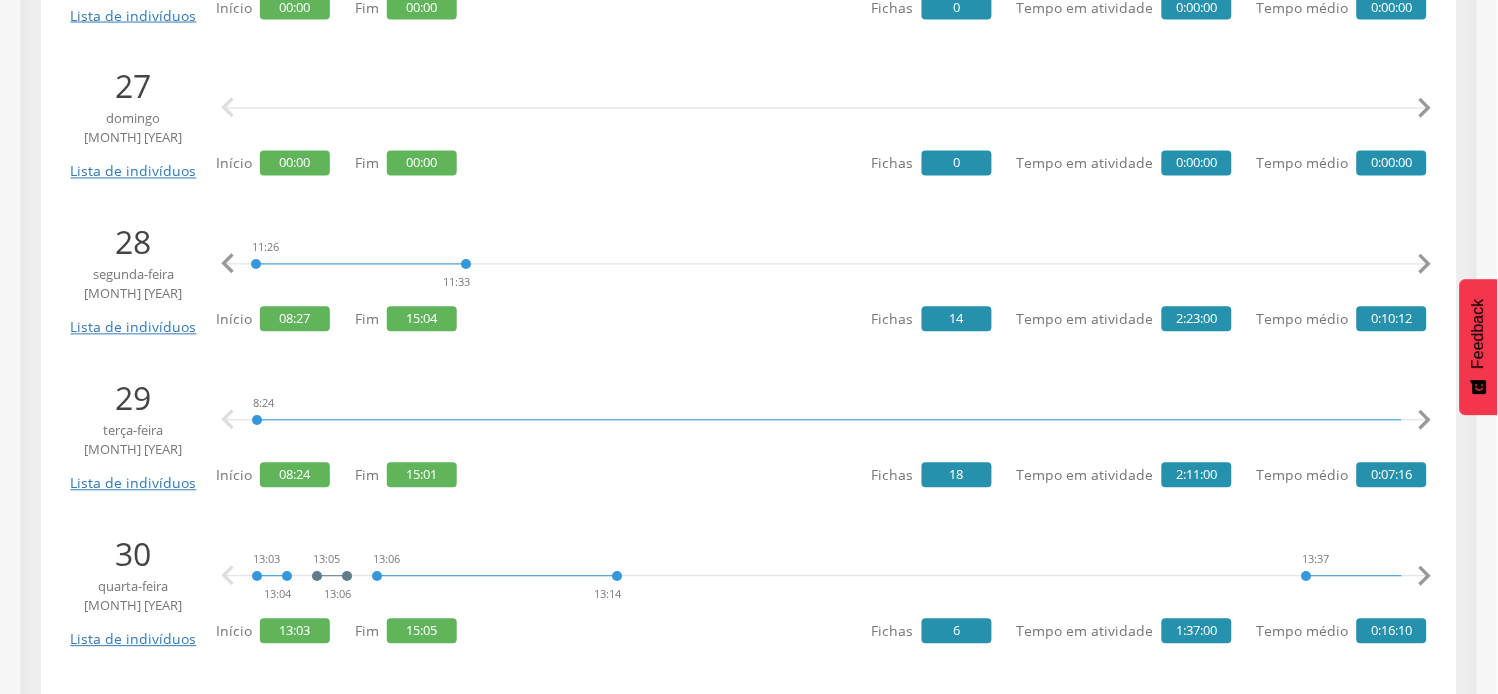 click on "" at bounding box center (1425, 265) 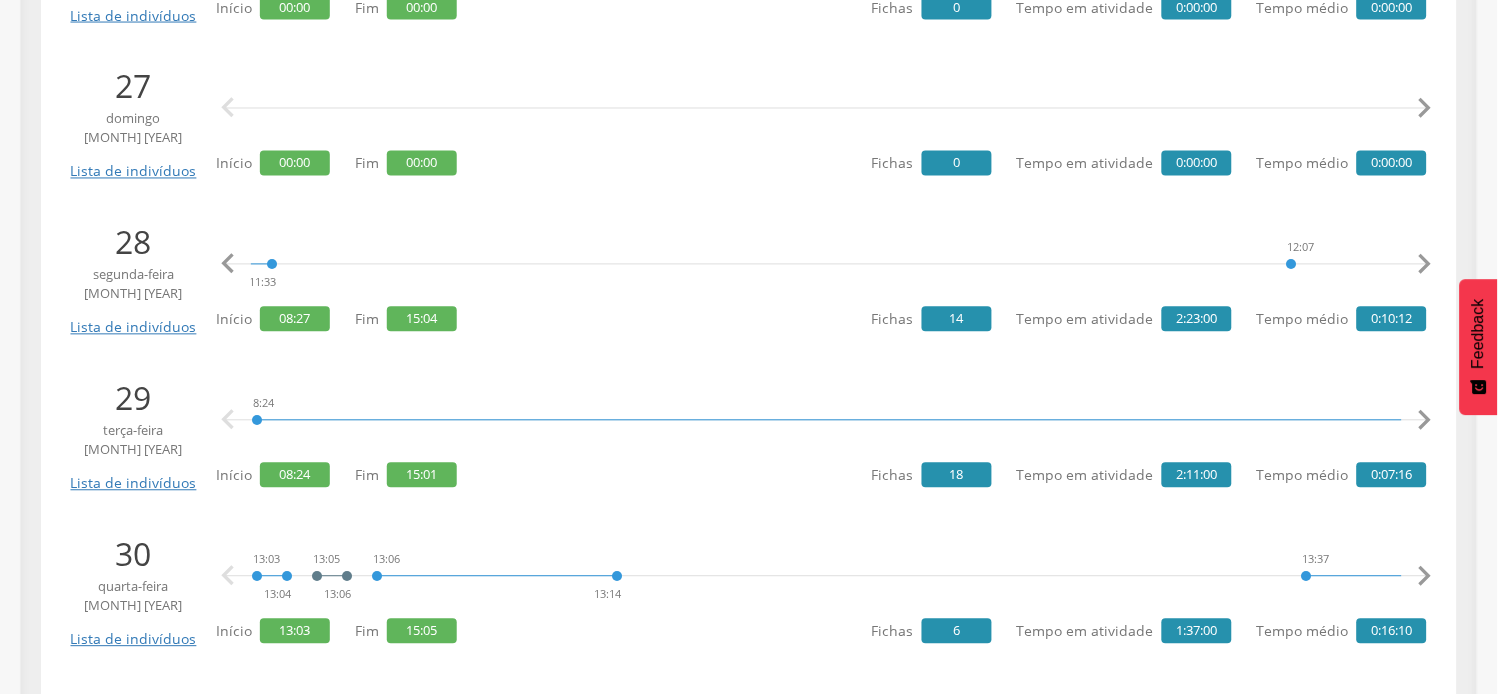 click on "" at bounding box center (1425, 265) 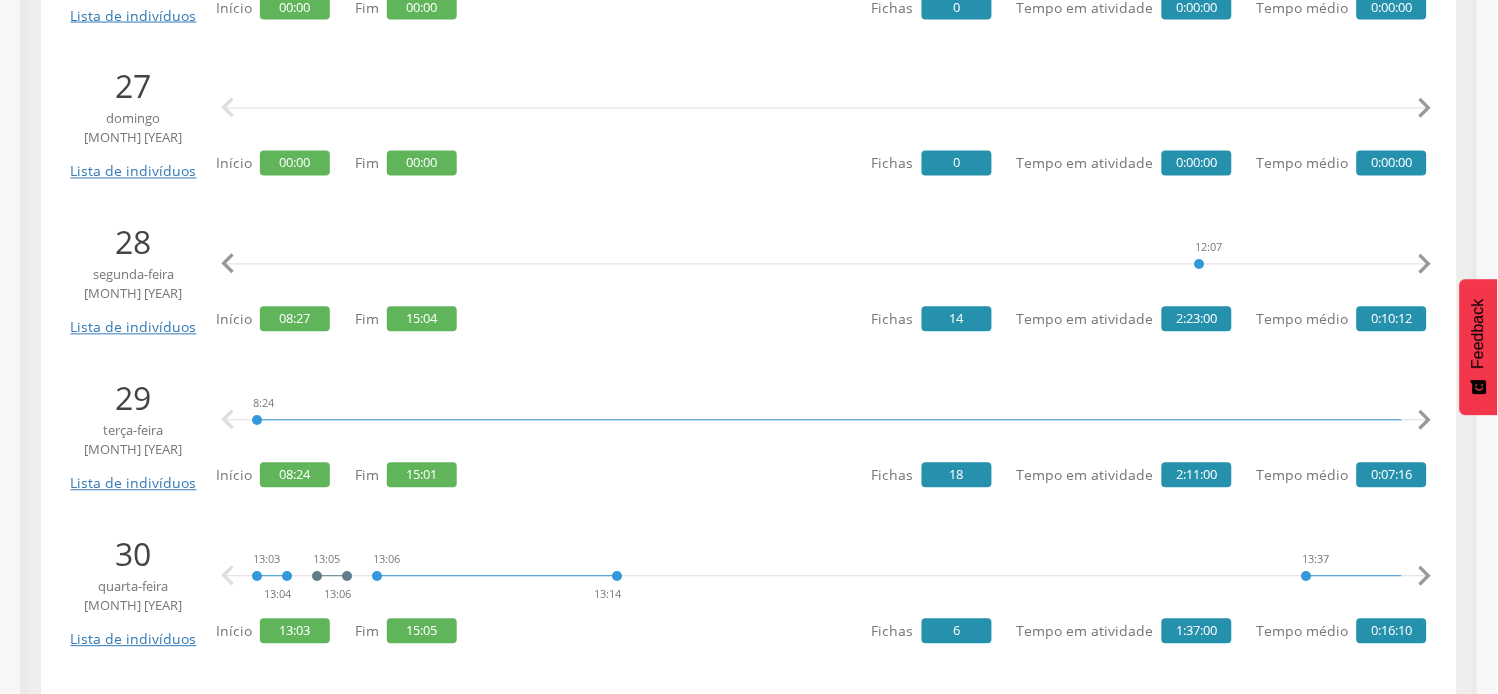 click on "" at bounding box center [1425, 265] 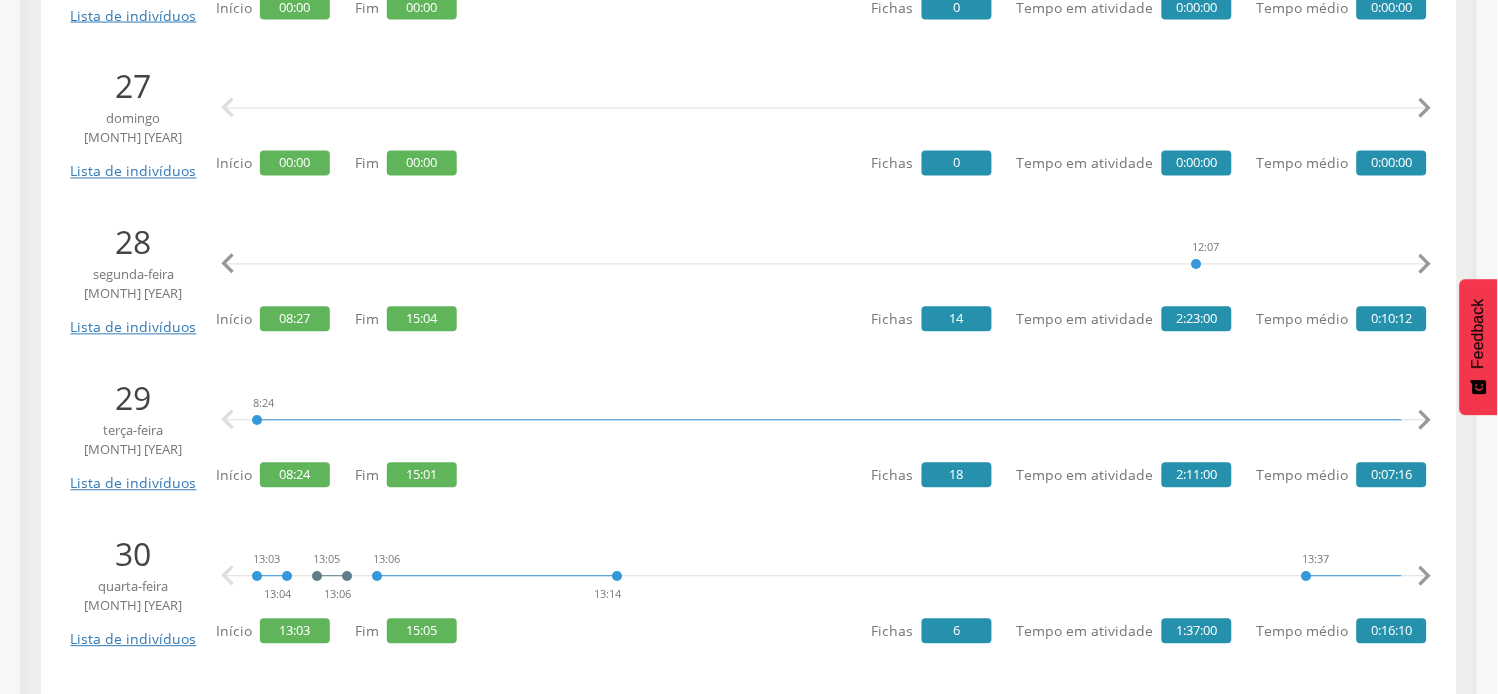 click on "" at bounding box center (1425, 265) 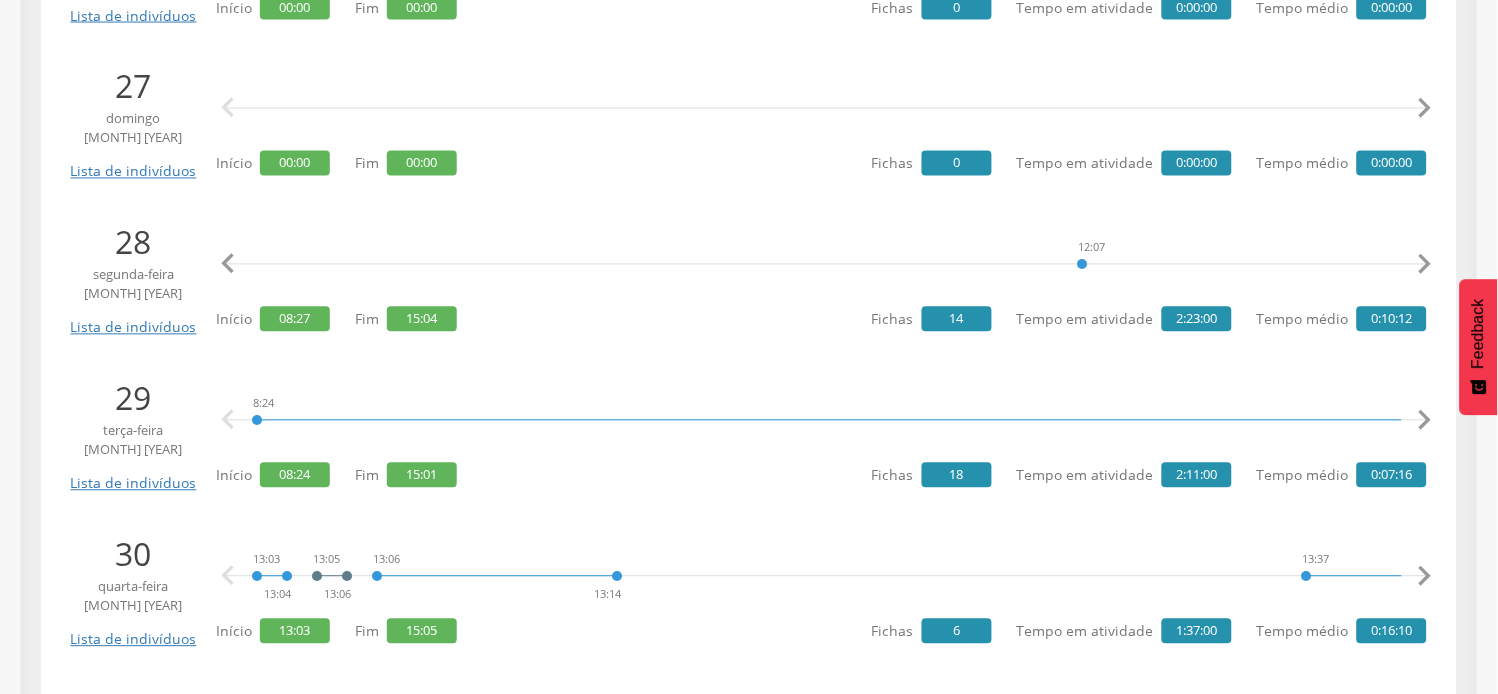 click on "" at bounding box center [1425, 265] 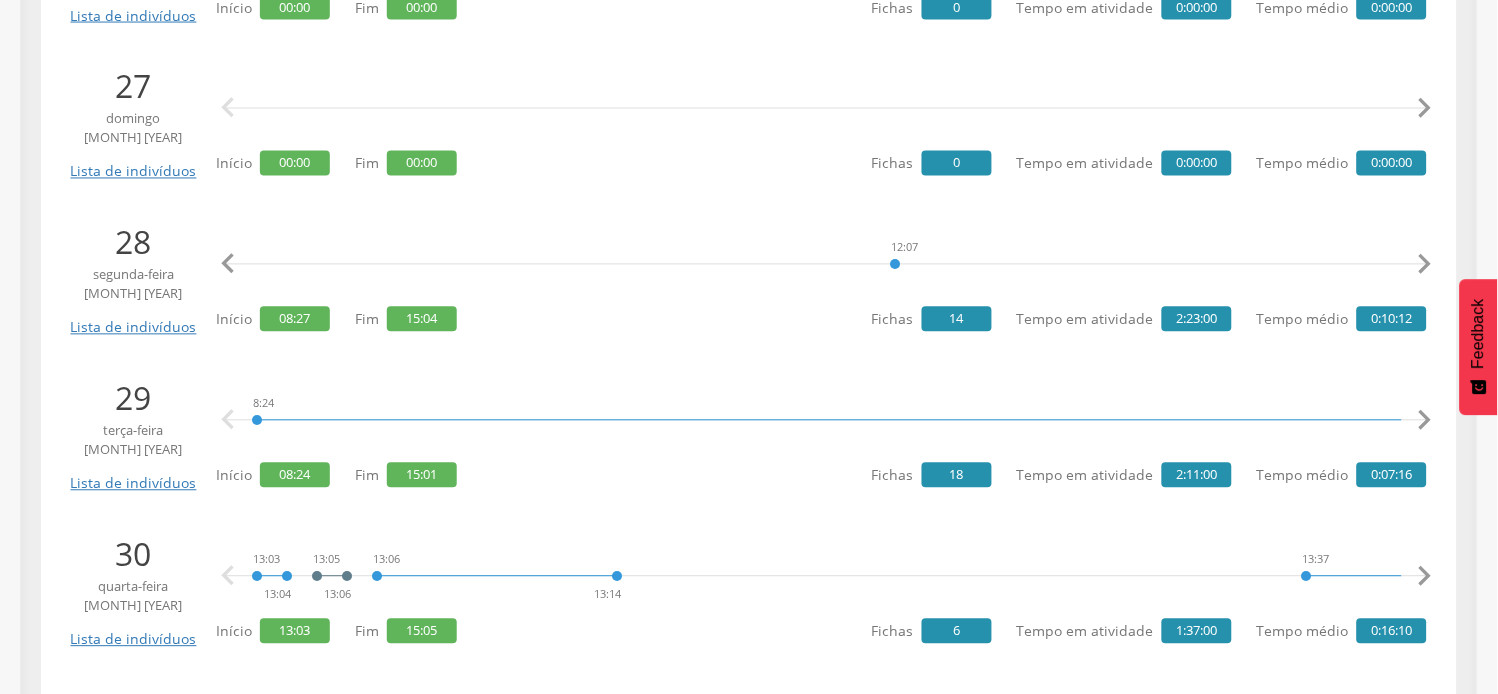 click on "" at bounding box center [1425, 265] 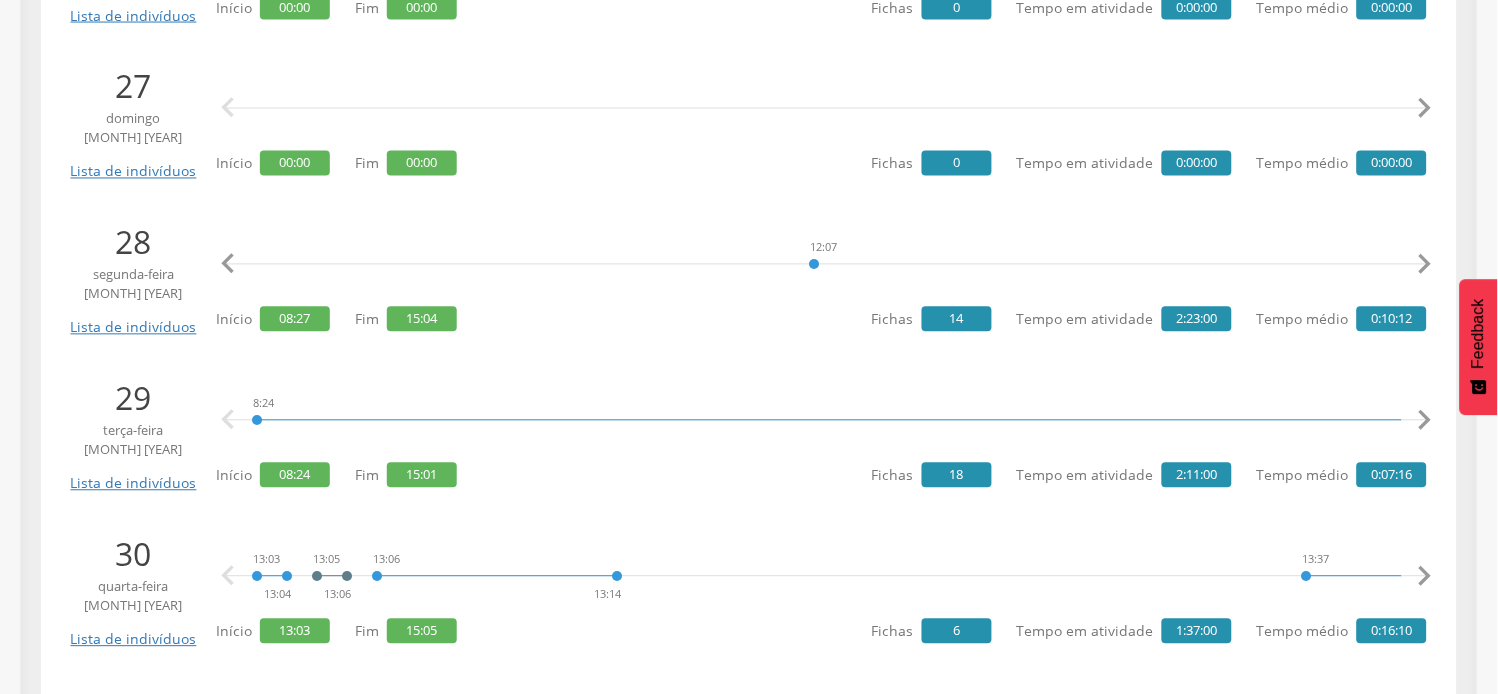 click on "" at bounding box center [1425, 265] 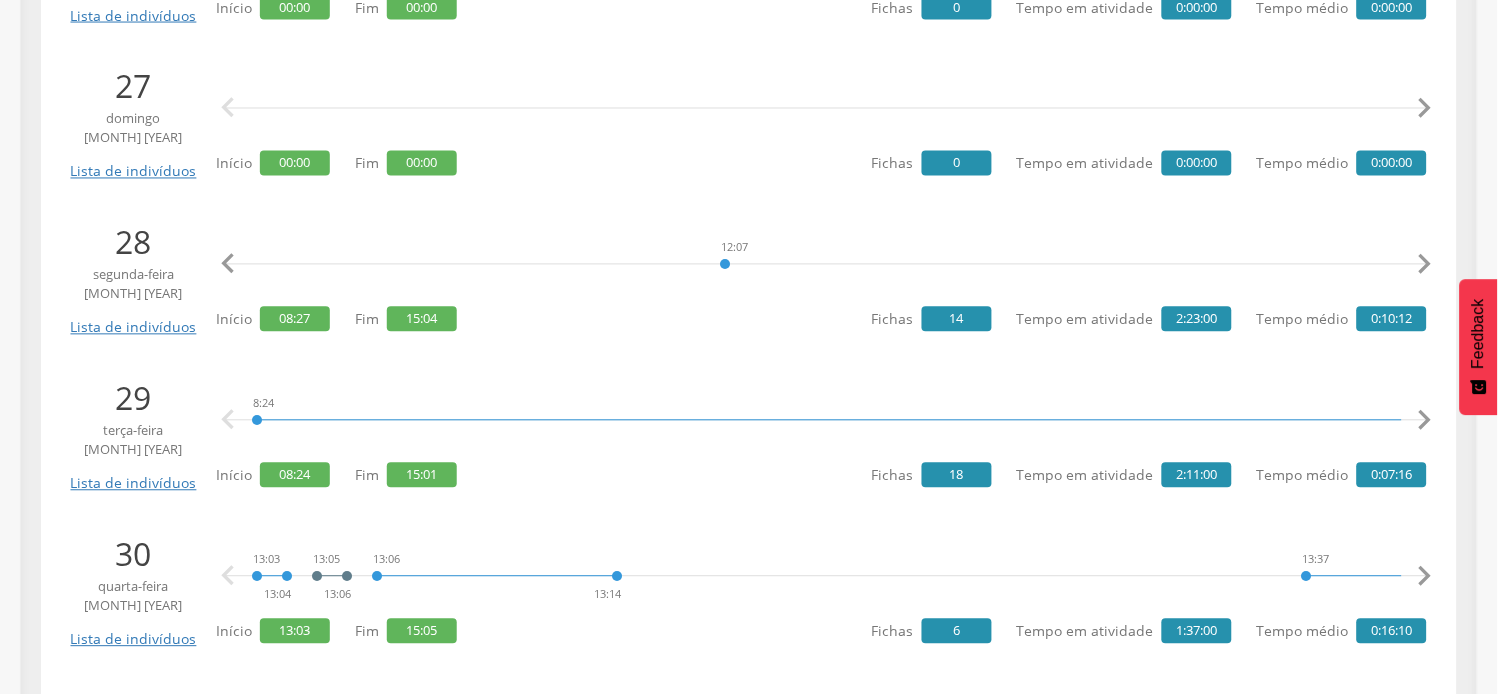 click on "" at bounding box center (1425, 265) 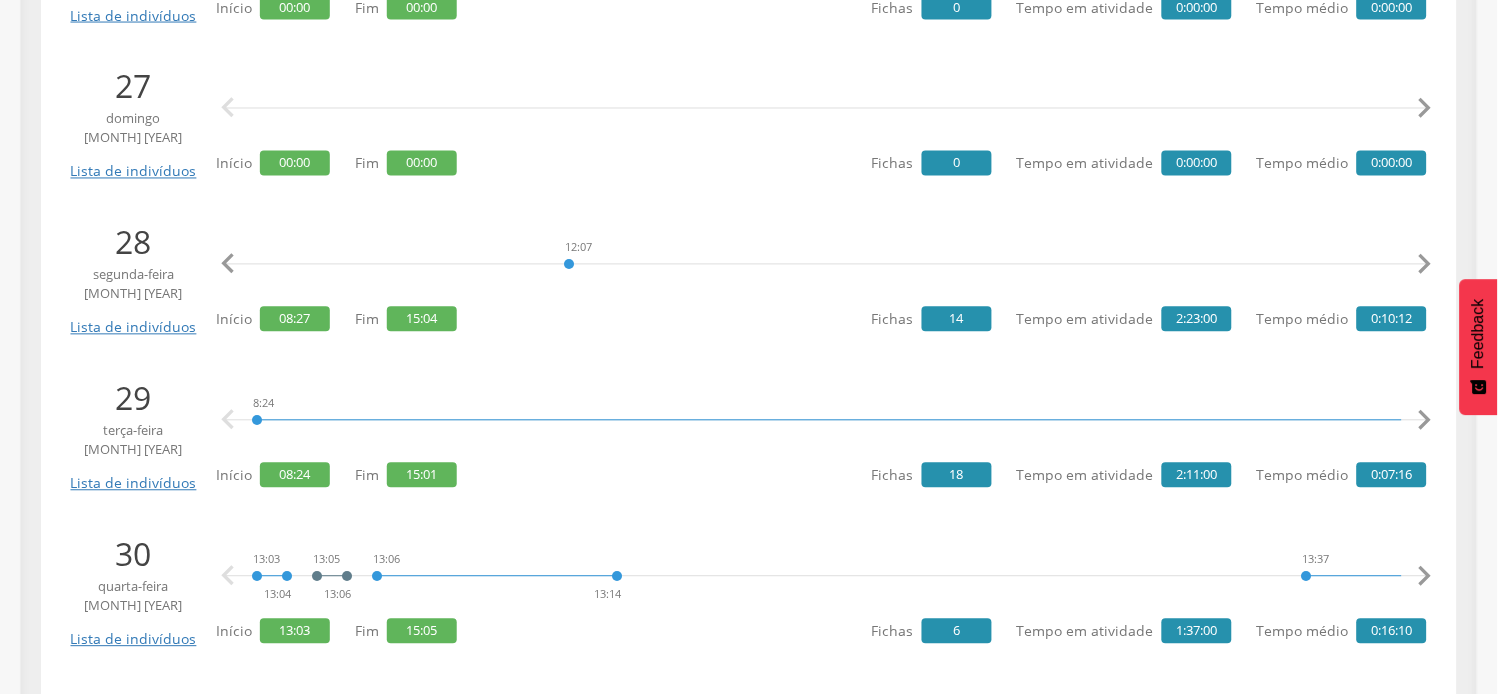 click on "" at bounding box center (1425, 265) 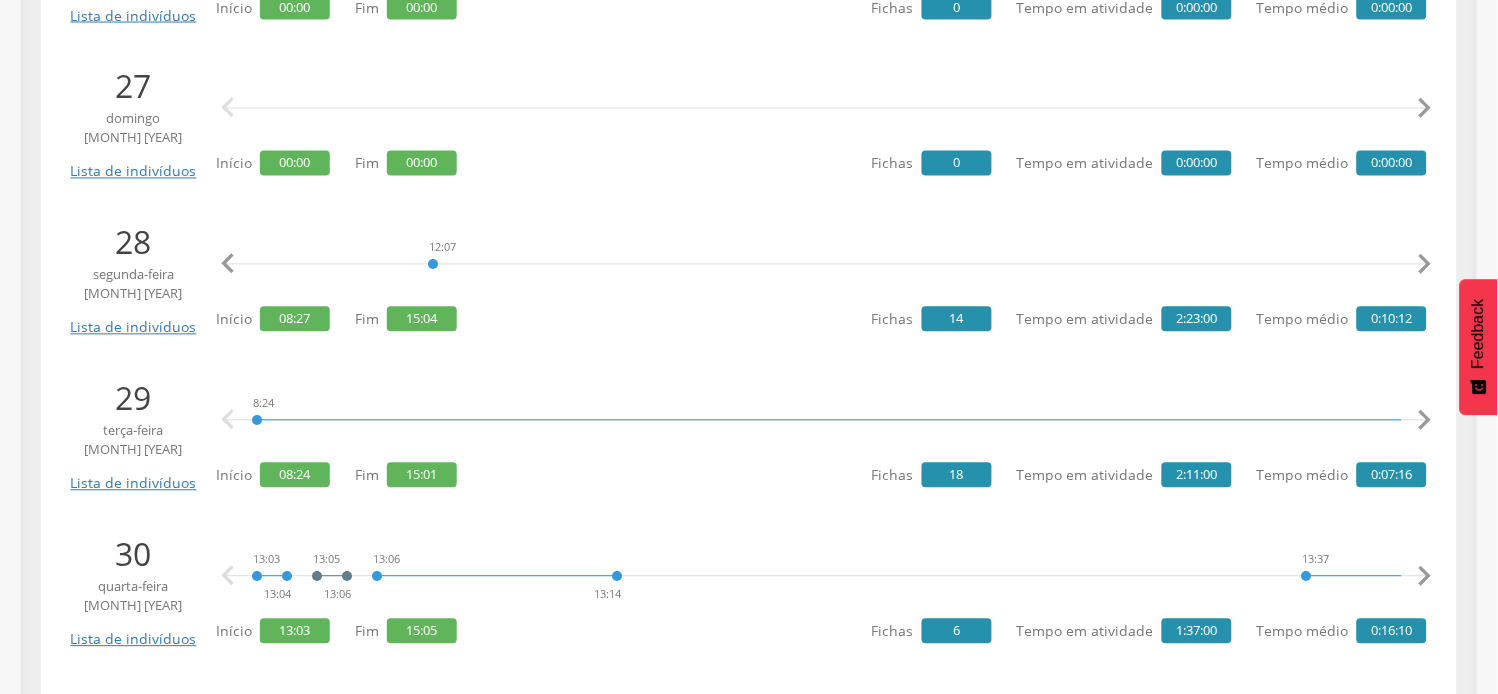 click on "" at bounding box center [1425, 265] 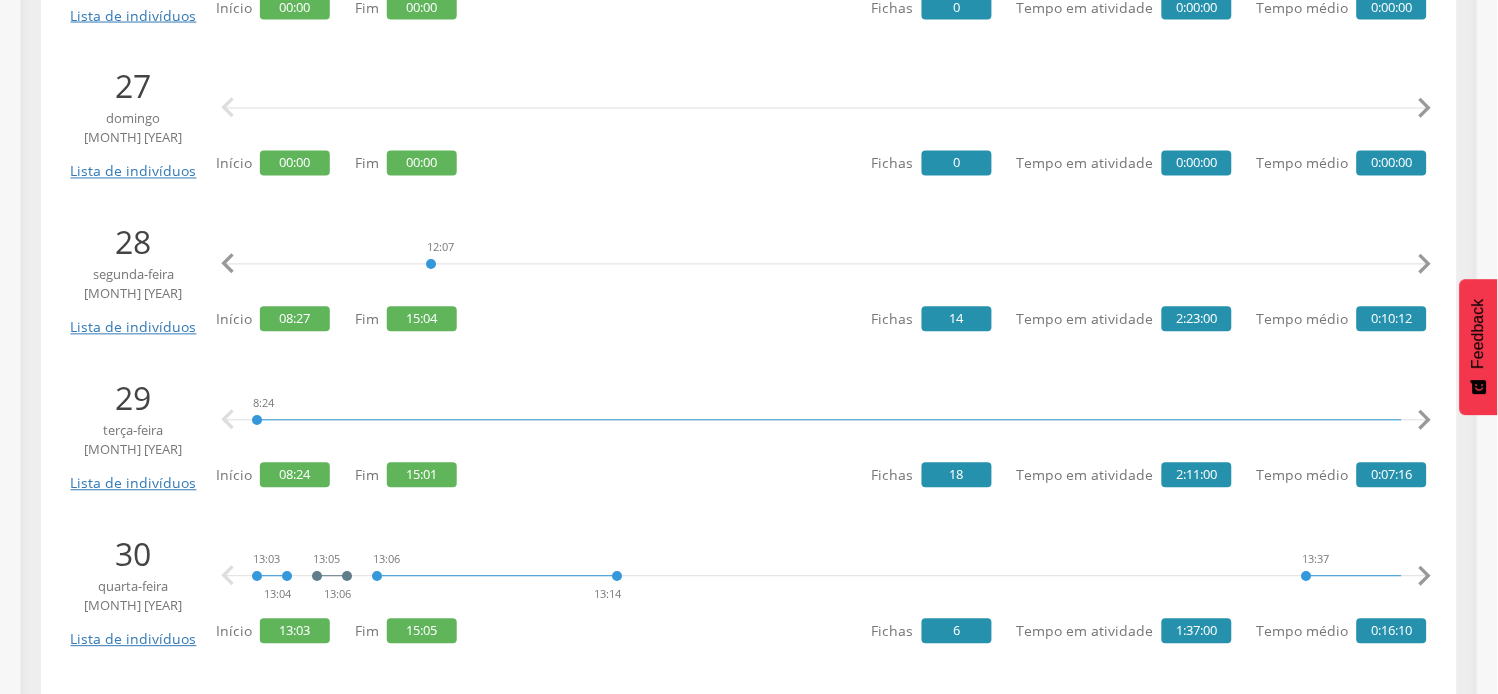 click on "" at bounding box center [1425, 265] 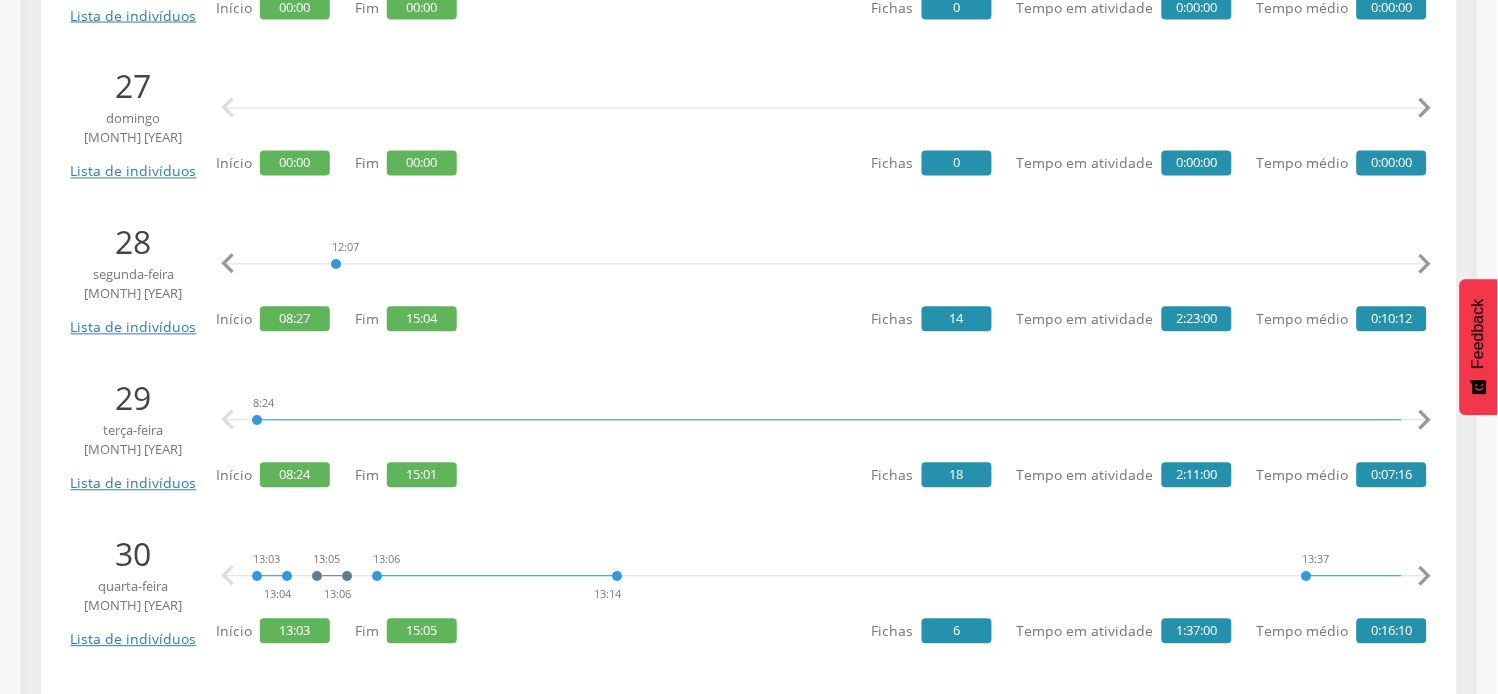 click on "" at bounding box center (1425, 265) 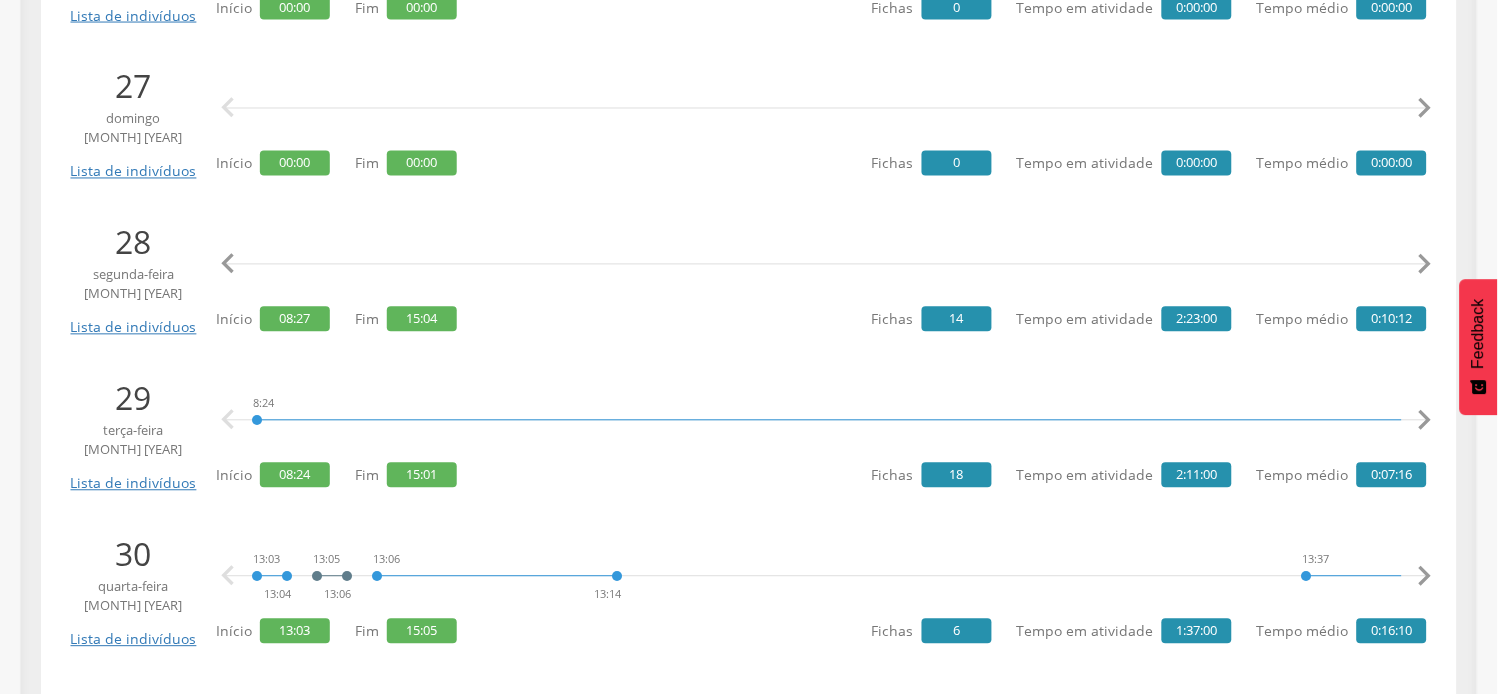 click on "" at bounding box center (1425, 265) 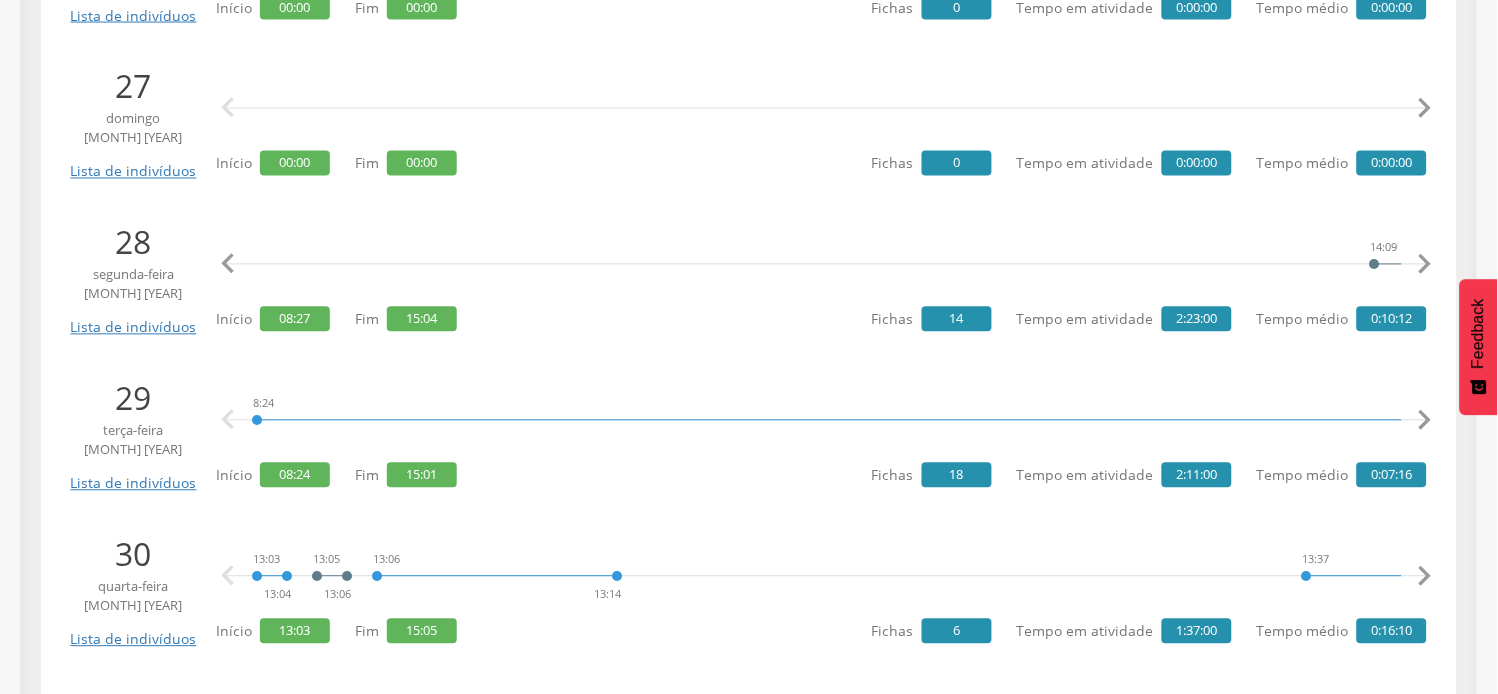 click on "" at bounding box center (1425, 265) 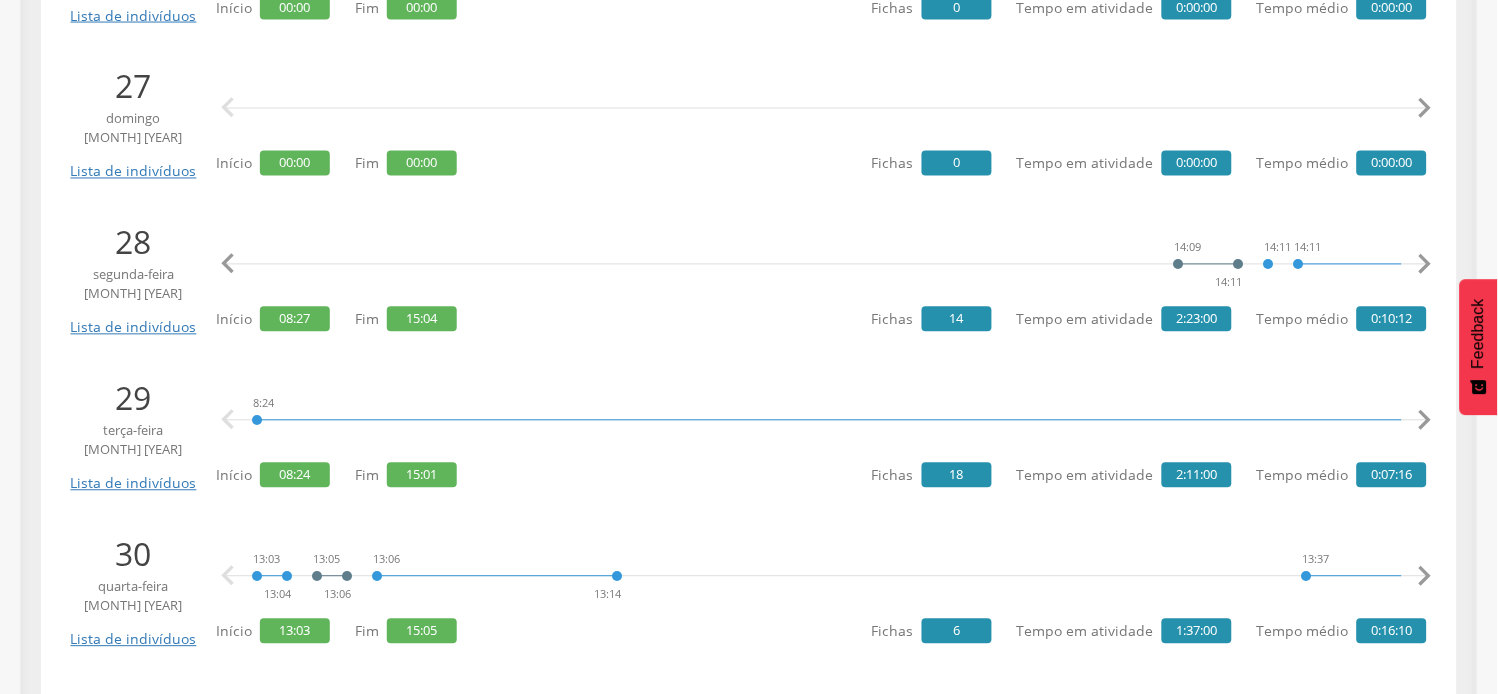 click on "" at bounding box center [1425, 265] 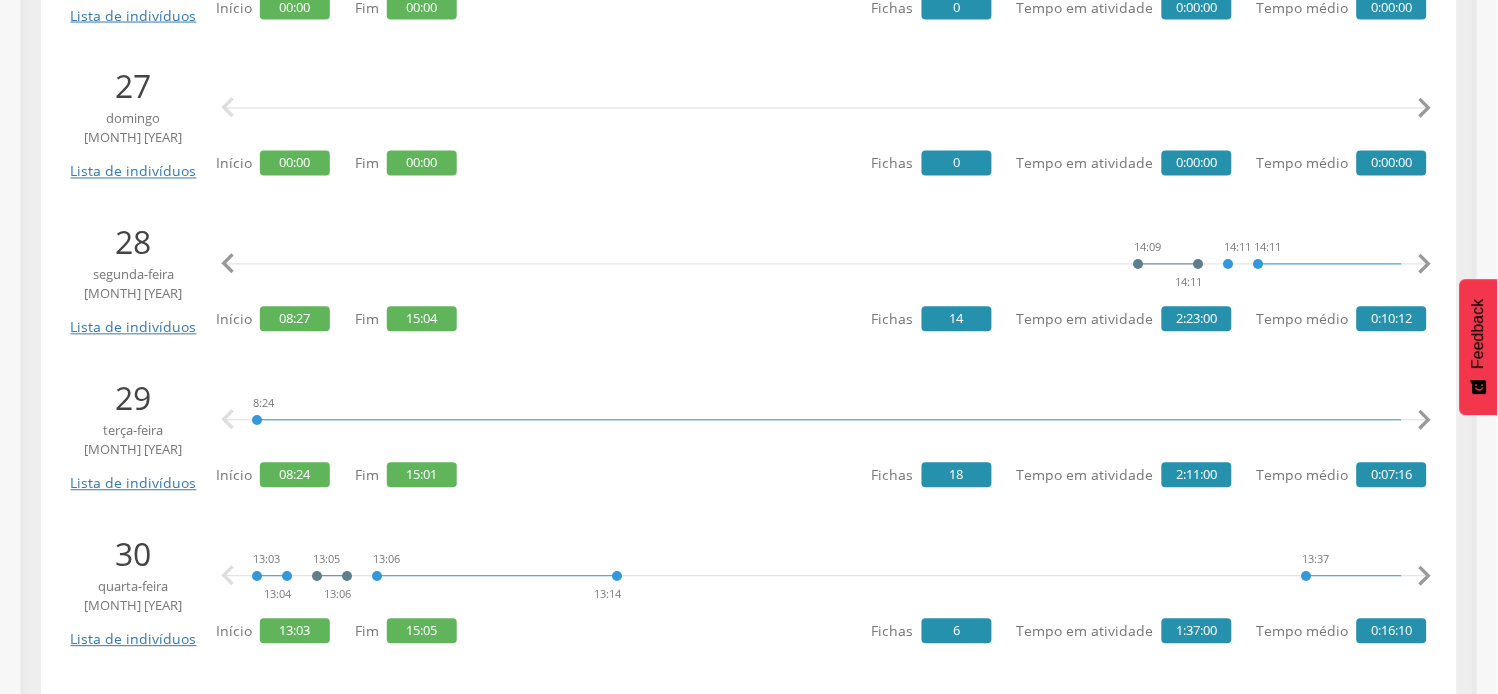 scroll, scrollTop: 0, scrollLeft: 7666, axis: horizontal 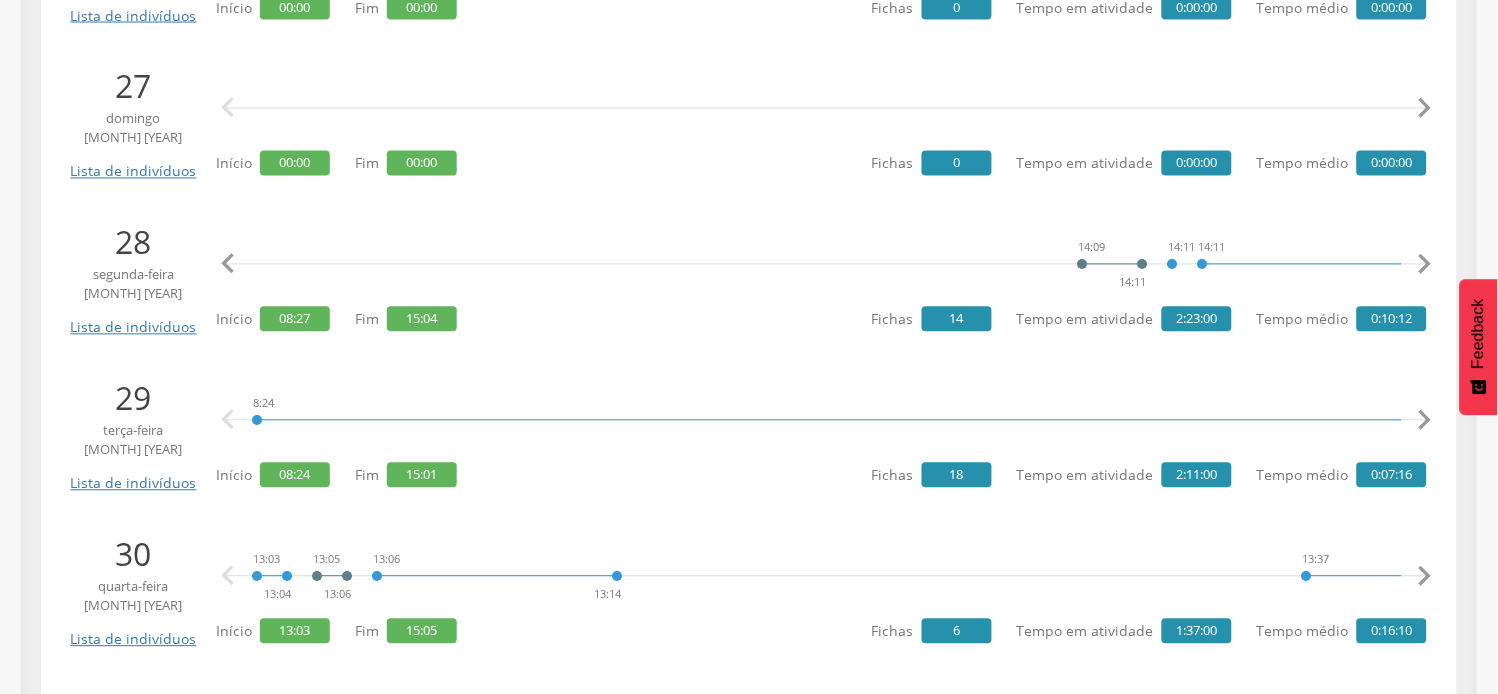 click on "" at bounding box center (1425, 265) 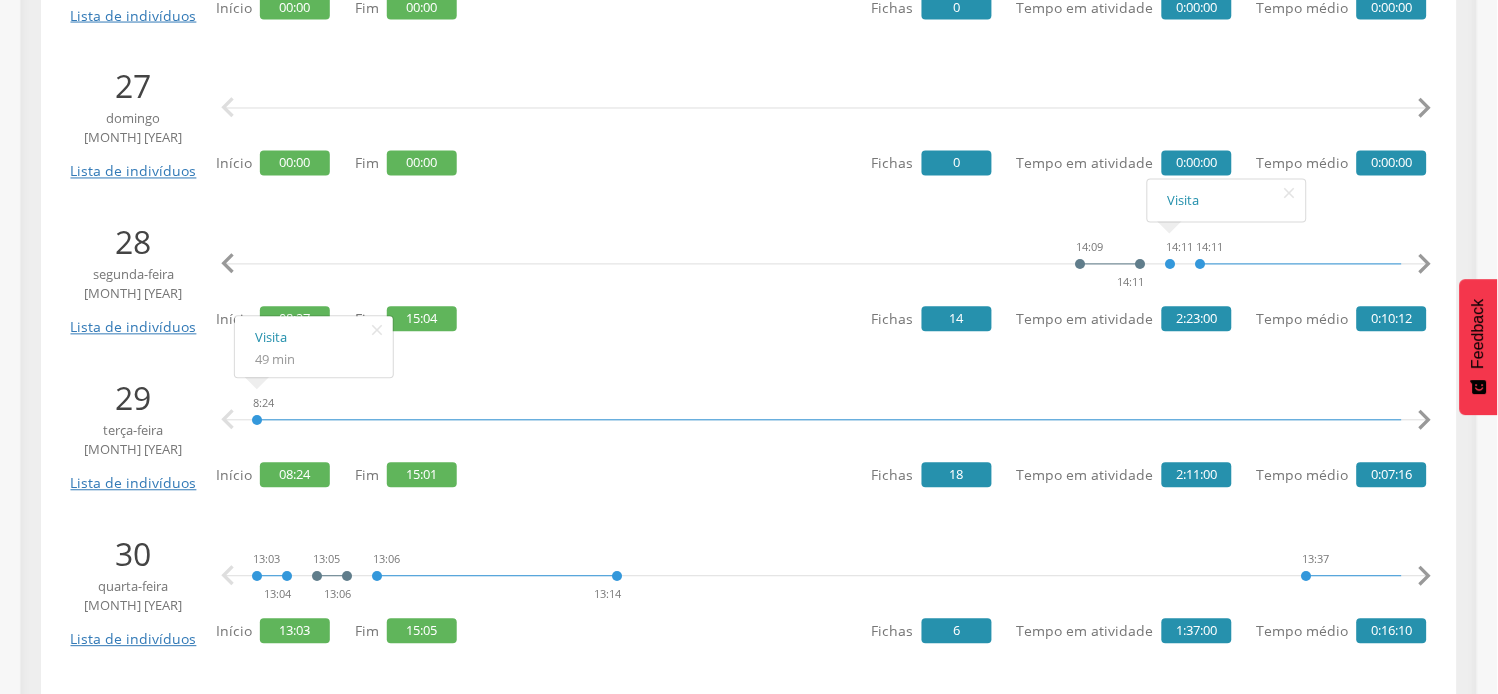 click on "" at bounding box center (1425, 421) 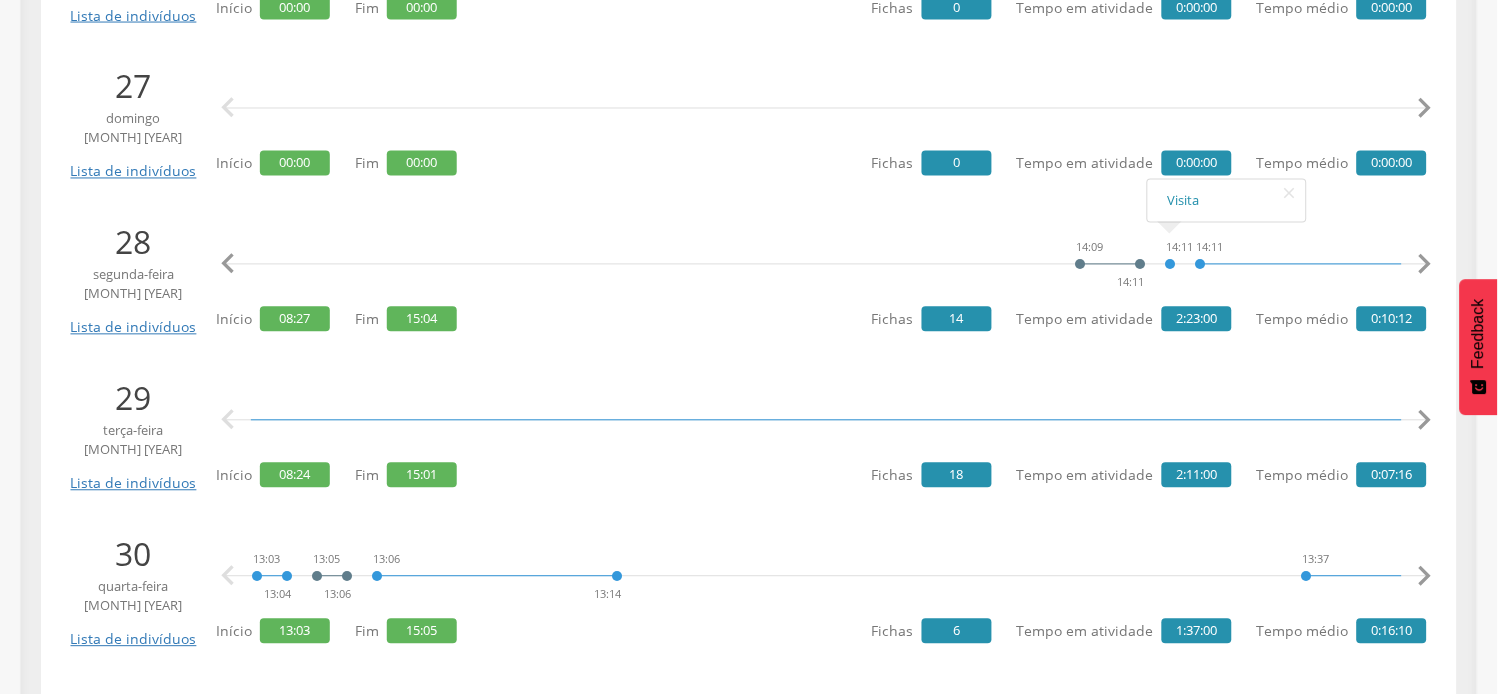 click on "" at bounding box center [1425, 421] 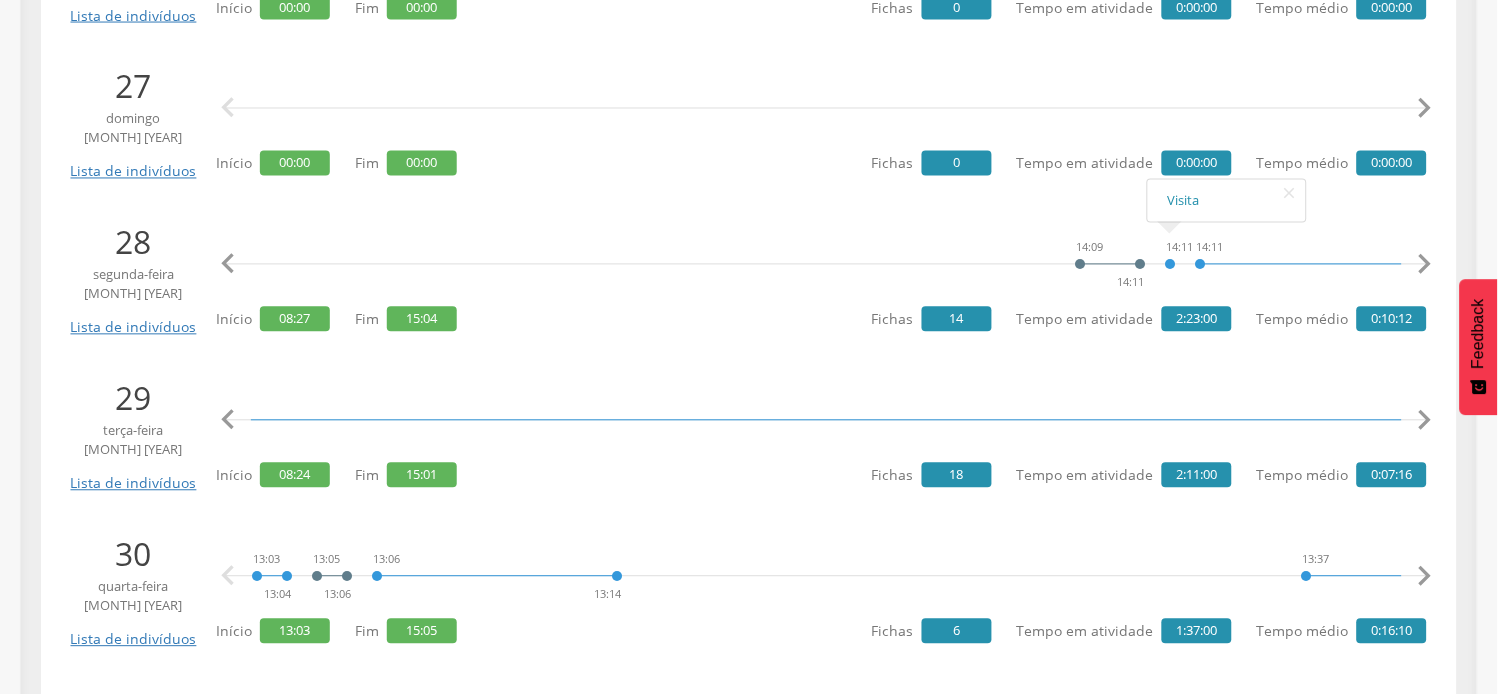 click on "" at bounding box center (1425, 421) 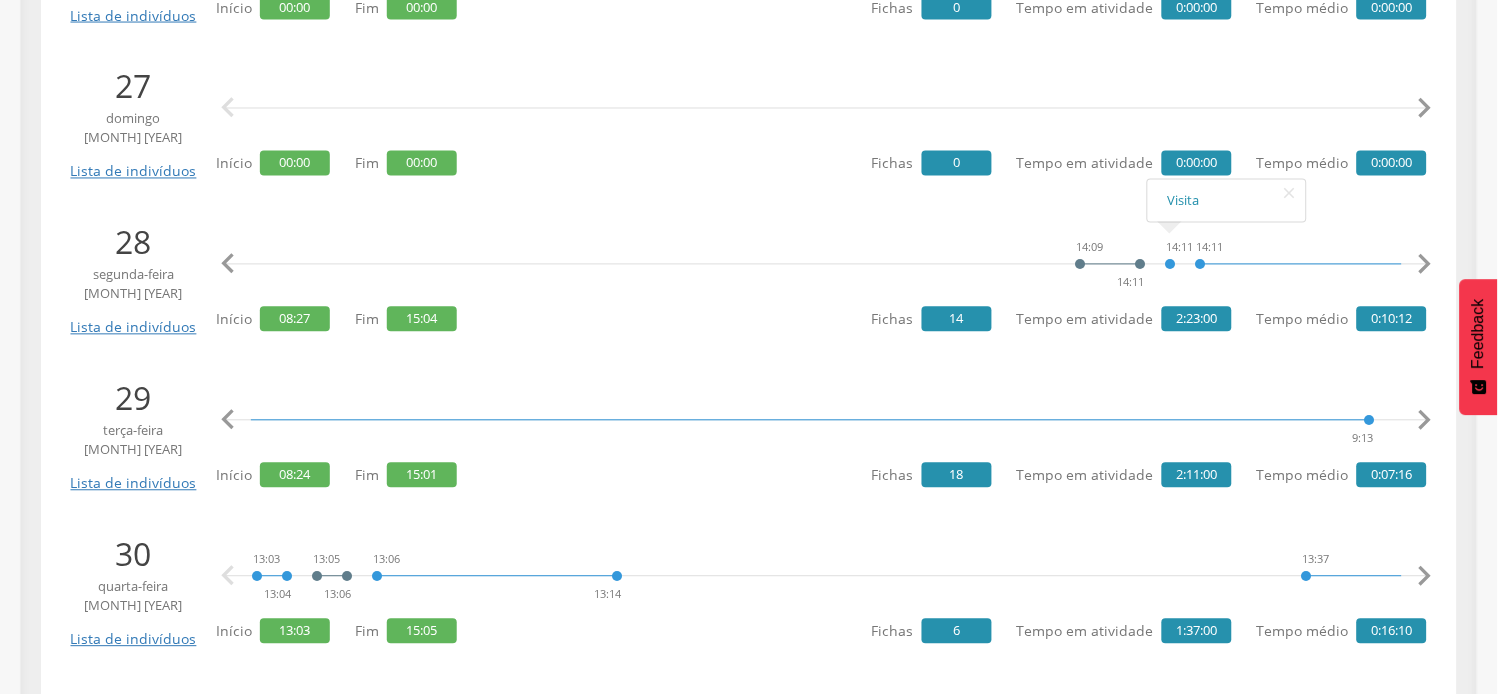 click on "" at bounding box center (1425, 421) 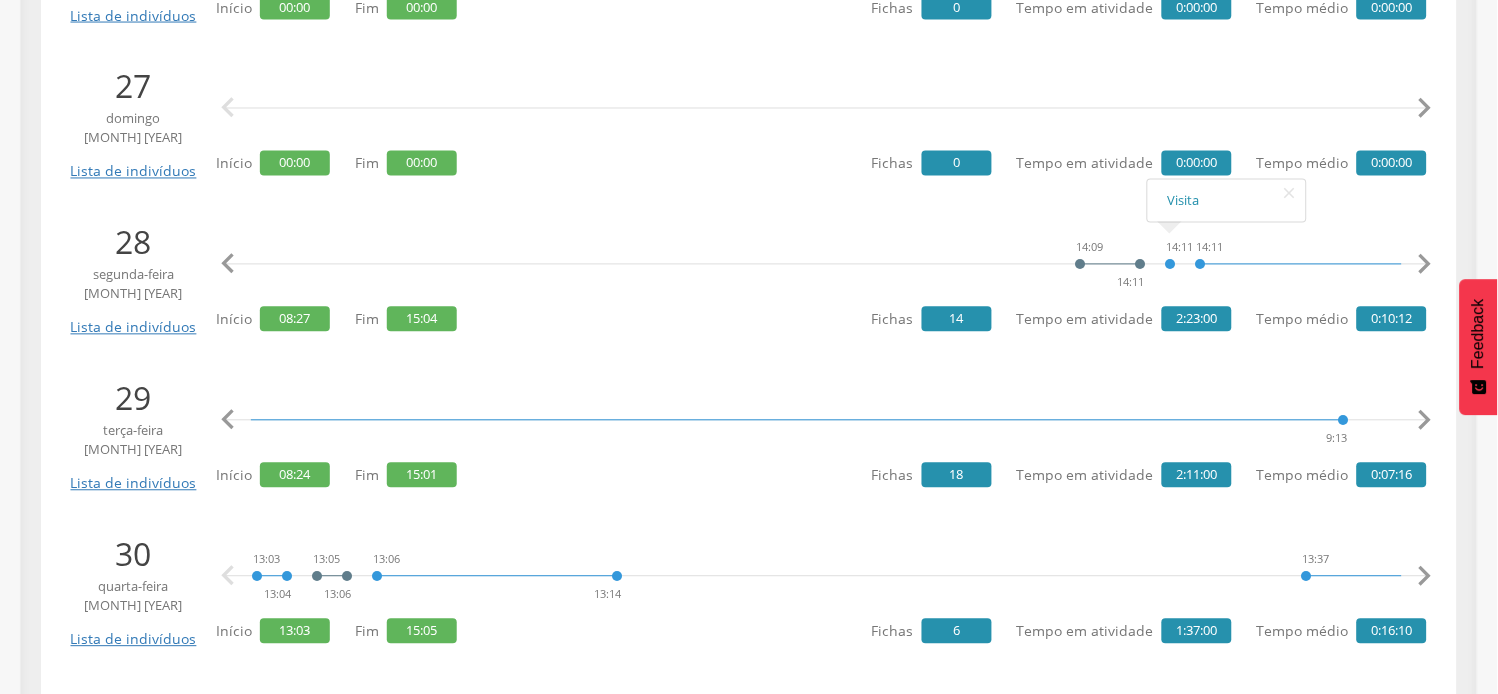 click on "" at bounding box center (1425, 421) 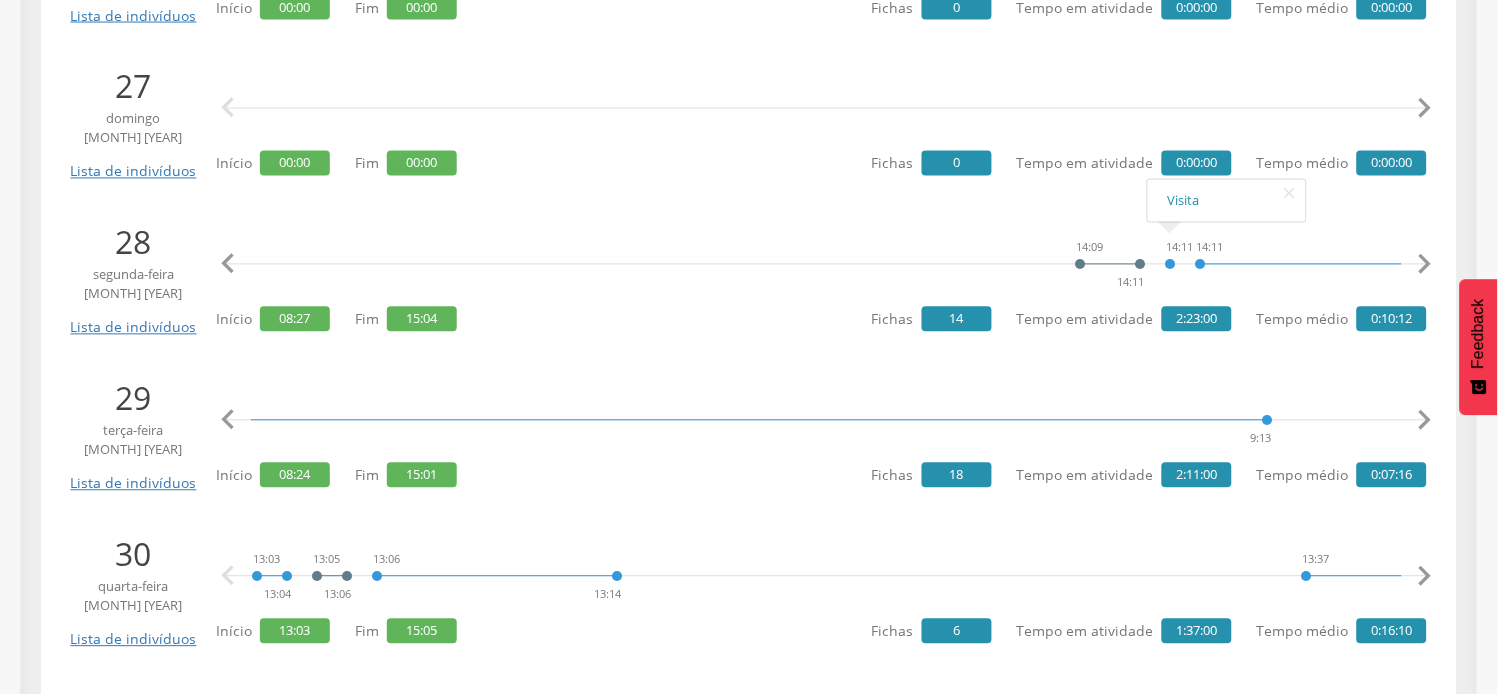 click on "" at bounding box center [1425, 421] 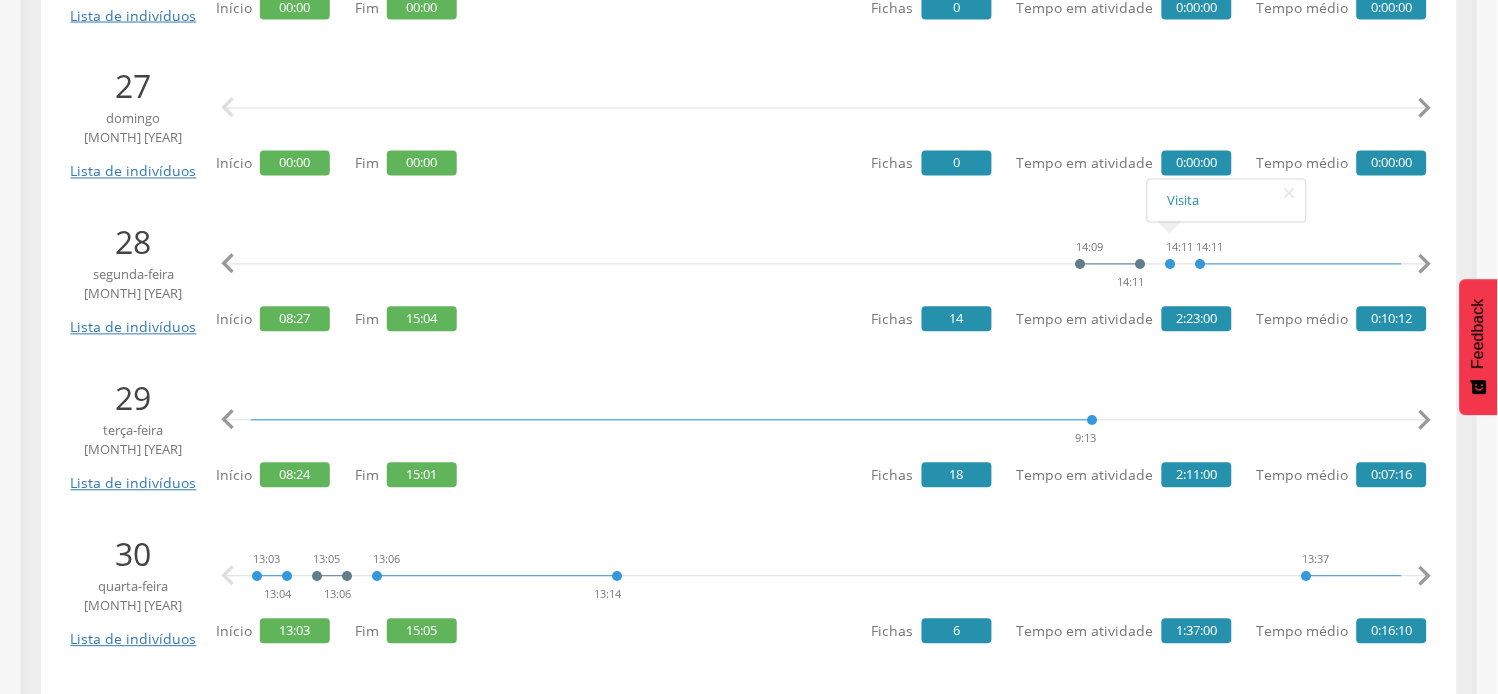 click on "" at bounding box center (1425, 421) 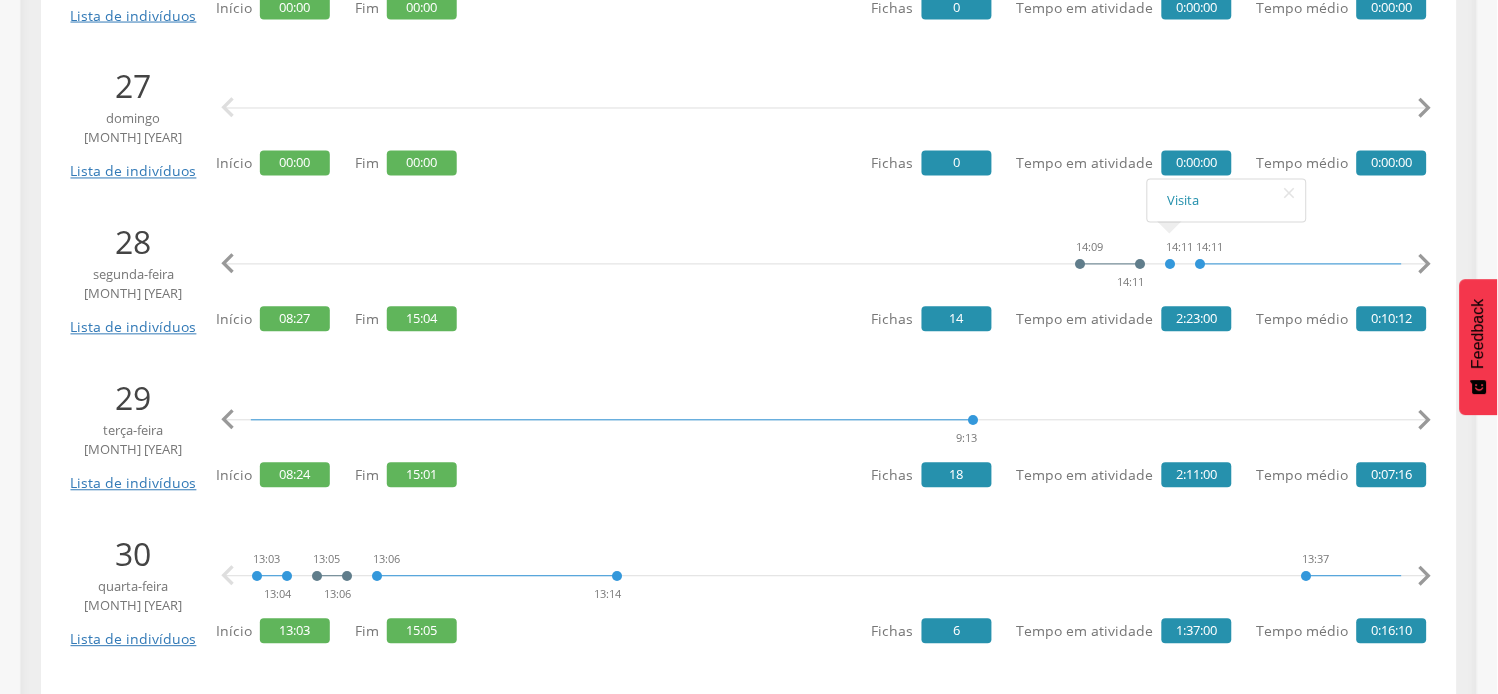 click on "" at bounding box center [1425, 421] 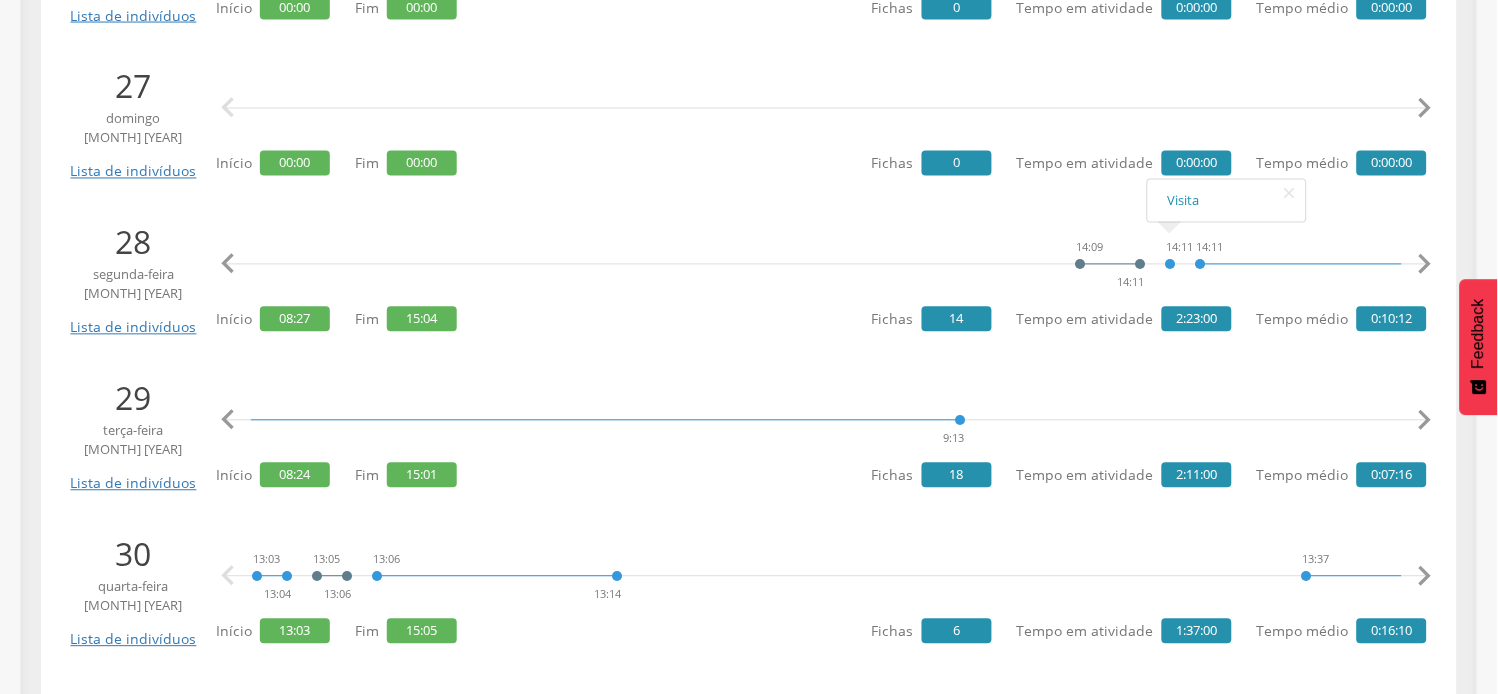 click on "" at bounding box center (1425, 421) 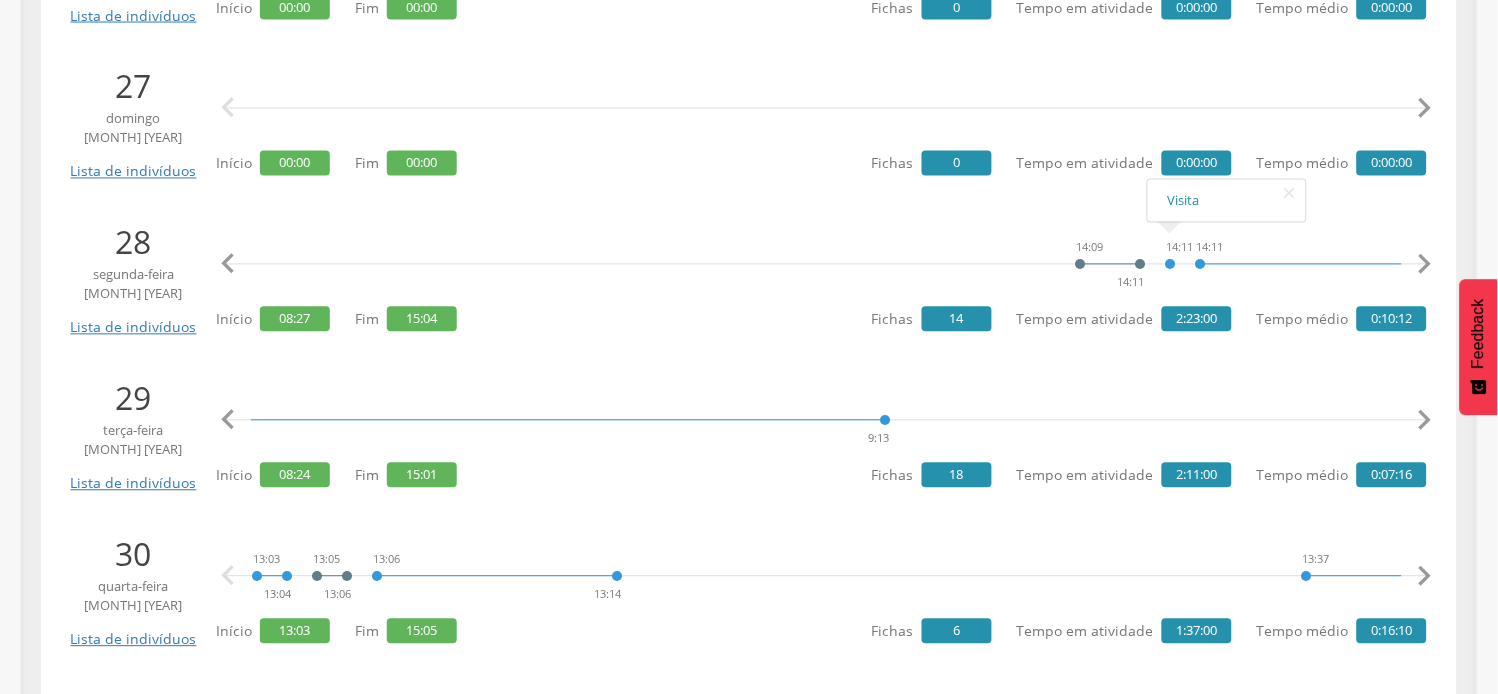 click on "" at bounding box center [1425, 421] 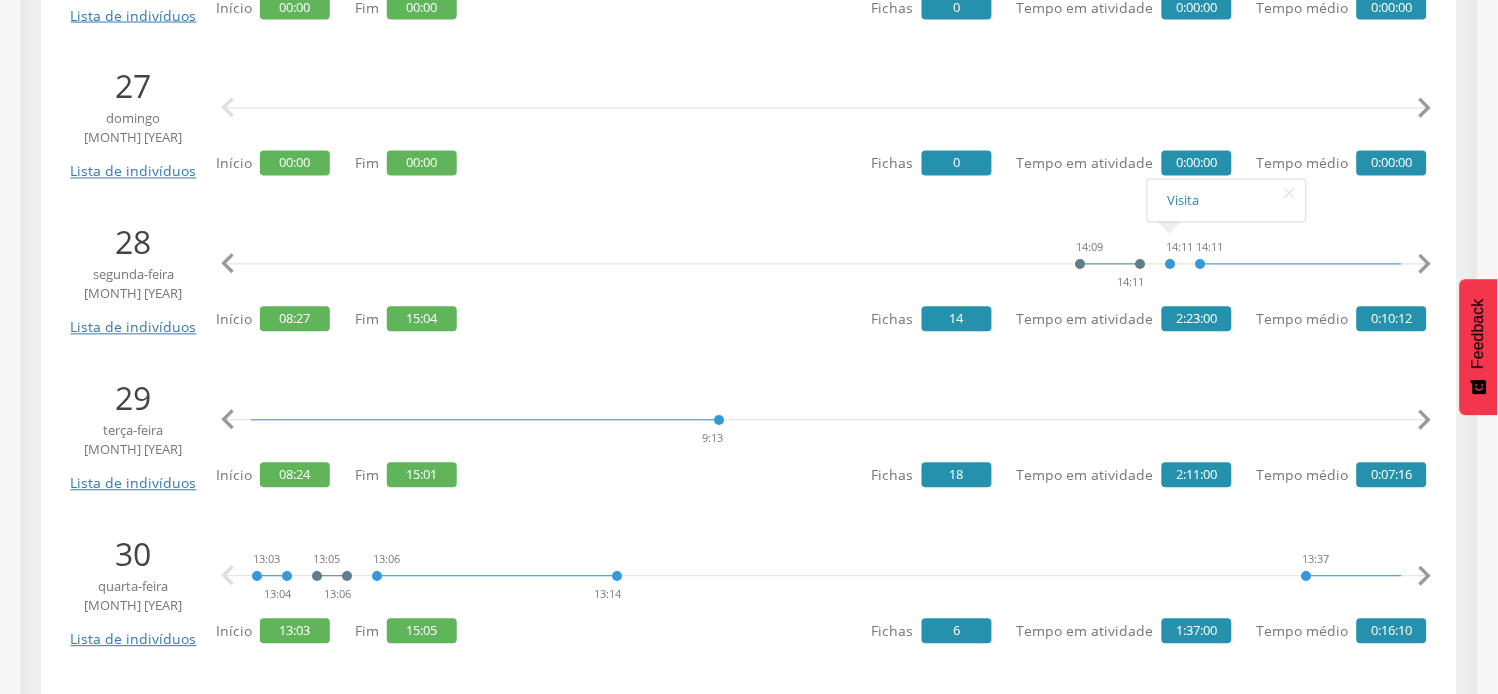 click on "" at bounding box center (1425, 421) 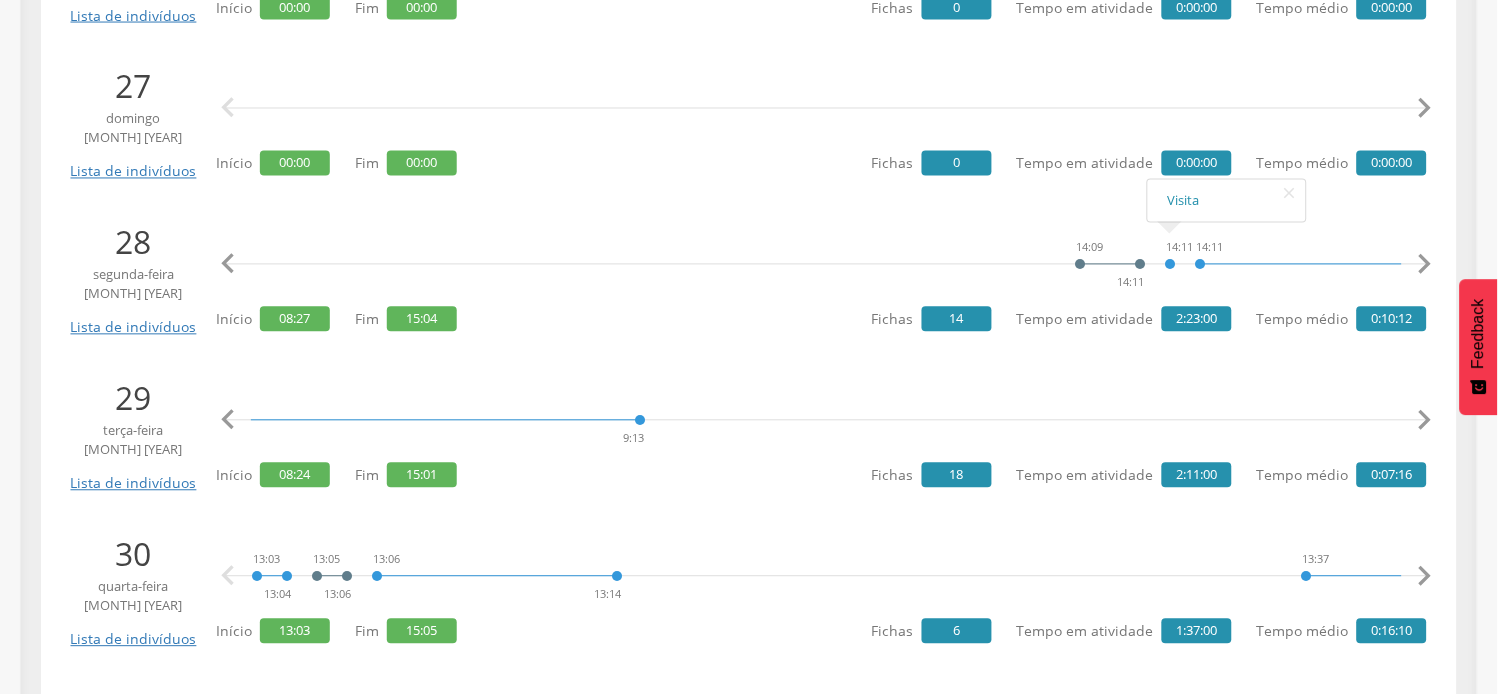 click on "" at bounding box center [1425, 421] 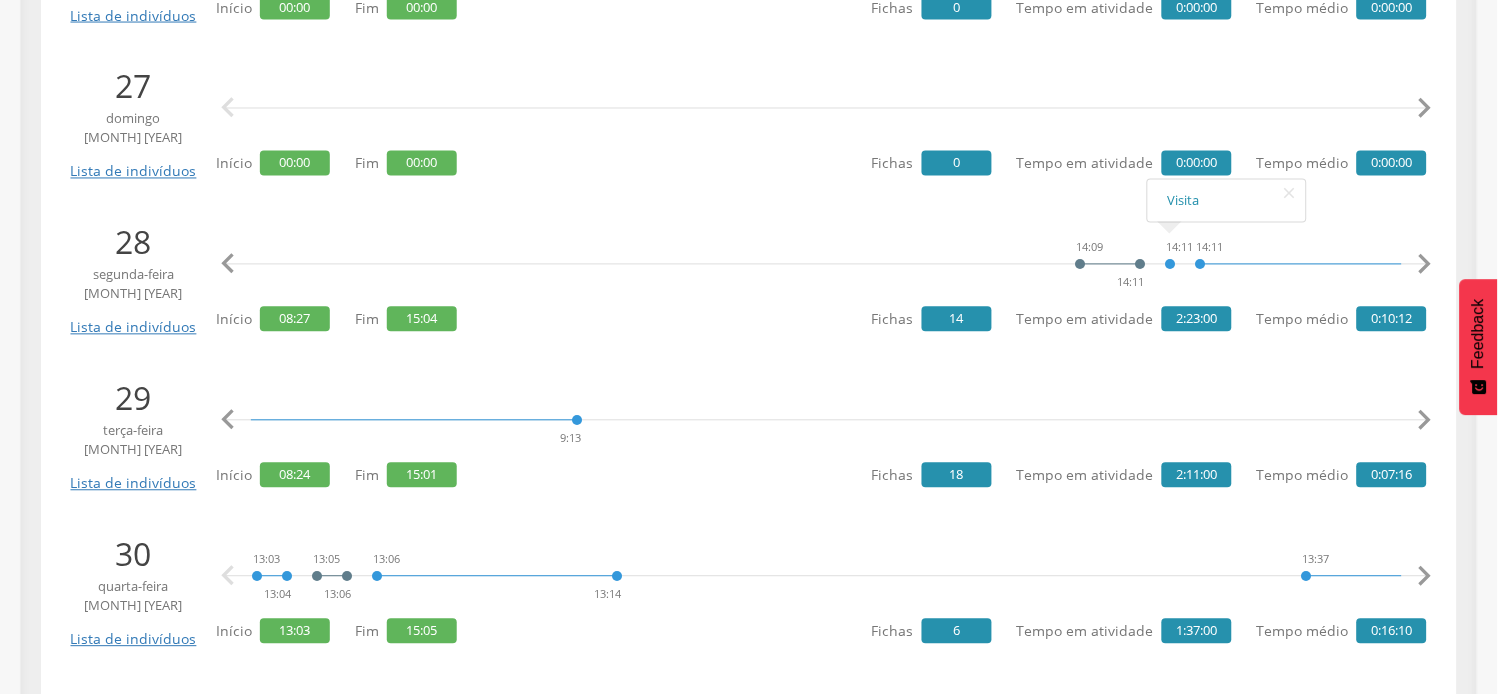 click on "" at bounding box center [1425, 421] 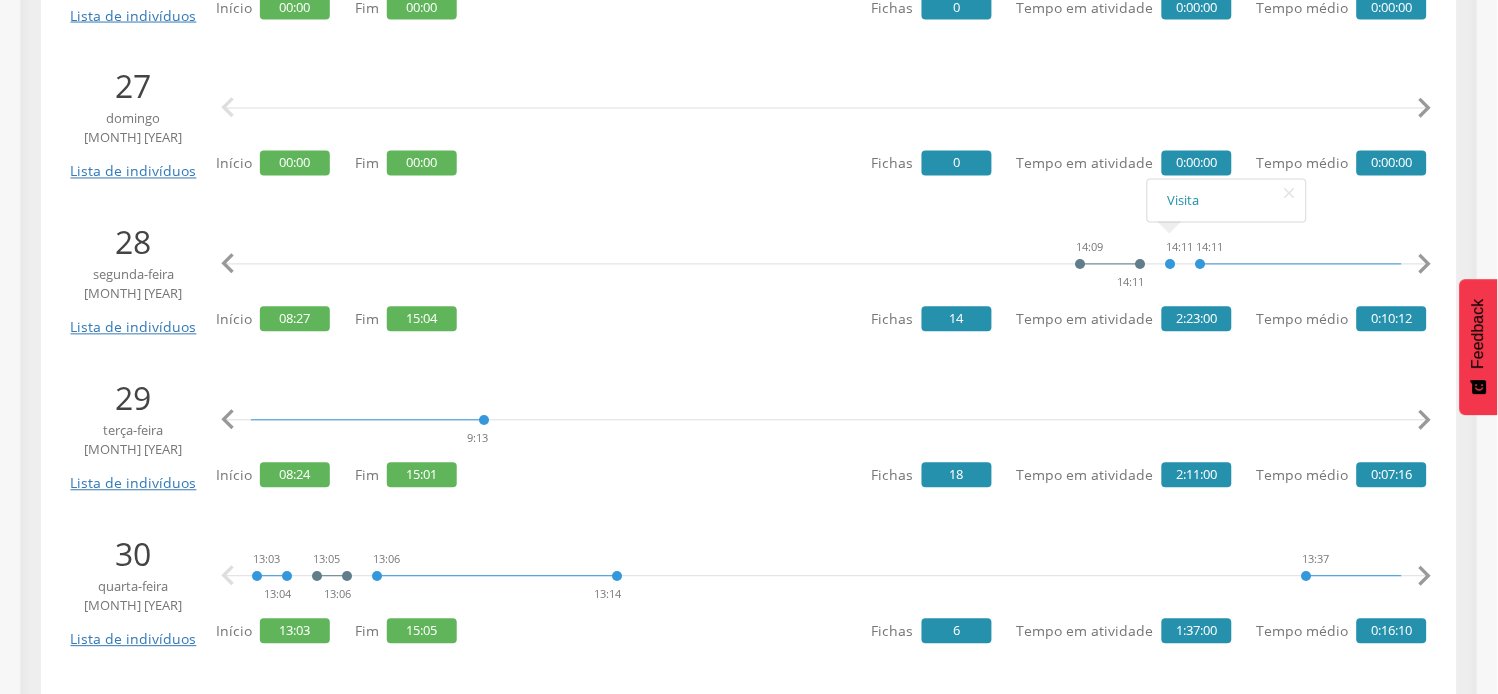 click on "" at bounding box center [1425, 421] 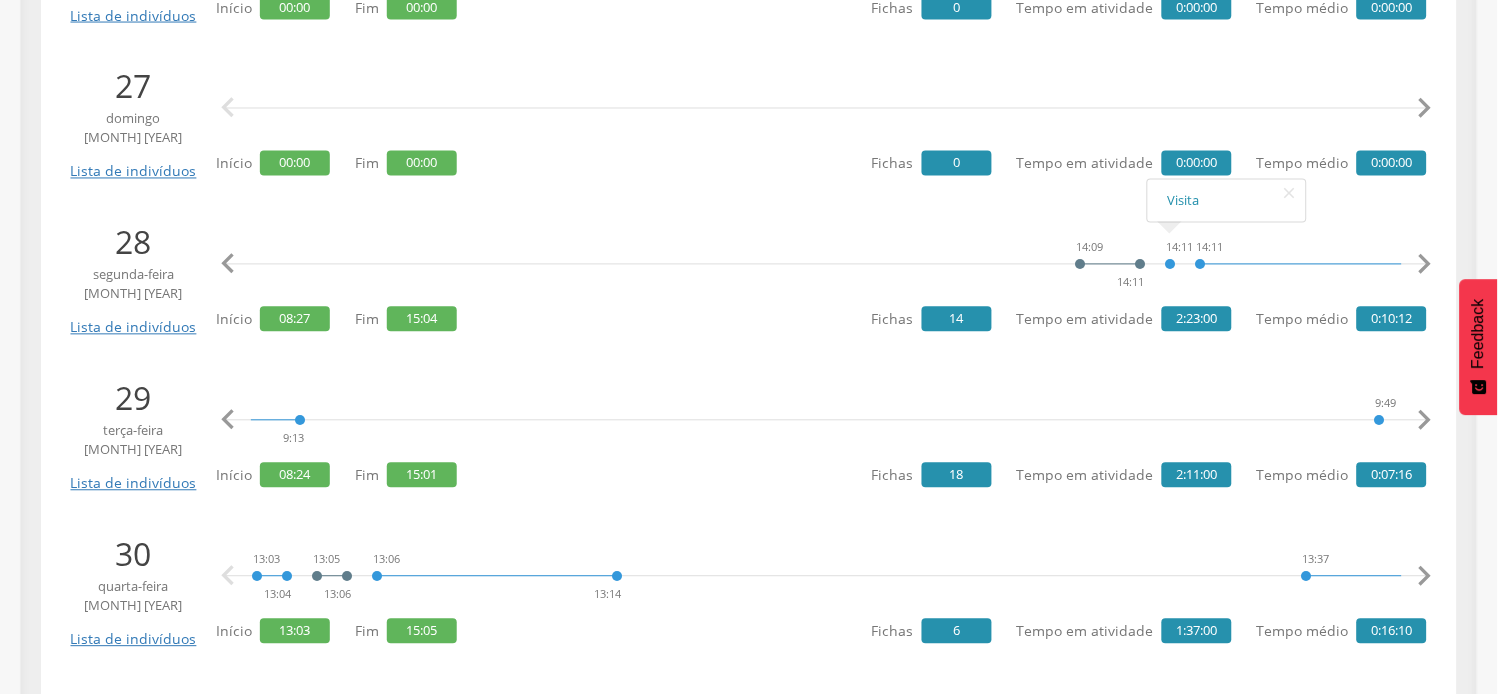 click on "" at bounding box center [1425, 421] 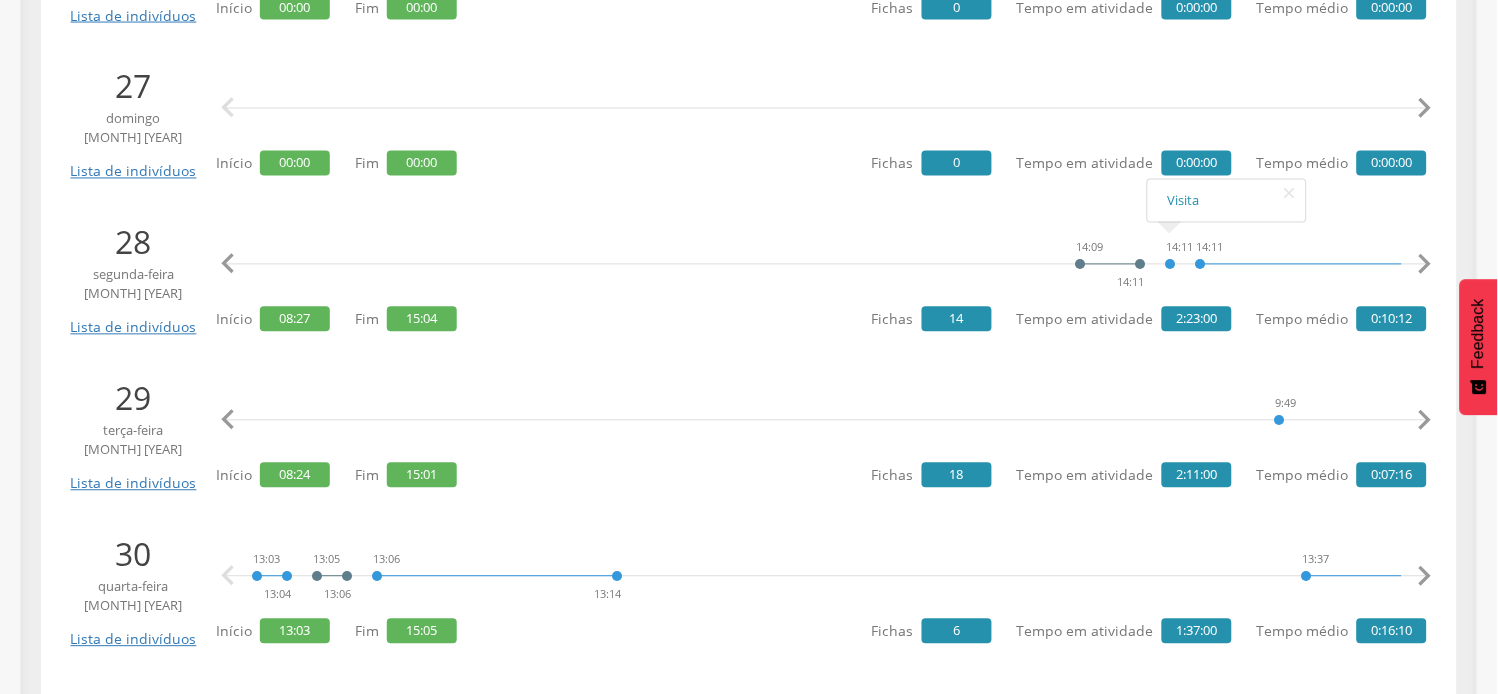 click on "" at bounding box center (1425, 421) 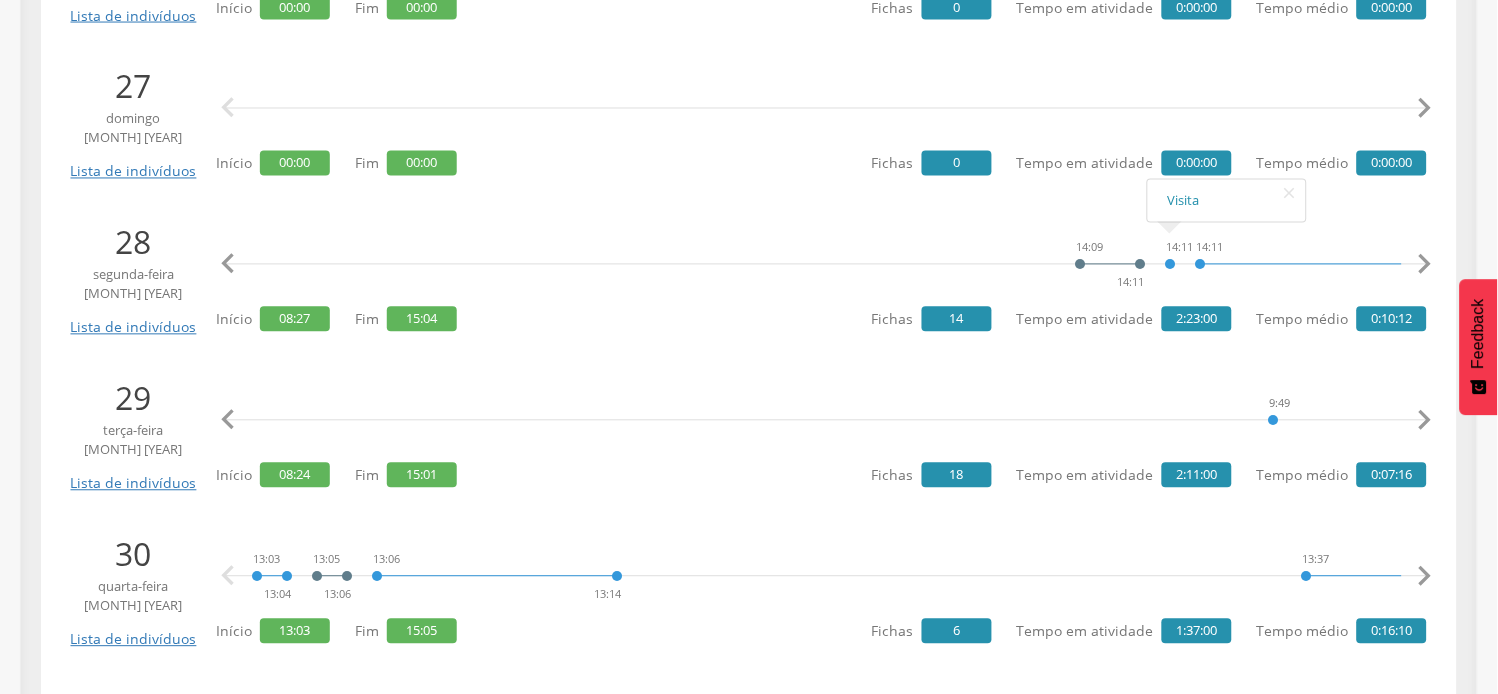 click on "" at bounding box center [1425, 421] 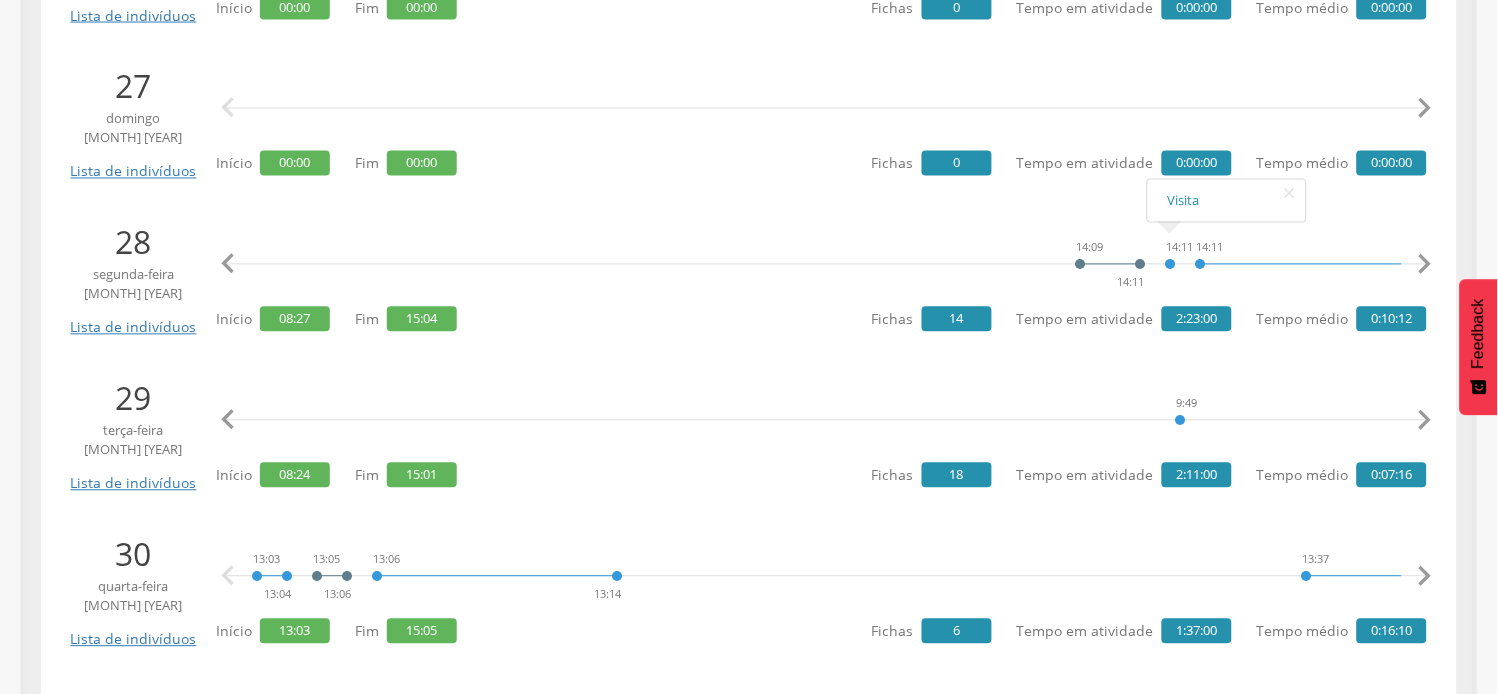 click on "" at bounding box center (1425, 421) 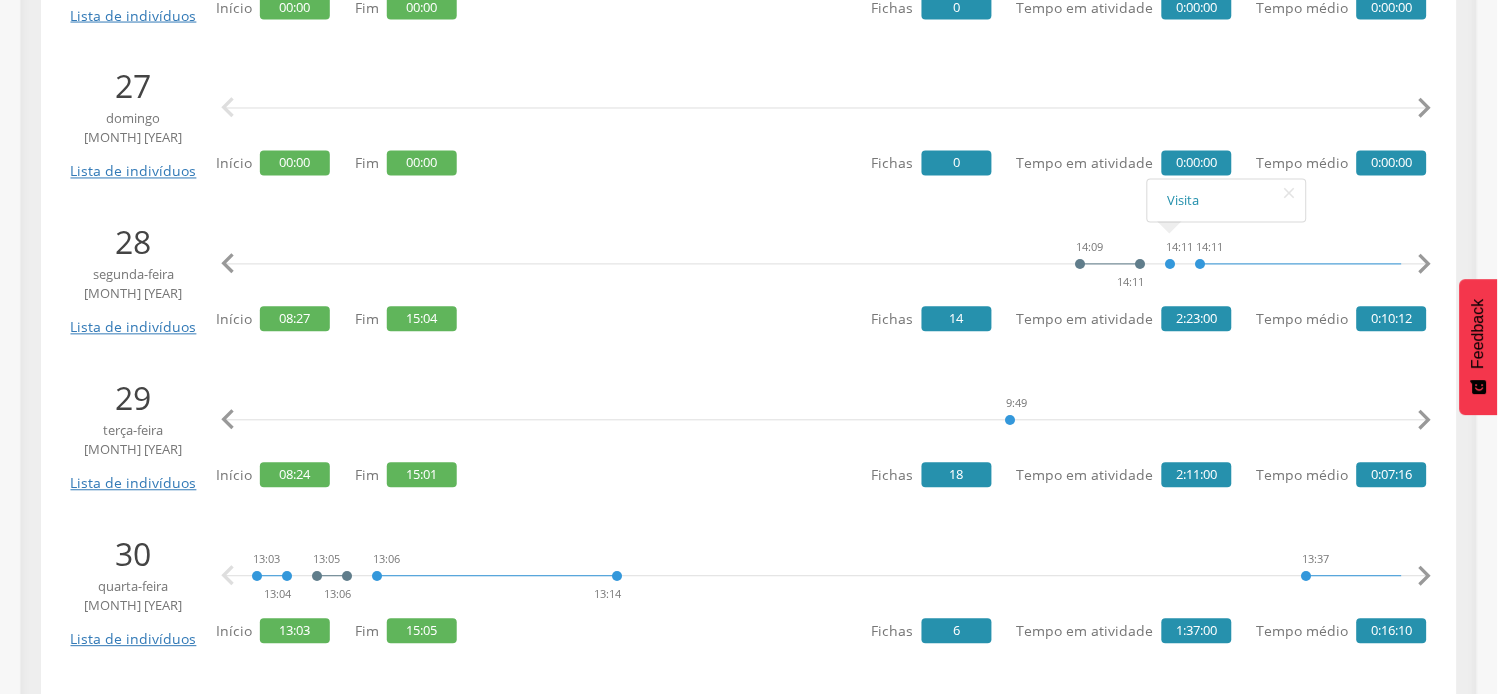 click on "" at bounding box center (1425, 421) 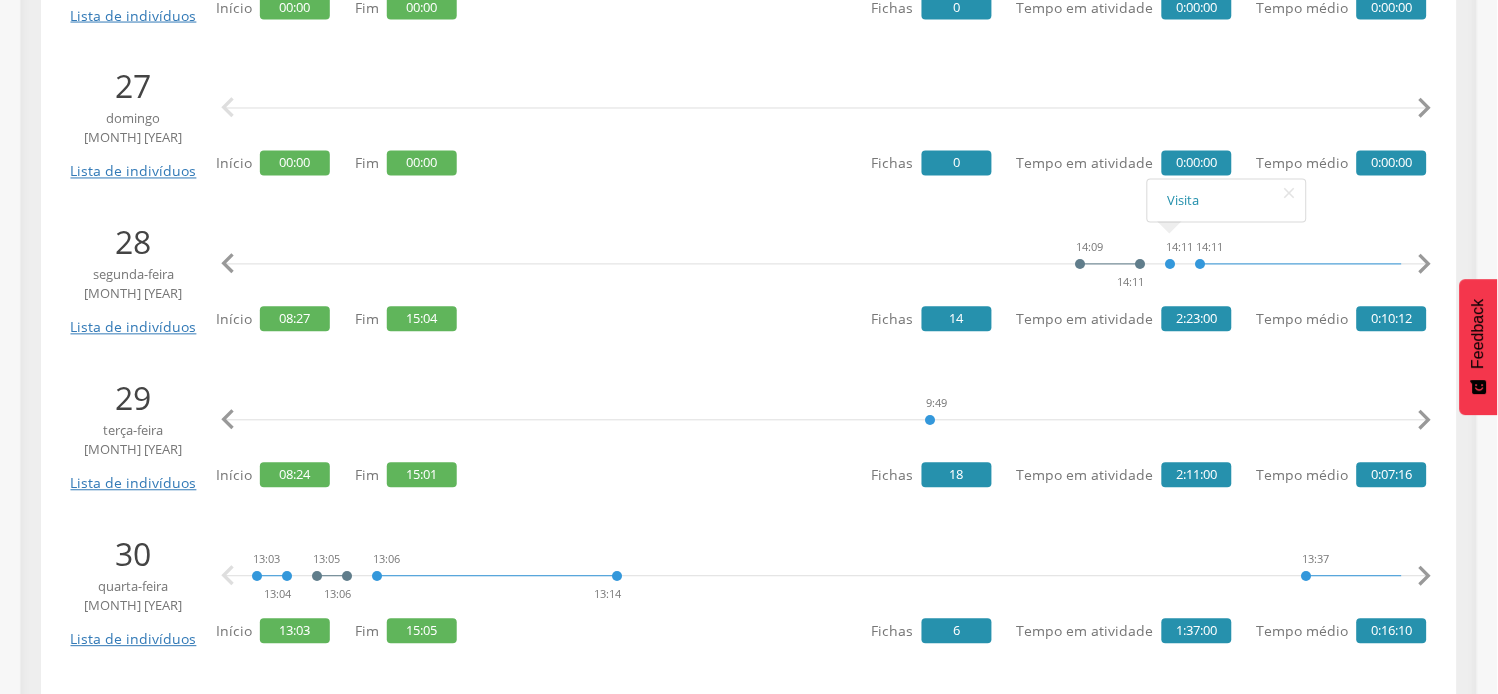 click on "" at bounding box center [1425, 421] 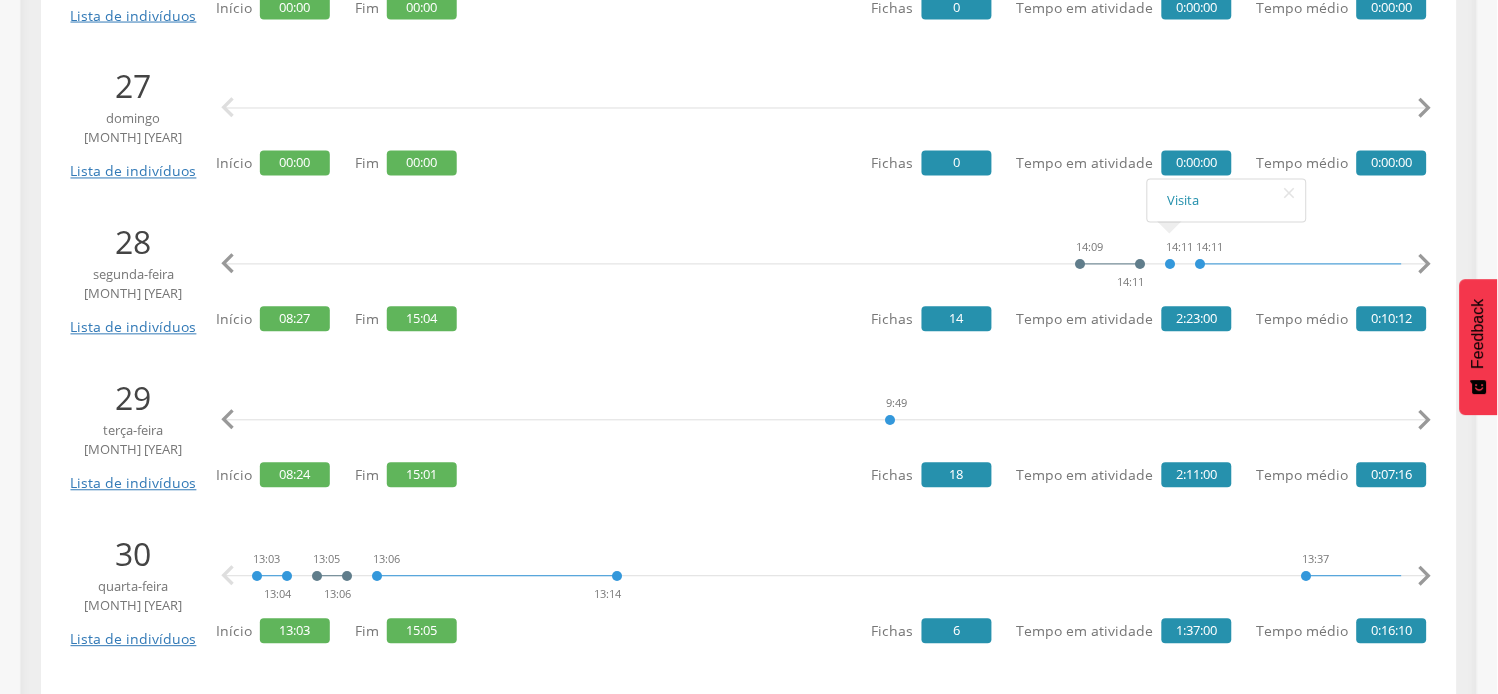 click on "" at bounding box center [1425, 421] 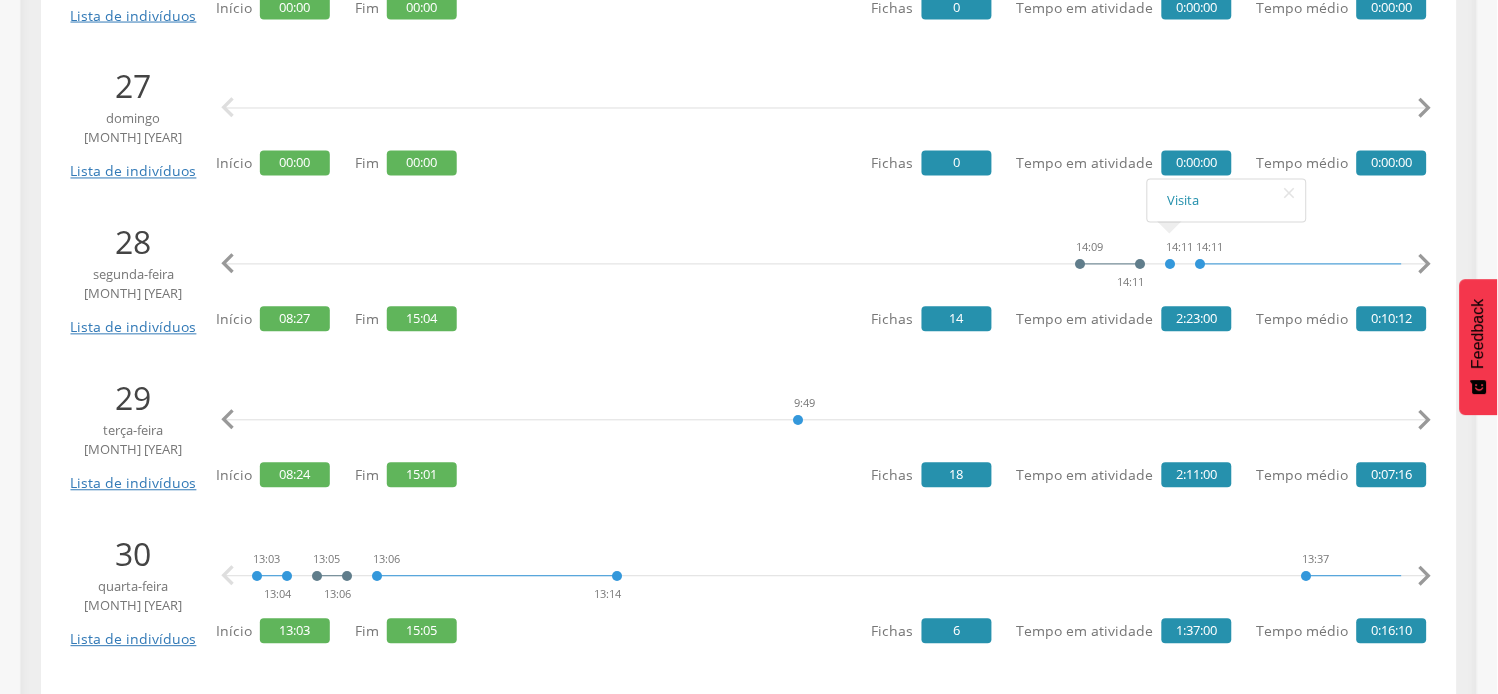 click on "" at bounding box center [1425, 421] 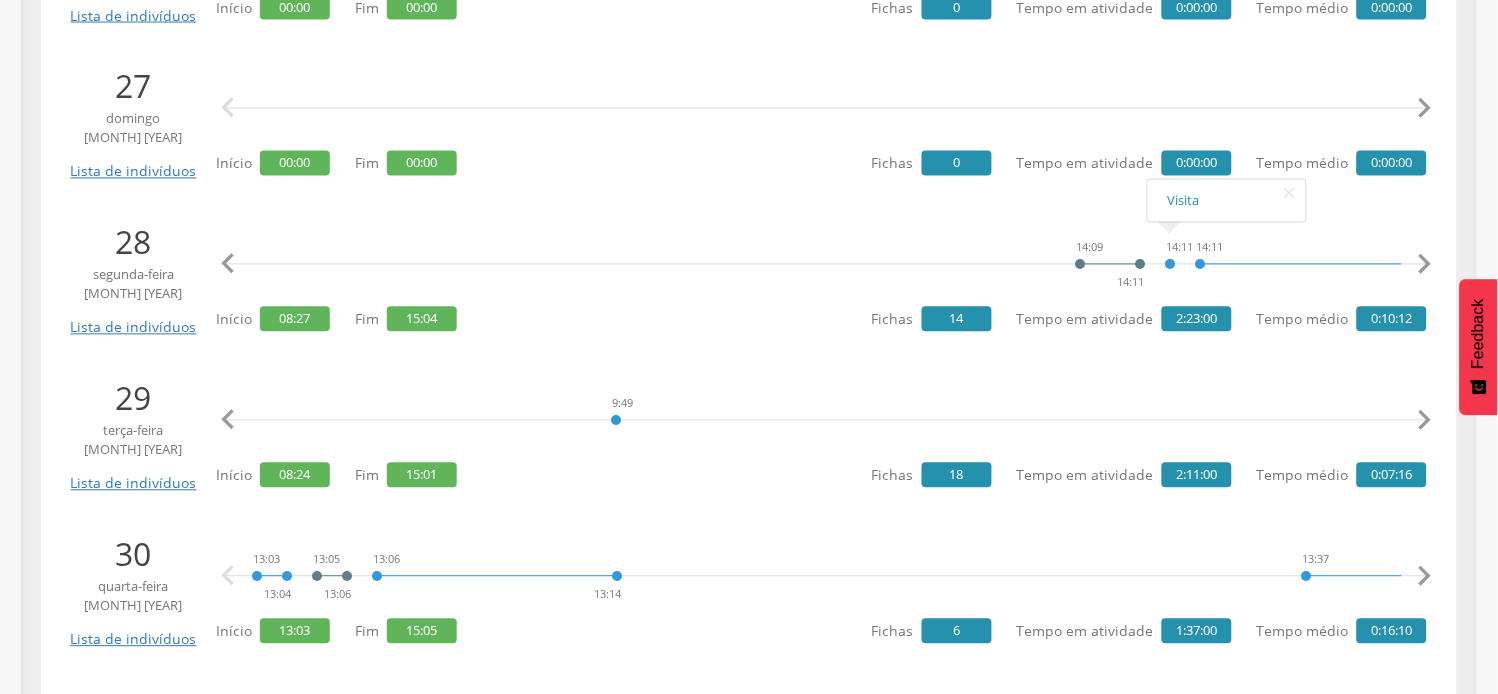 click on "" at bounding box center [1425, 421] 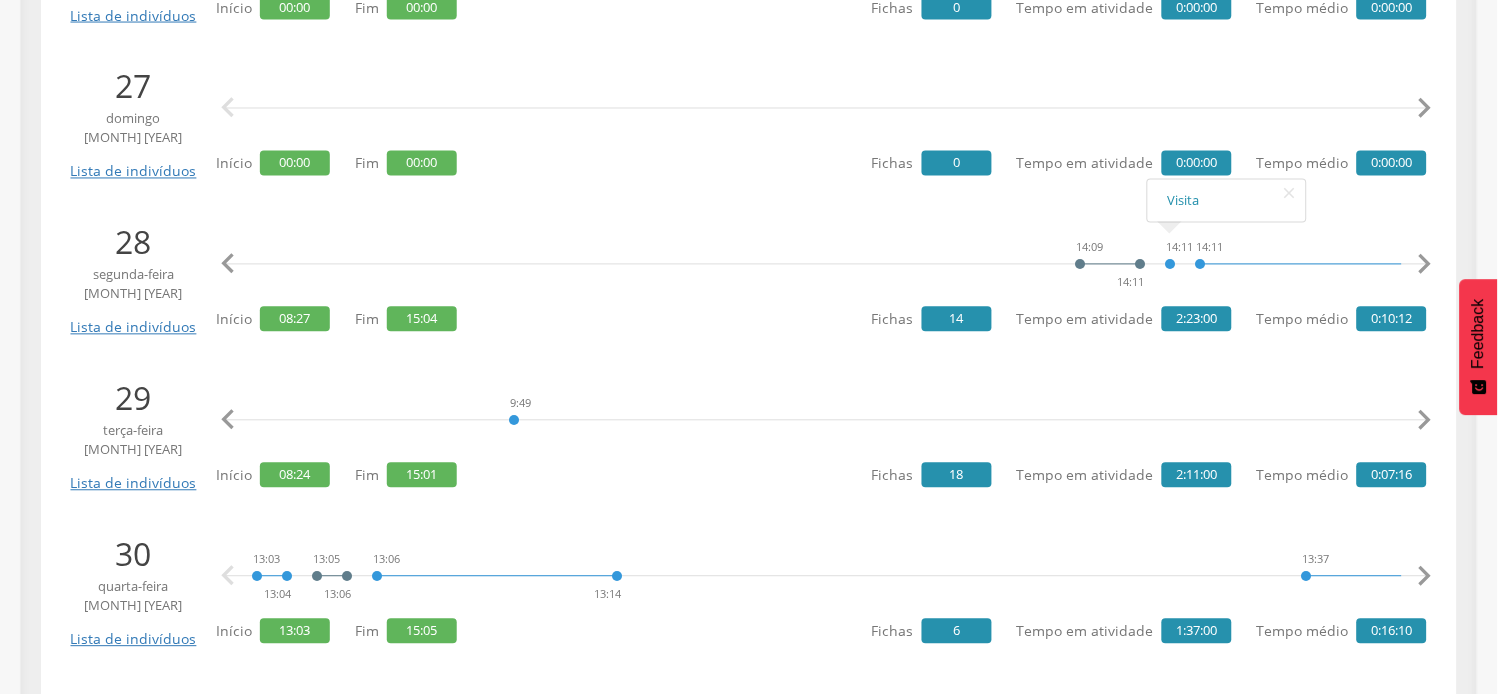 click on "" at bounding box center (1425, 421) 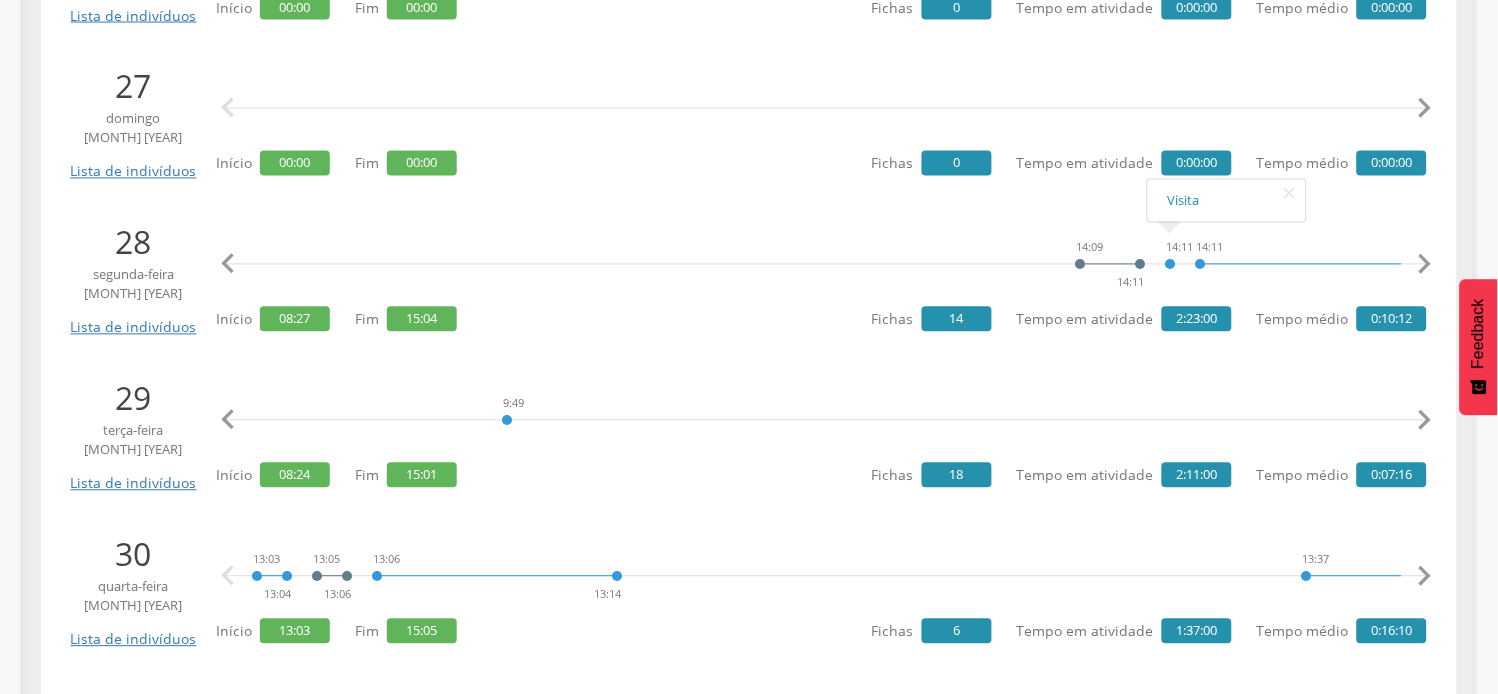 click on "" at bounding box center [1425, 421] 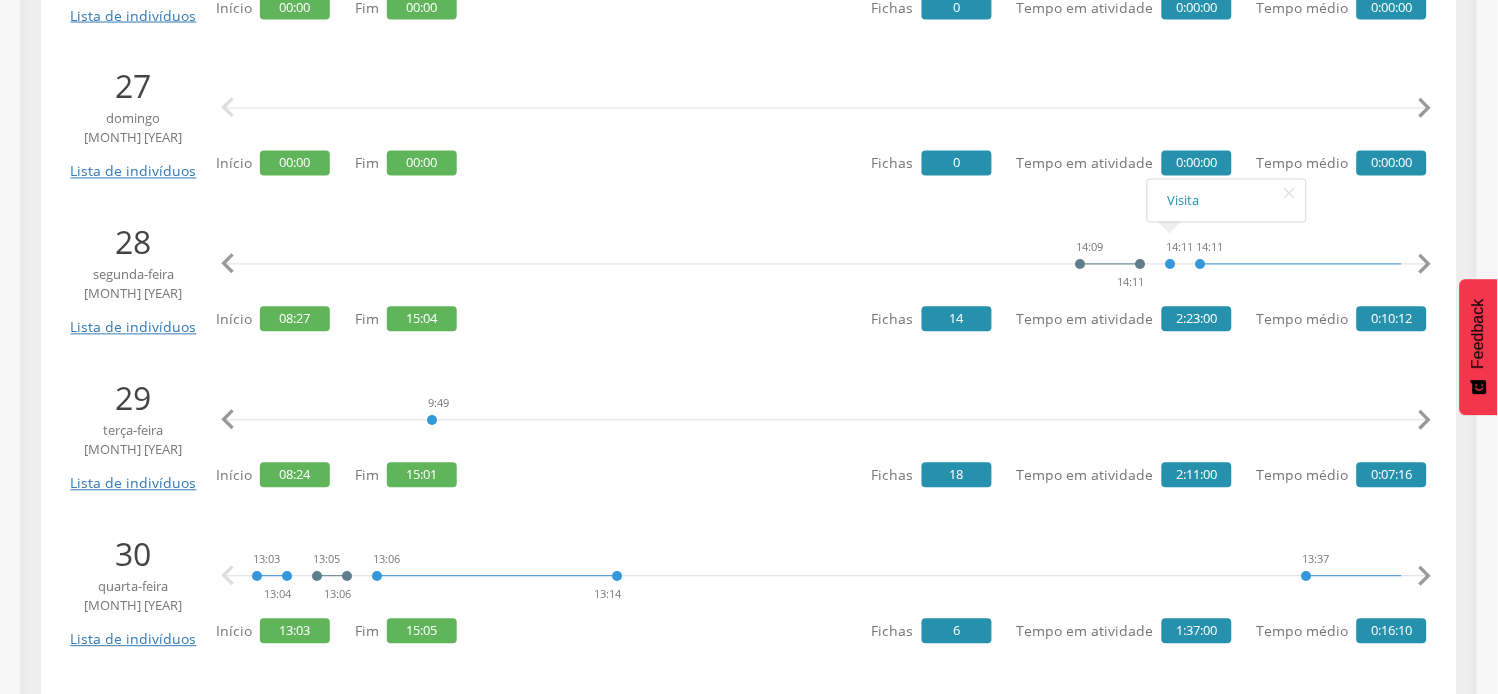 click on "" at bounding box center [1425, 421] 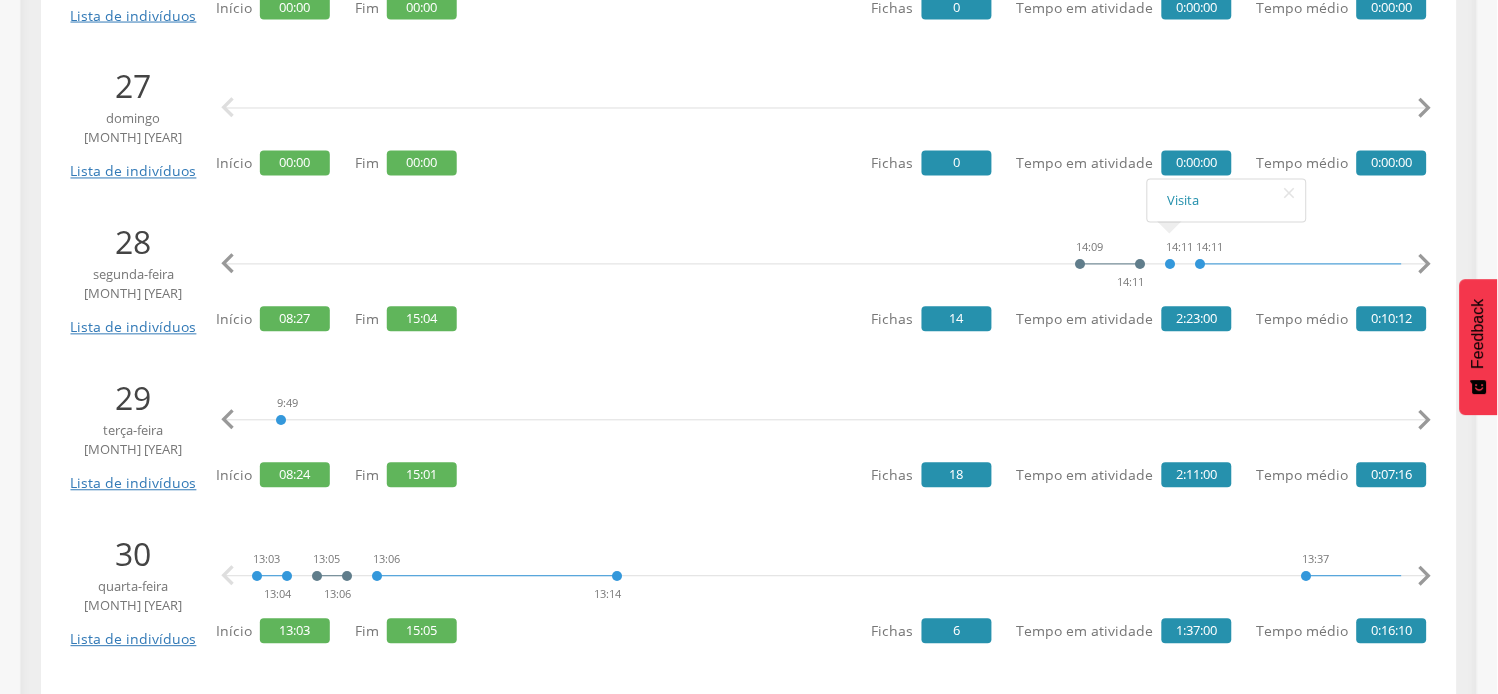 click on "" at bounding box center (1425, 421) 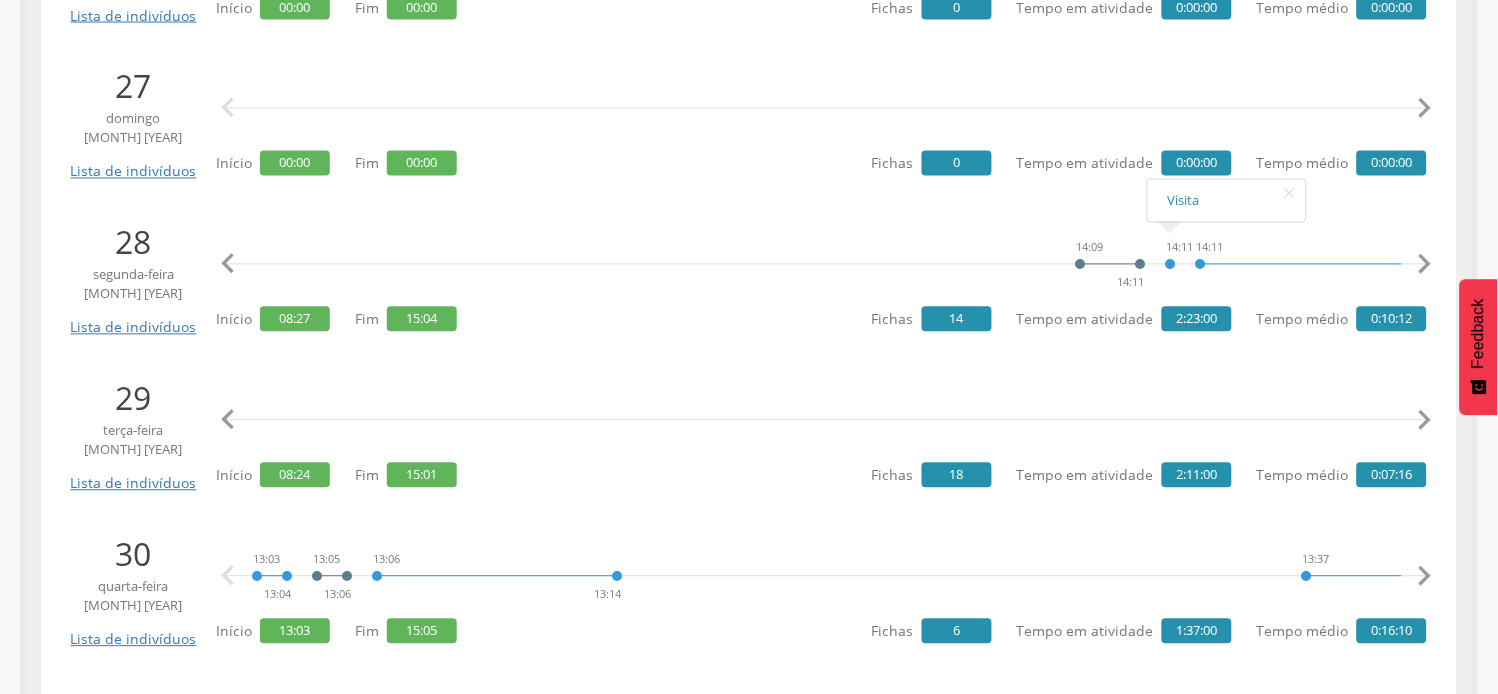 scroll, scrollTop: 0, scrollLeft: 2683, axis: horizontal 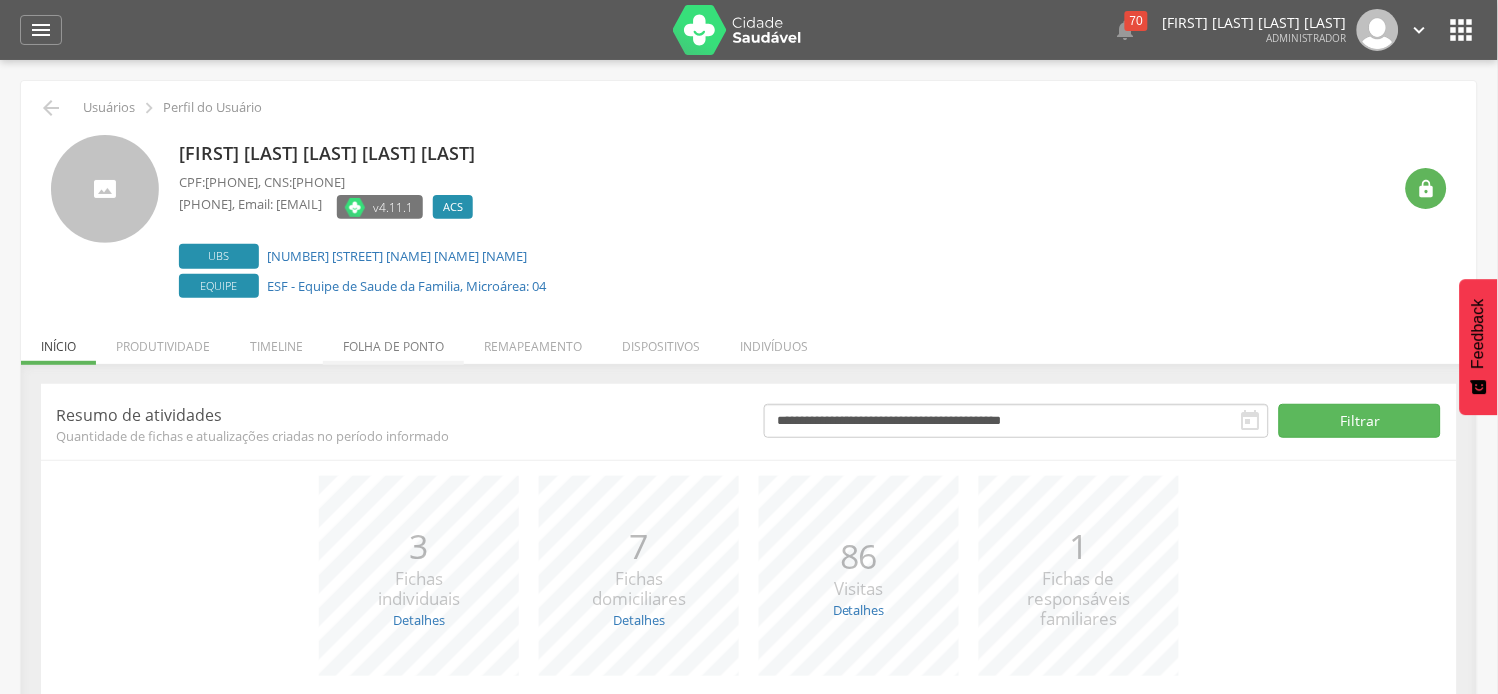click on "Folha de ponto" at bounding box center (393, 341) 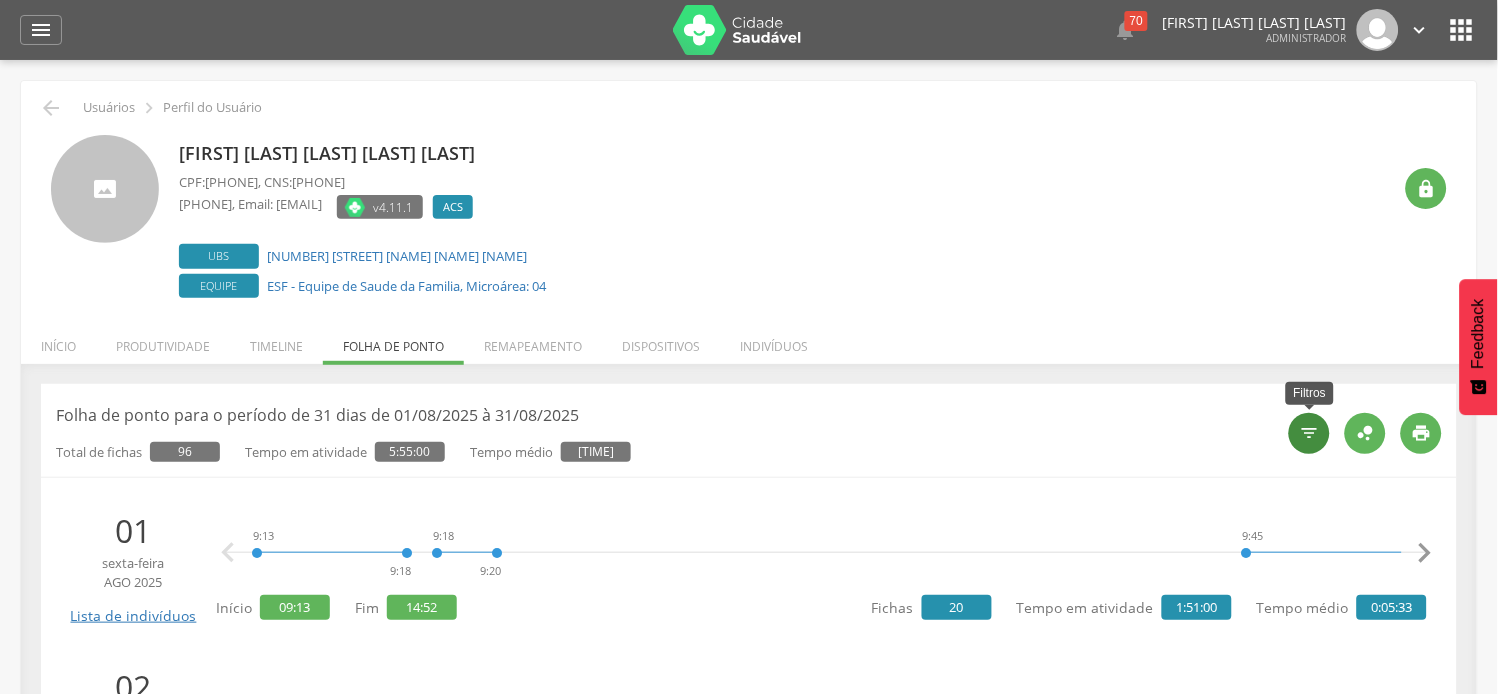 click on "" at bounding box center [1309, 433] 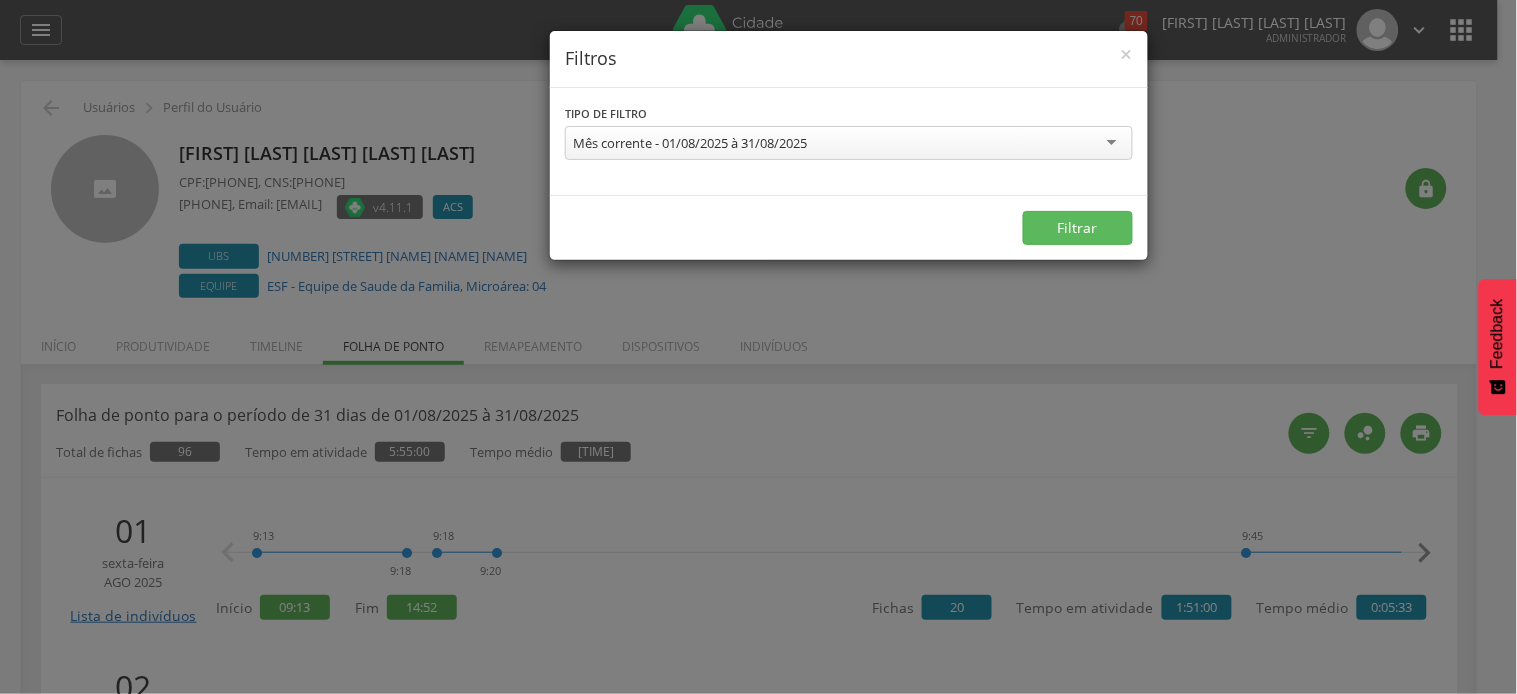 click on "Mês corrente - 01/08/2025 à 31/08/2025" at bounding box center [690, 143] 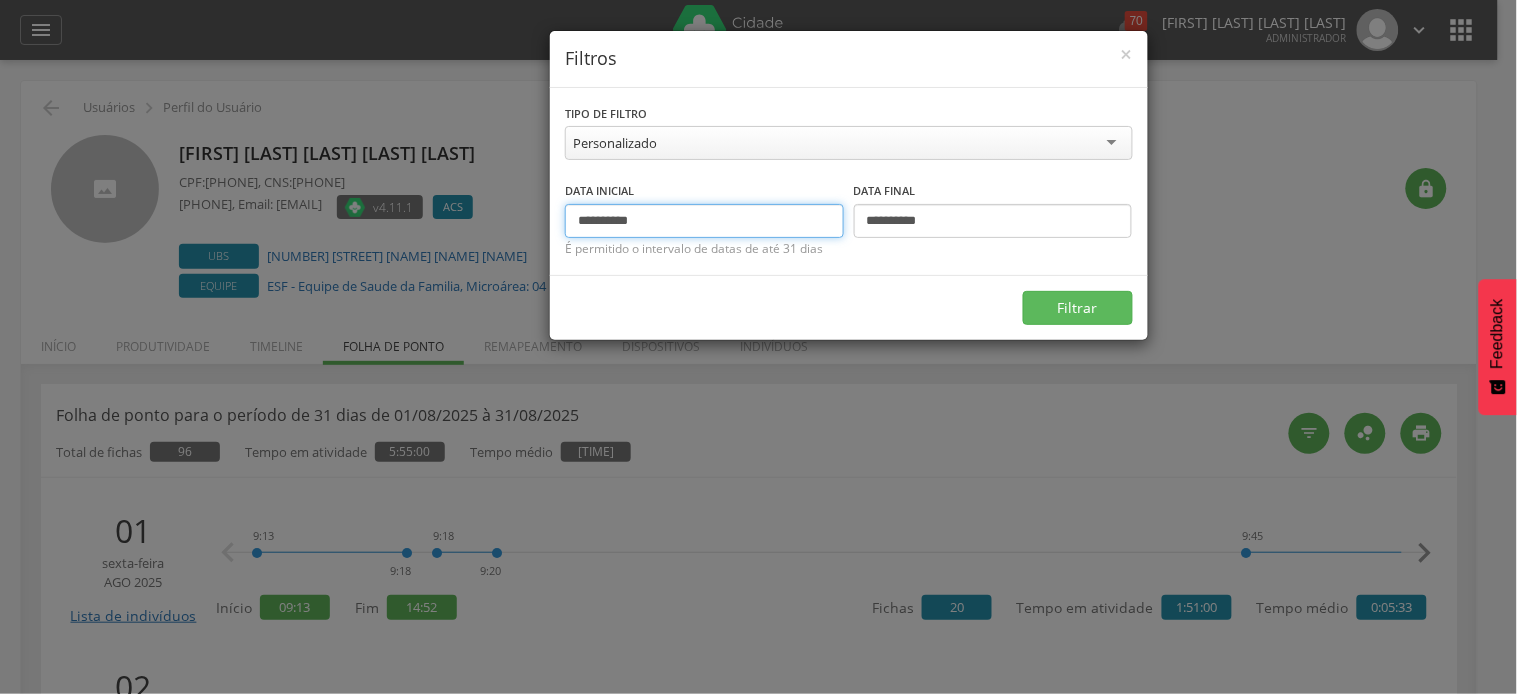 drag, startPoint x: 613, startPoint y: 216, endPoint x: 550, endPoint y: 215, distance: 63.007935 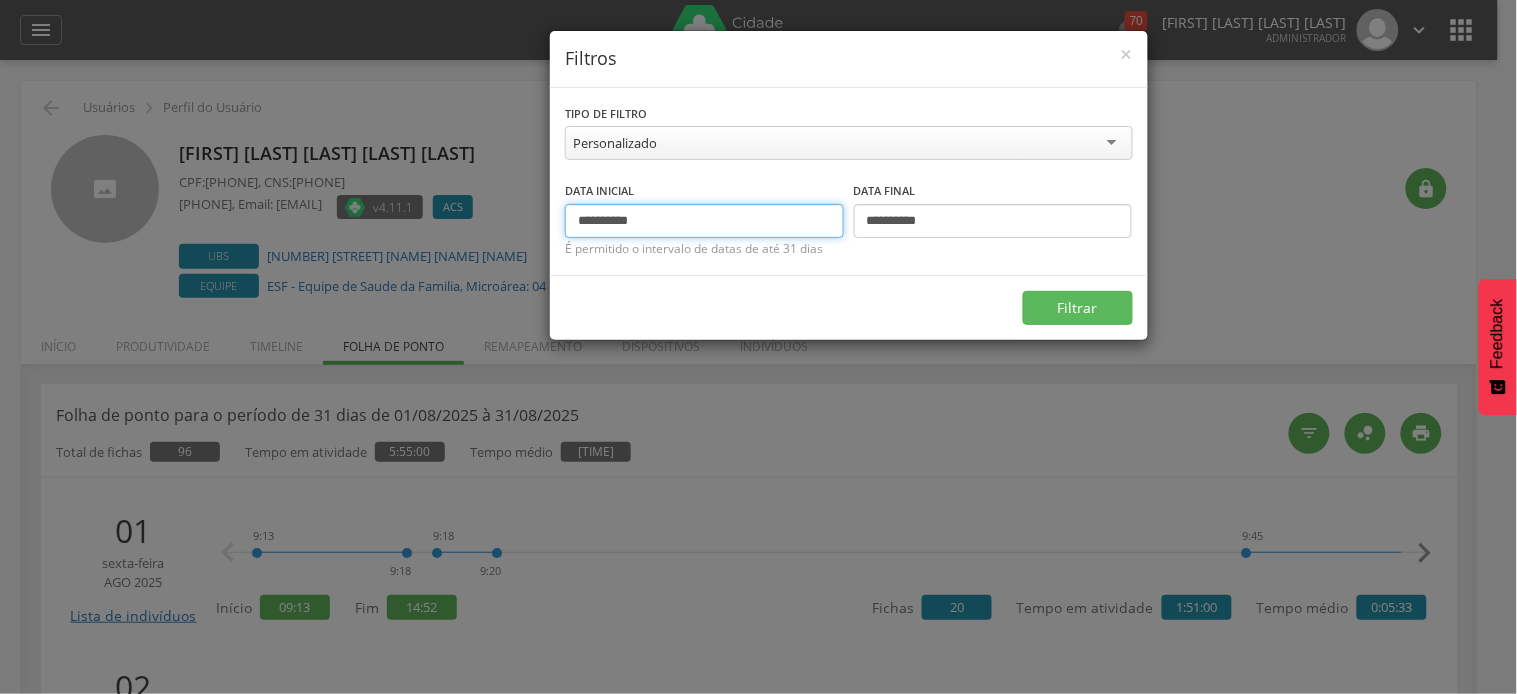 type on "**********" 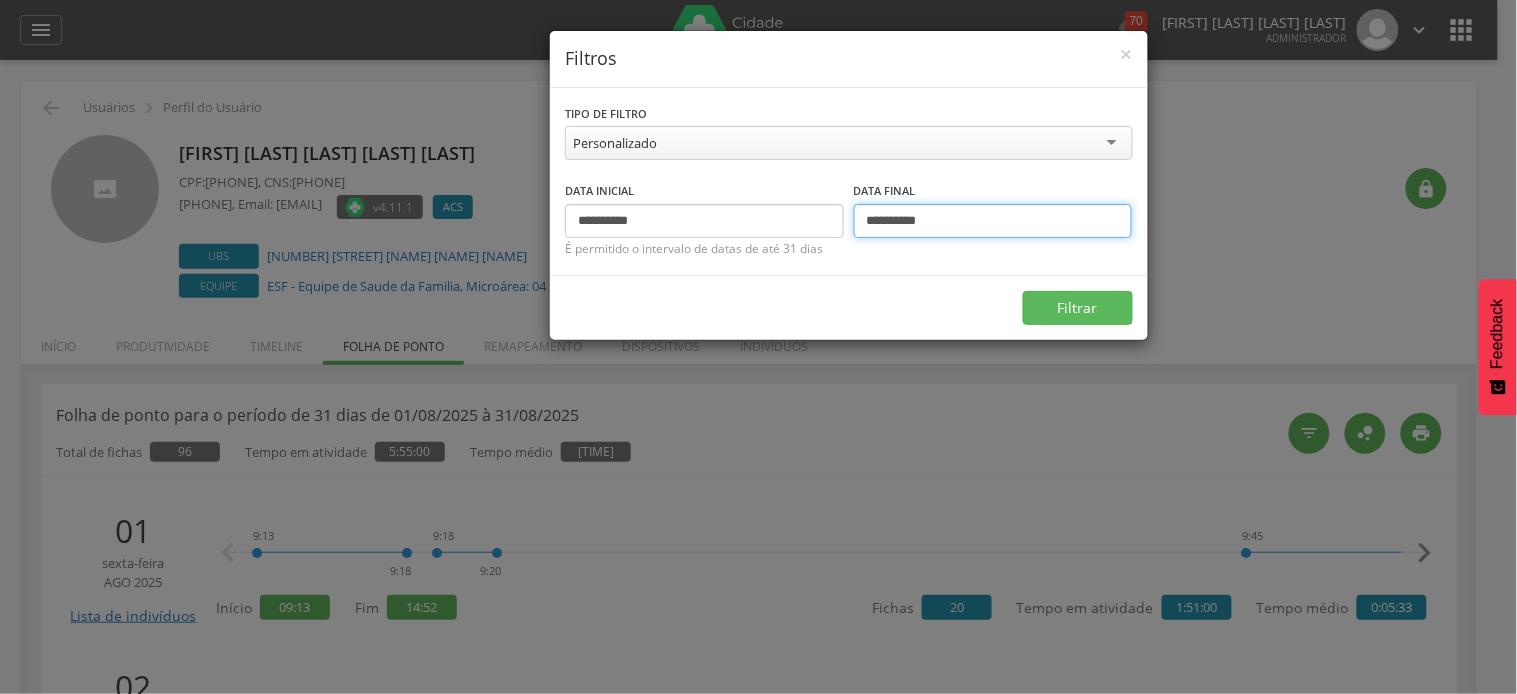 drag, startPoint x: 881, startPoint y: 213, endPoint x: 867, endPoint y: 213, distance: 14 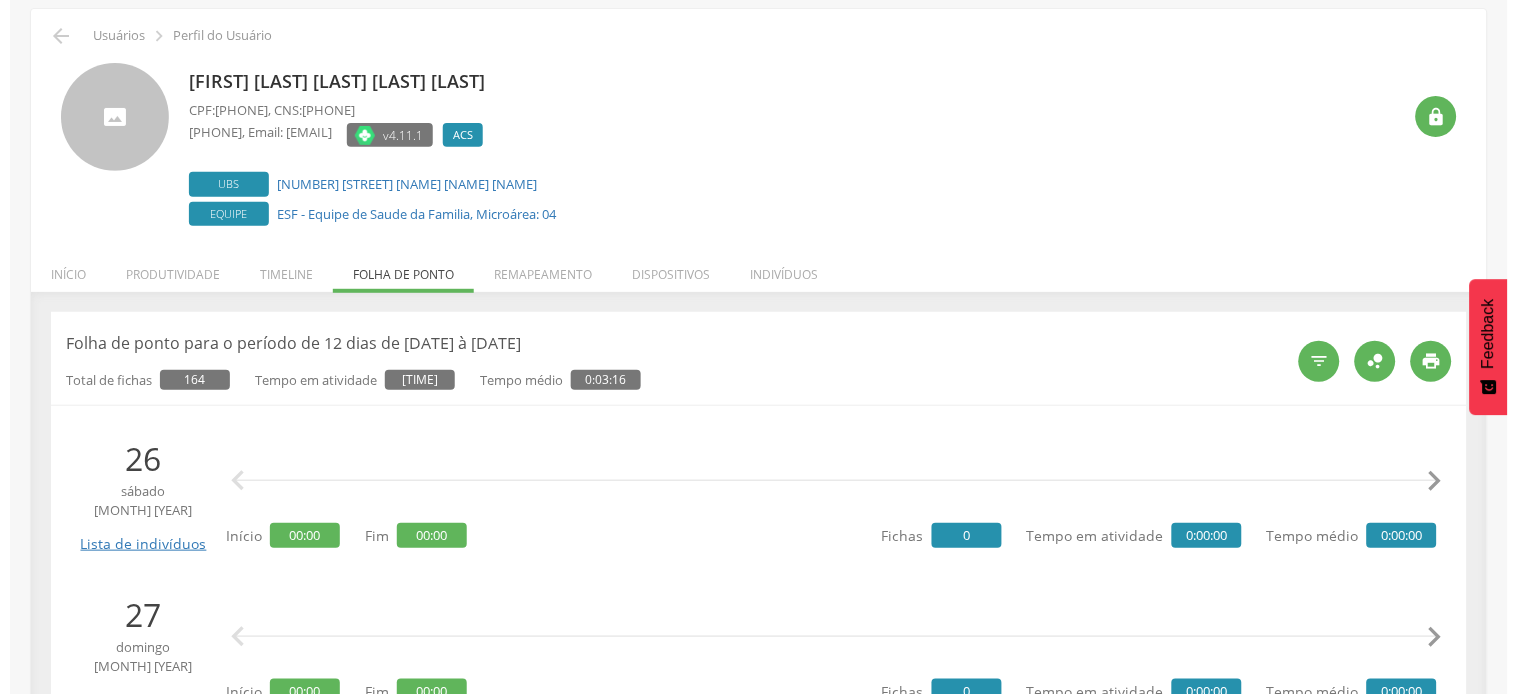 scroll, scrollTop: 111, scrollLeft: 0, axis: vertical 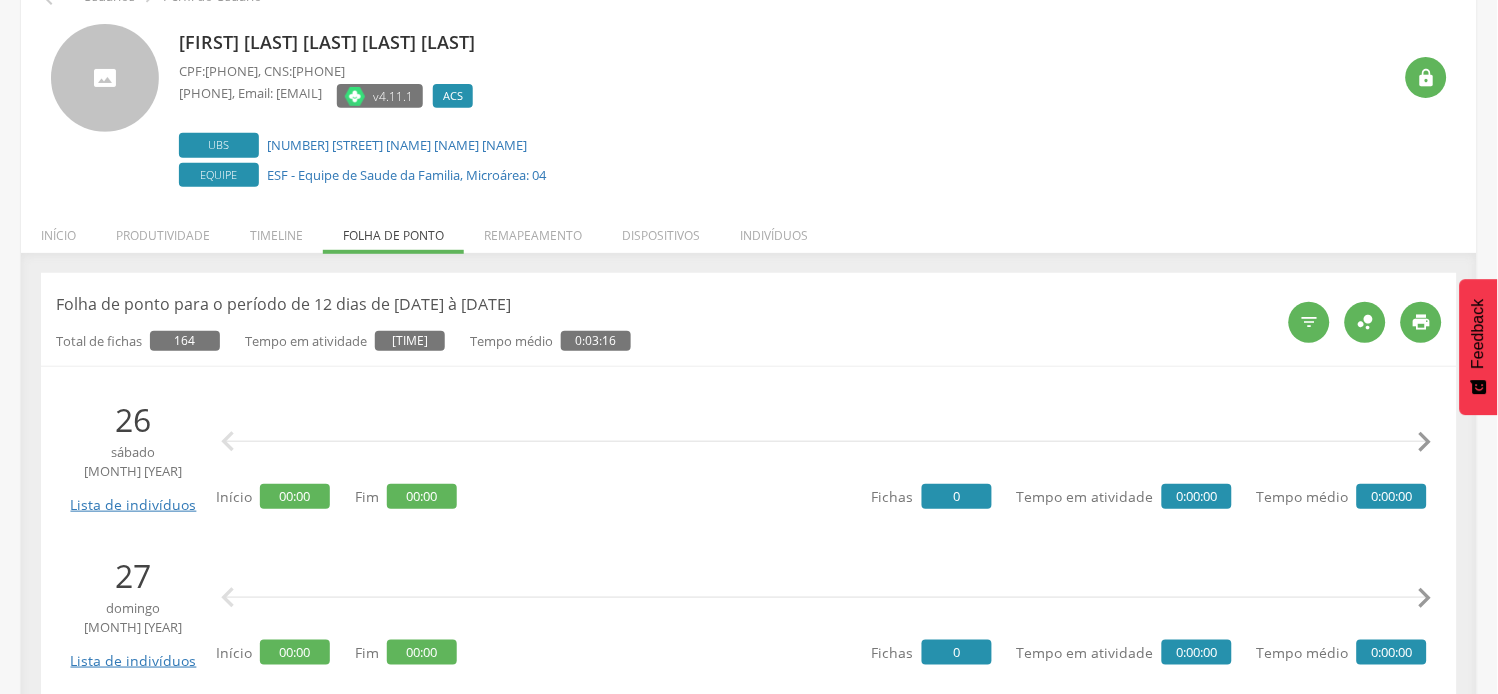 click on "Início
Produtividade
Timeline
Folha de ponto
Remapeamento
Gerenciar acesso
Quarteirões
Ruas
Tubitos
Dispositivos
UBS
Regulação
Indivíduos" at bounding box center [749, 235] 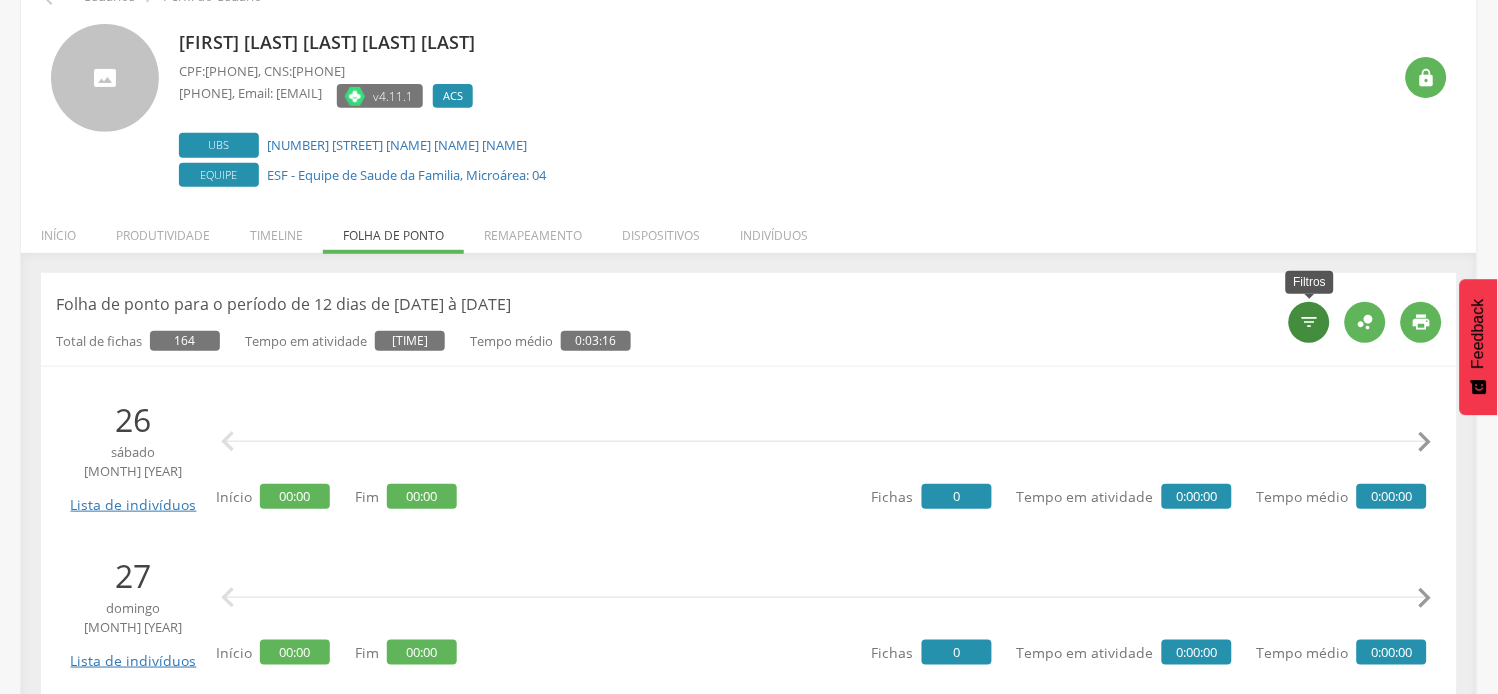 click on "" at bounding box center (1310, 322) 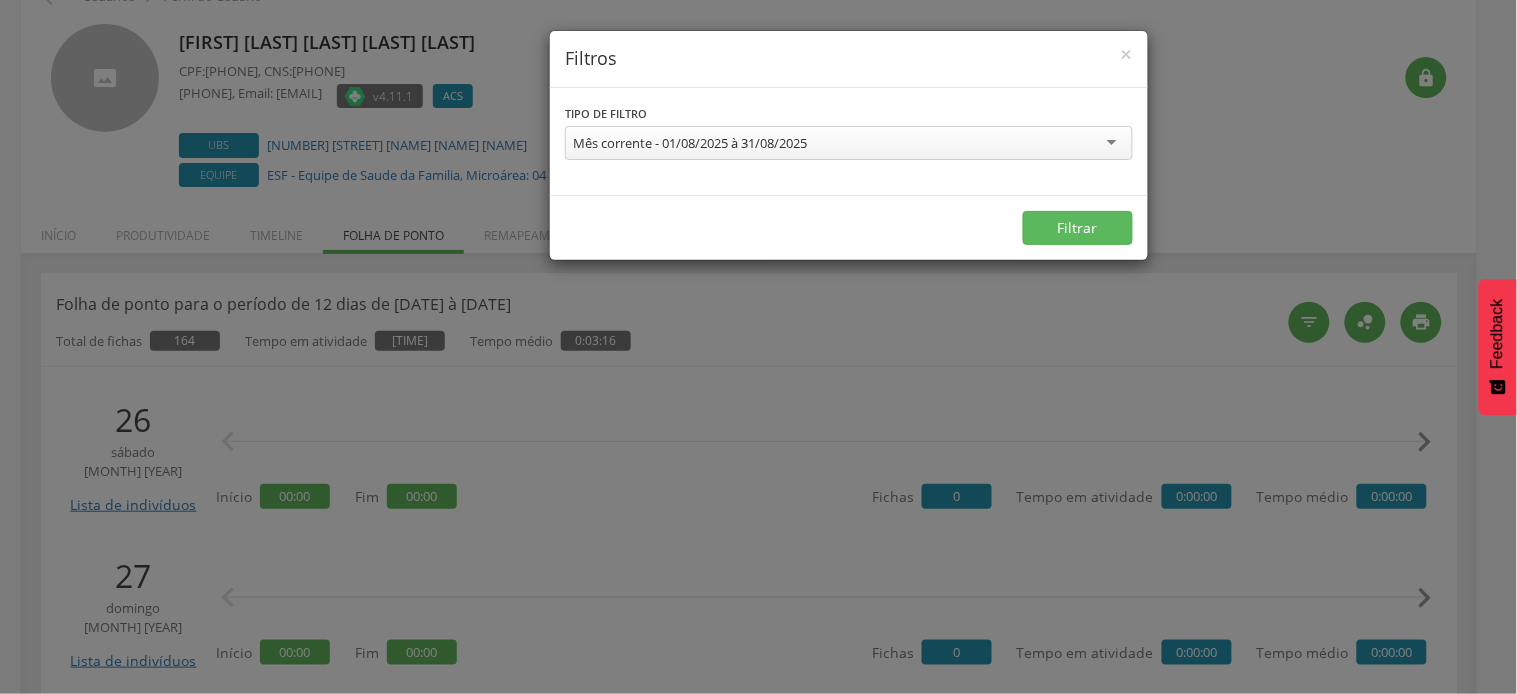click on "Mês corrente - 01/08/2025 à 31/08/2025" at bounding box center (690, 143) 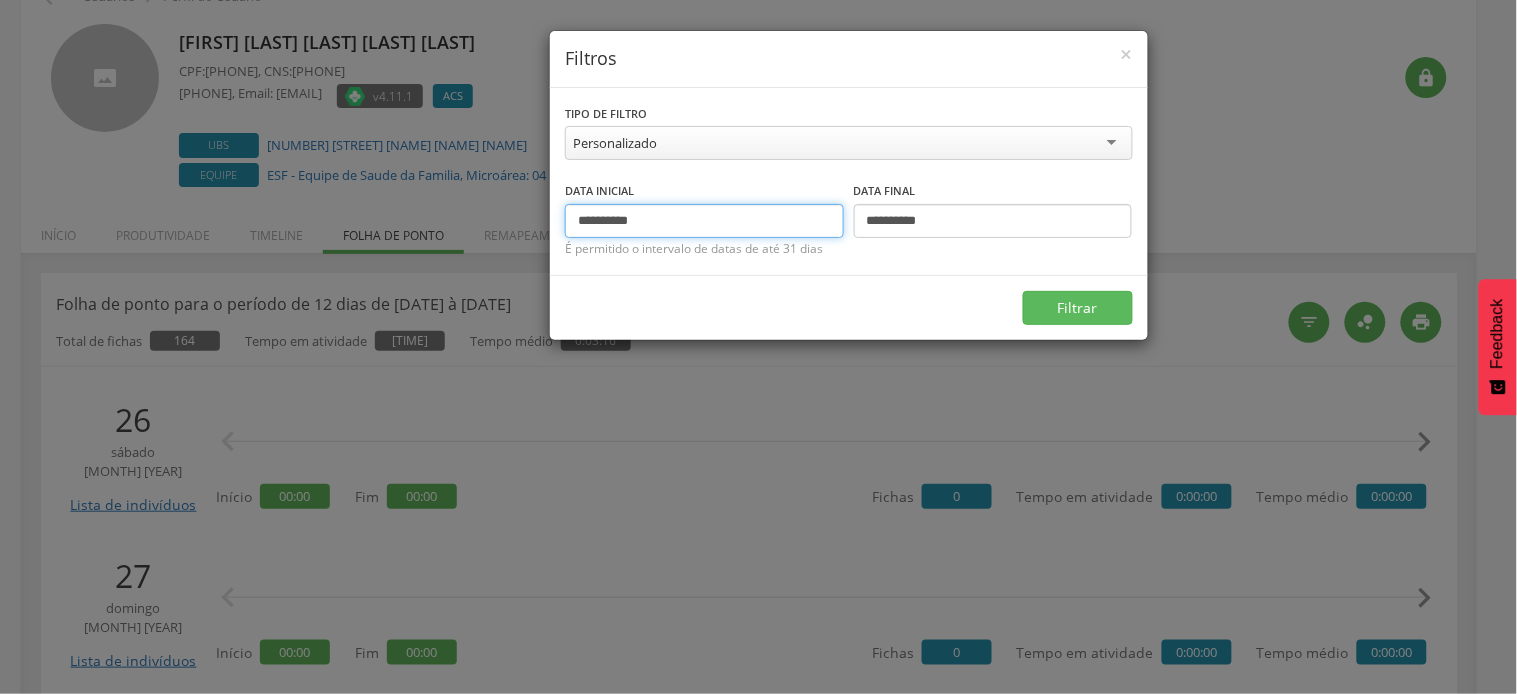 drag, startPoint x: 611, startPoint y: 218, endPoint x: 584, endPoint y: 212, distance: 27.658634 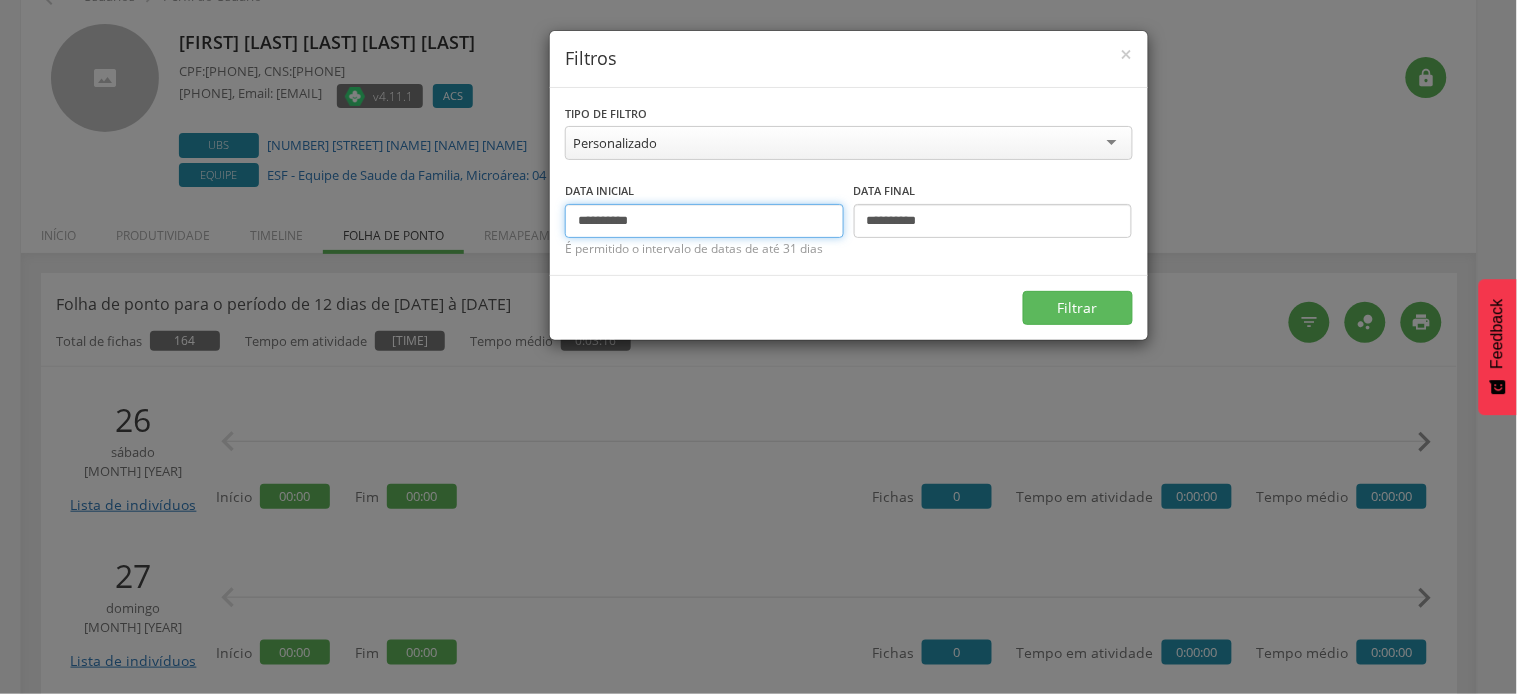 drag, startPoint x: 613, startPoint y: 214, endPoint x: 575, endPoint y: 217, distance: 38.118237 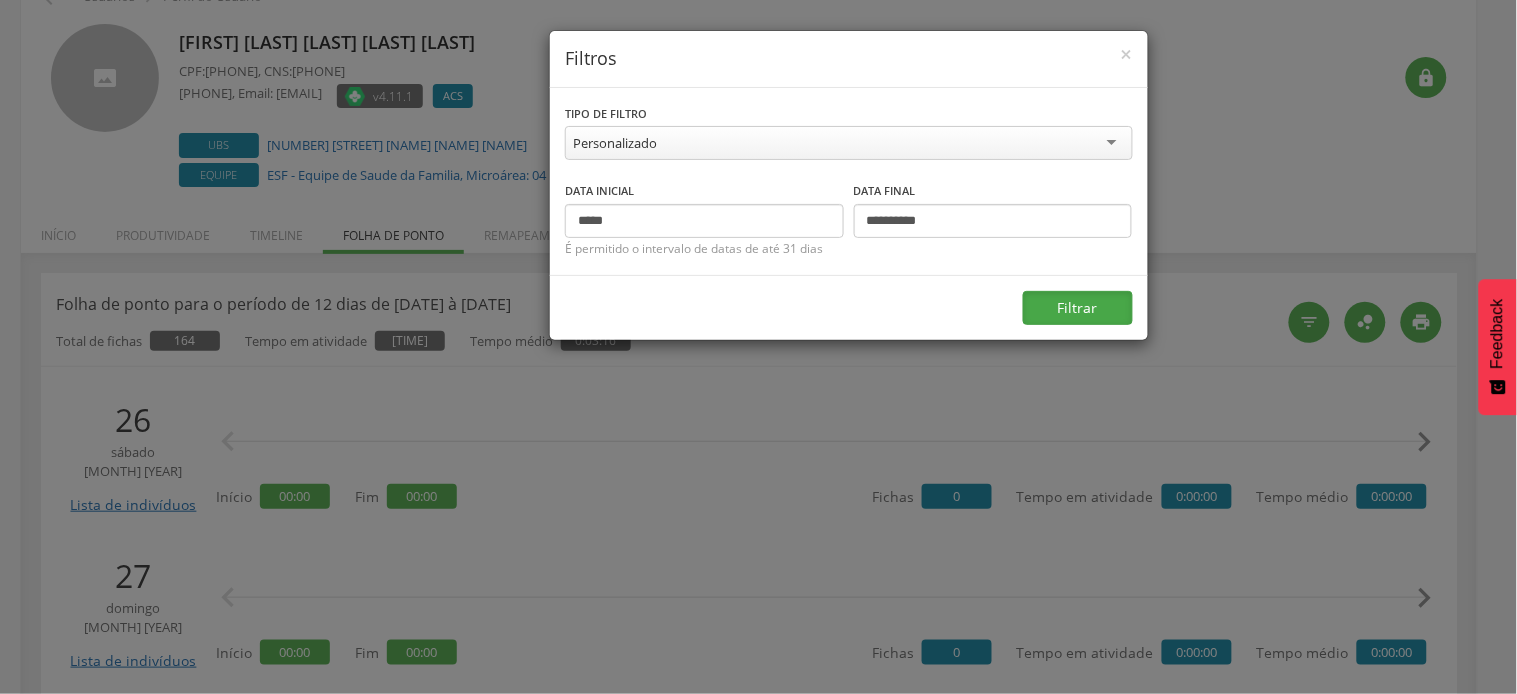 click on "Filtrar" at bounding box center (1078, 308) 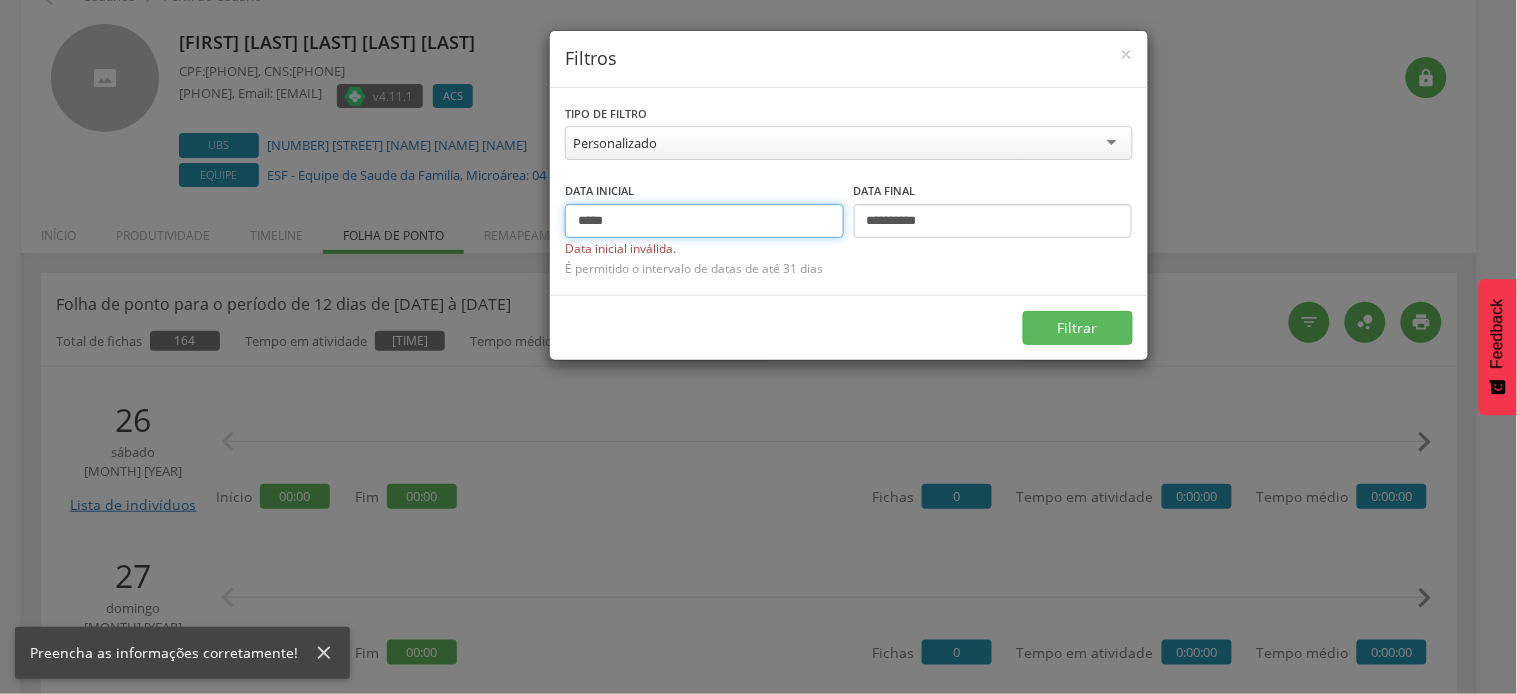 click on "*****" at bounding box center (704, 221) 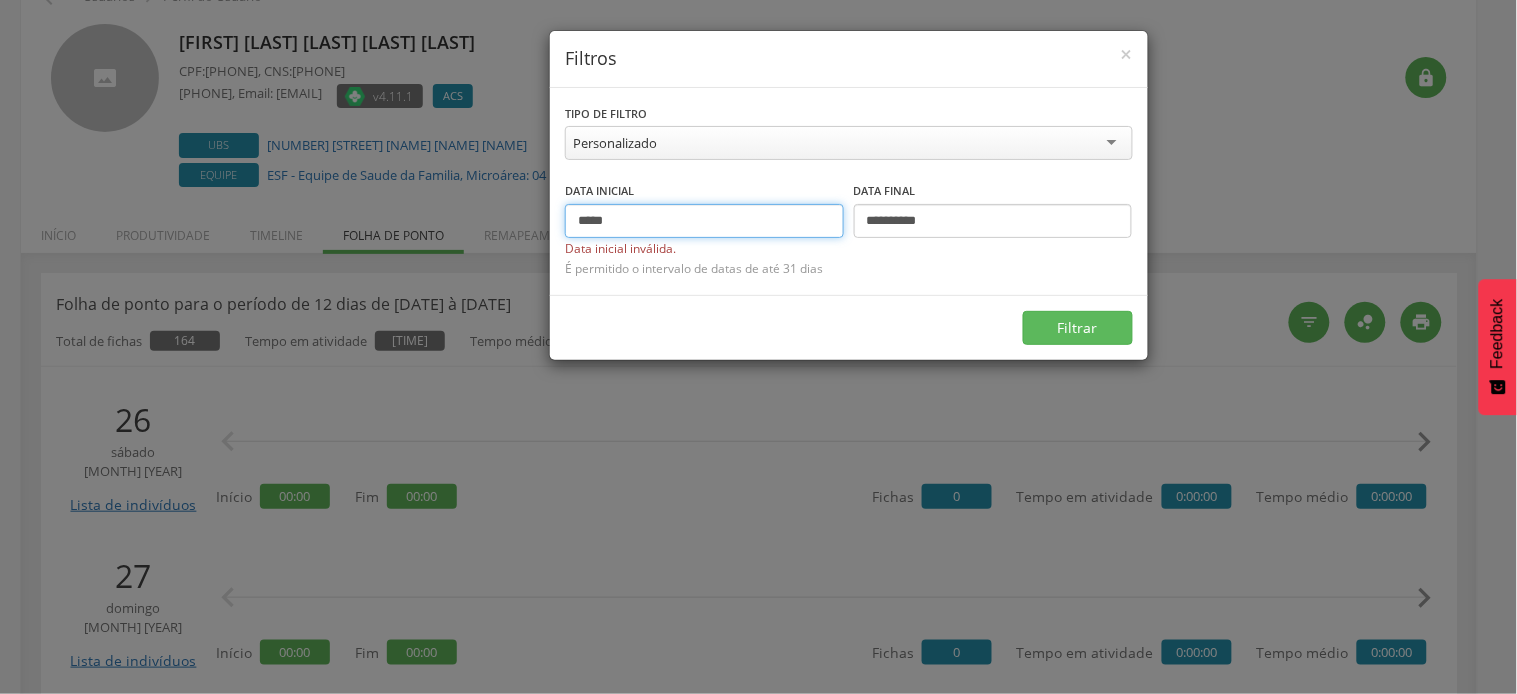 click on "*****" at bounding box center (704, 221) 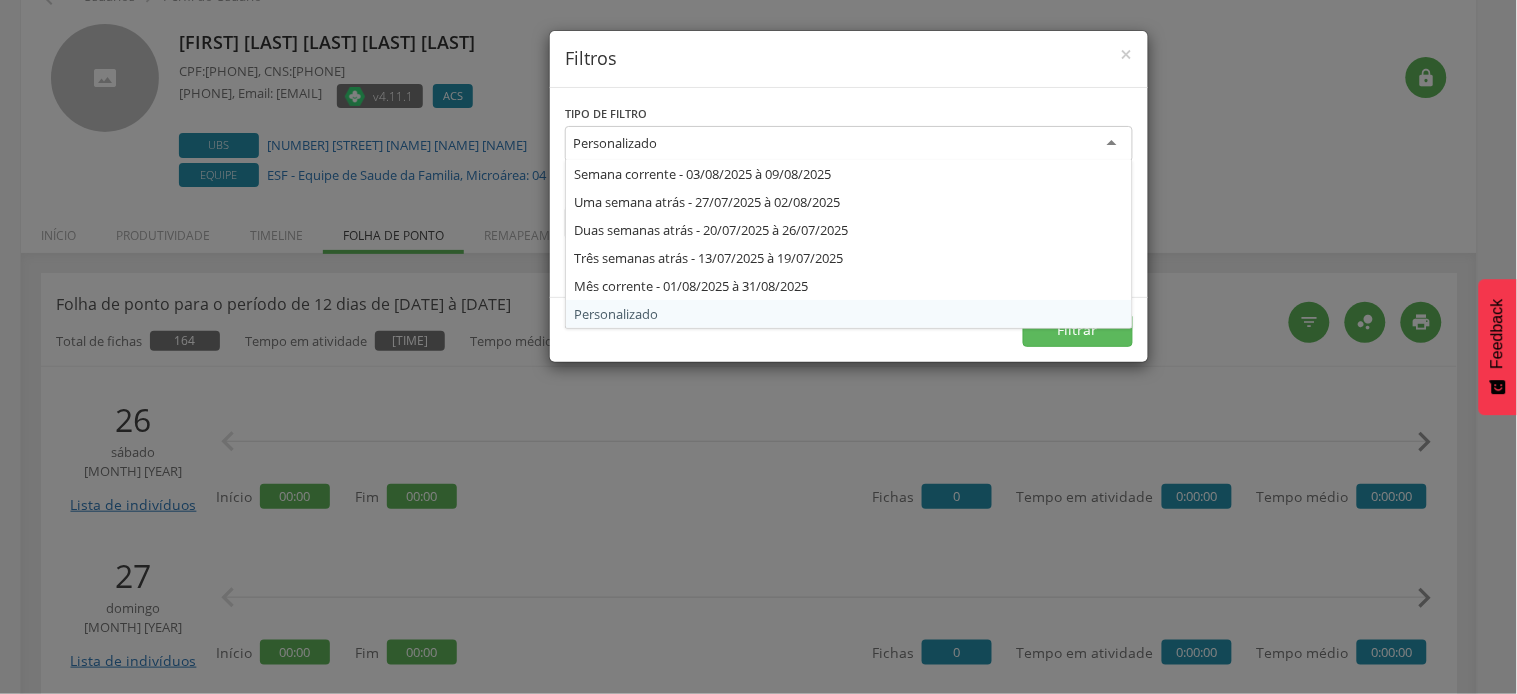 click on "Personalizado" at bounding box center [849, 144] 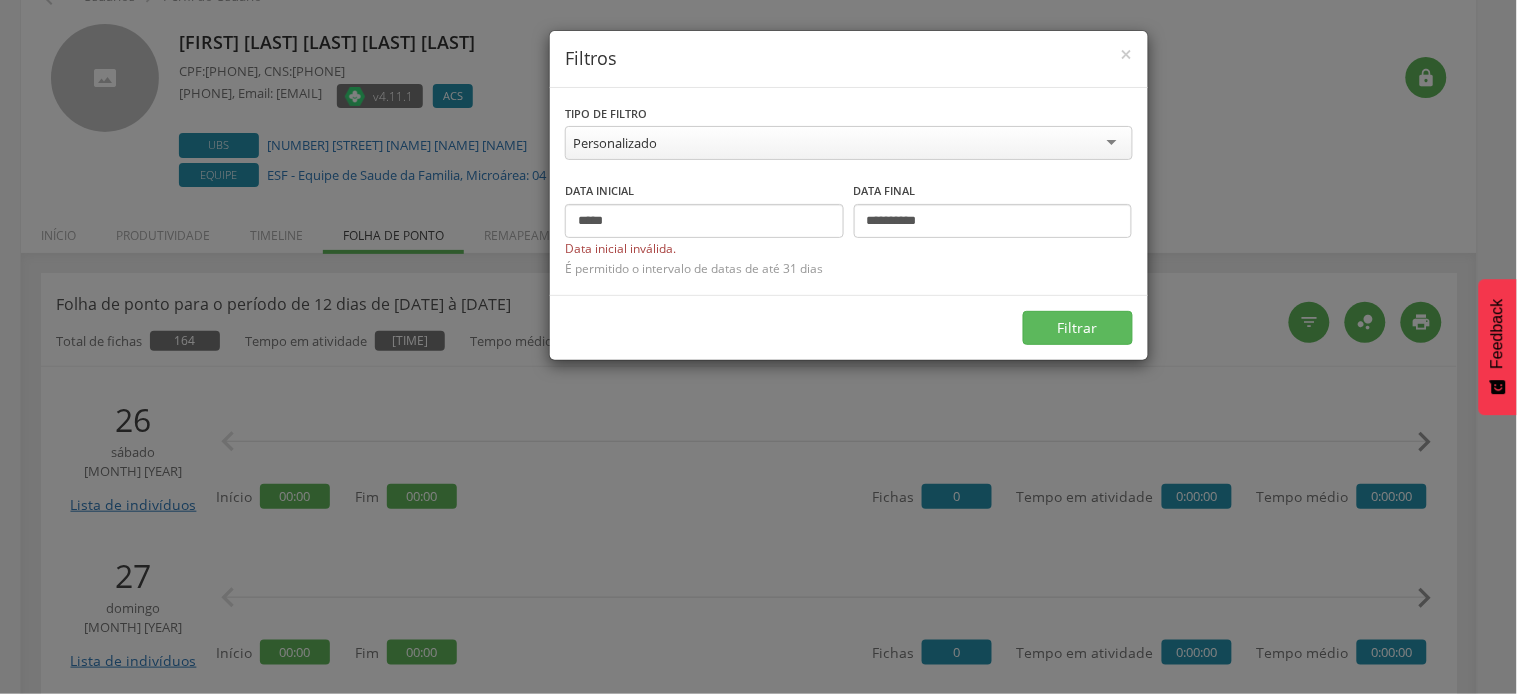 click on "**********" at bounding box center (849, 224) 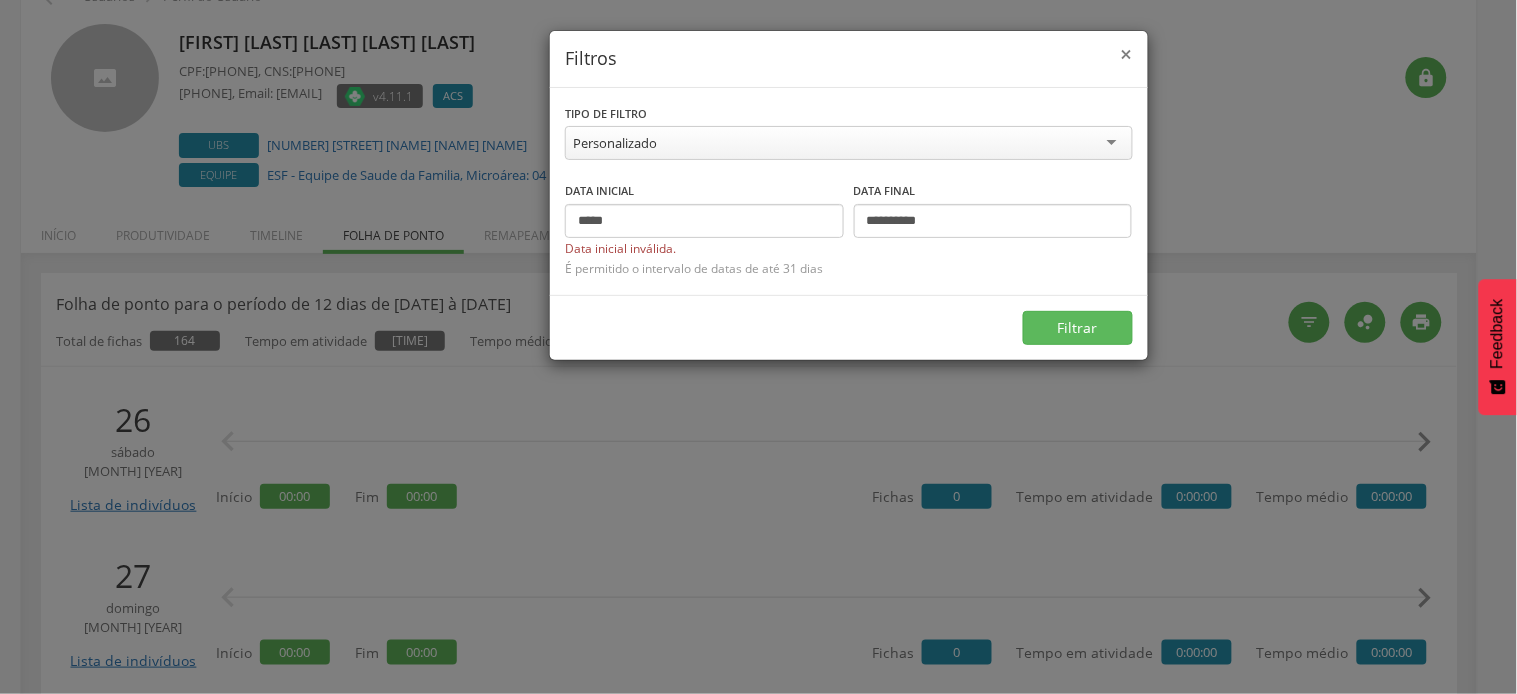 click on "×" at bounding box center (1127, 54) 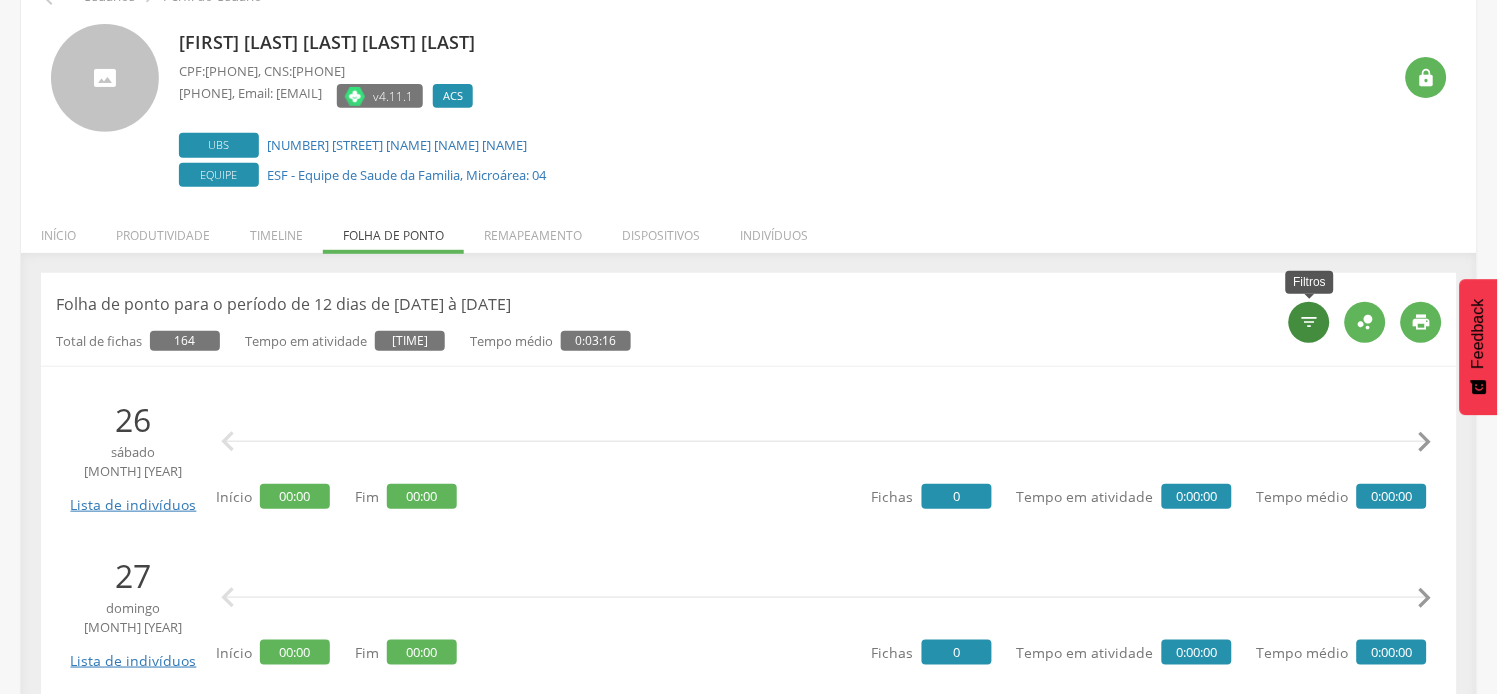 click on "" at bounding box center [1310, 322] 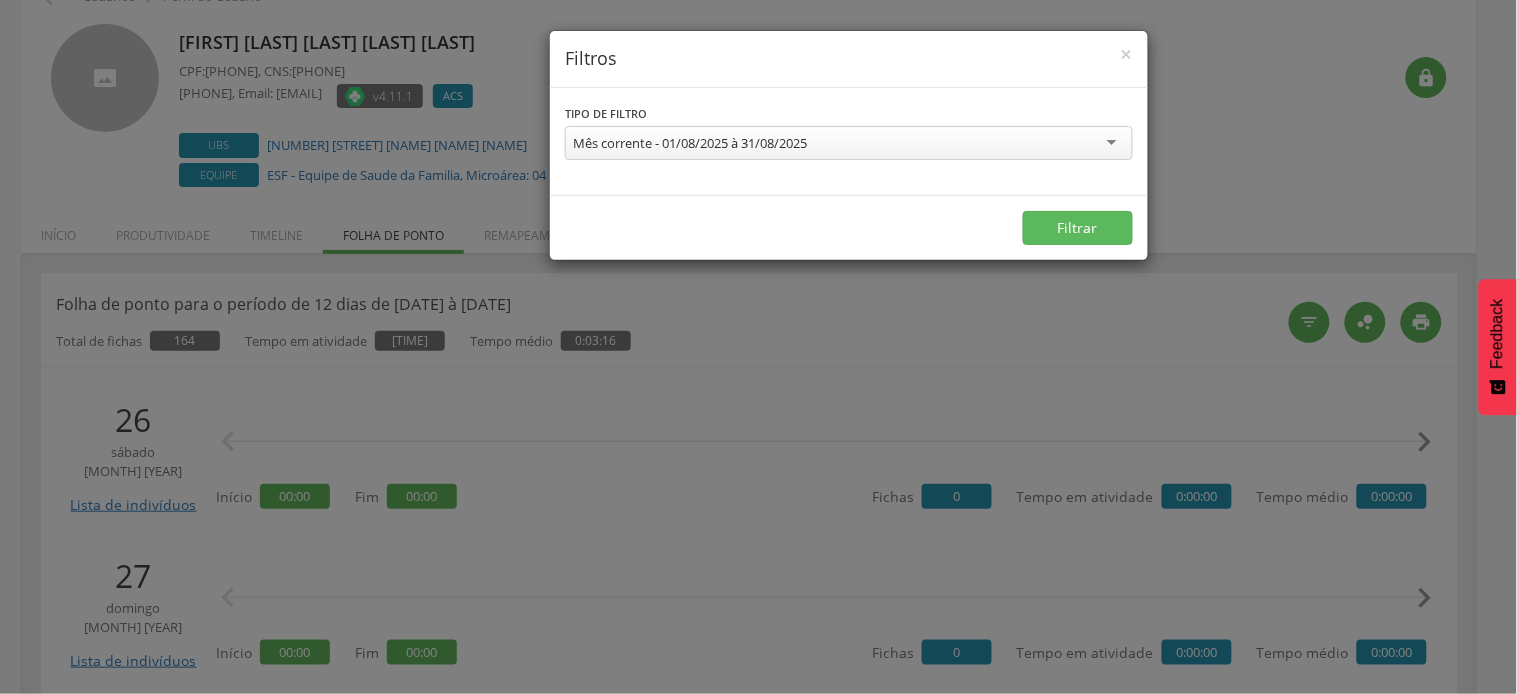 click on "Mês corrente - 01/08/2025 à 31/08/2025" at bounding box center [690, 143] 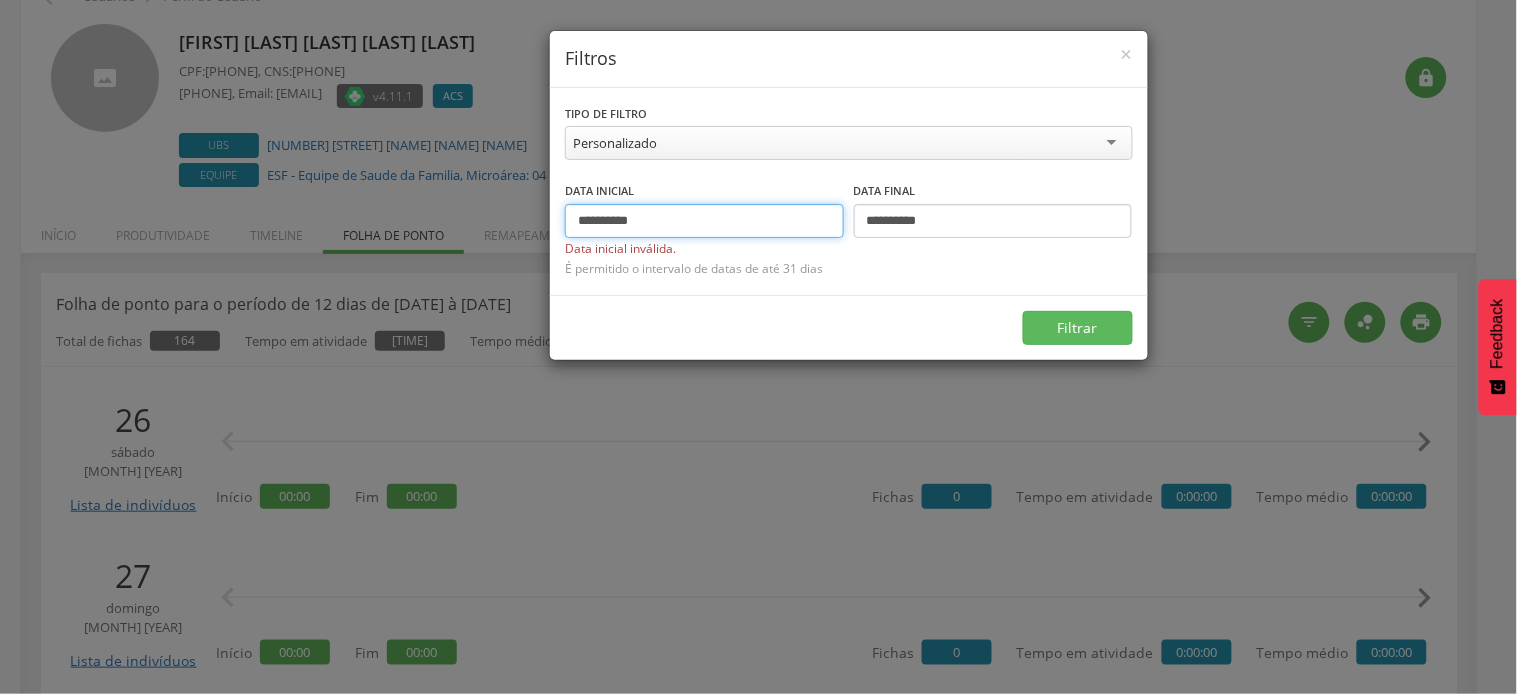 drag, startPoint x: 612, startPoint y: 215, endPoint x: 576, endPoint y: 212, distance: 36.124783 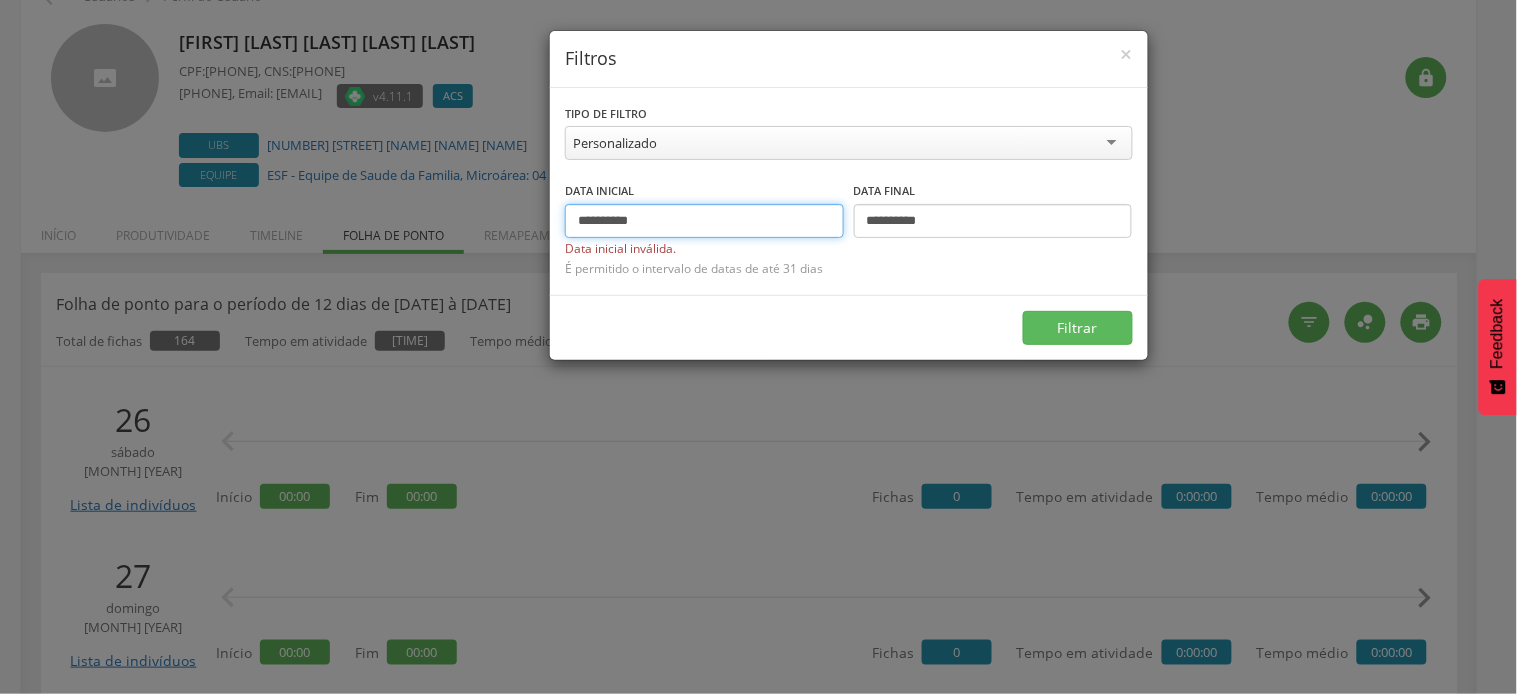 drag, startPoint x: 611, startPoint y: 213, endPoint x: 553, endPoint y: 213, distance: 58 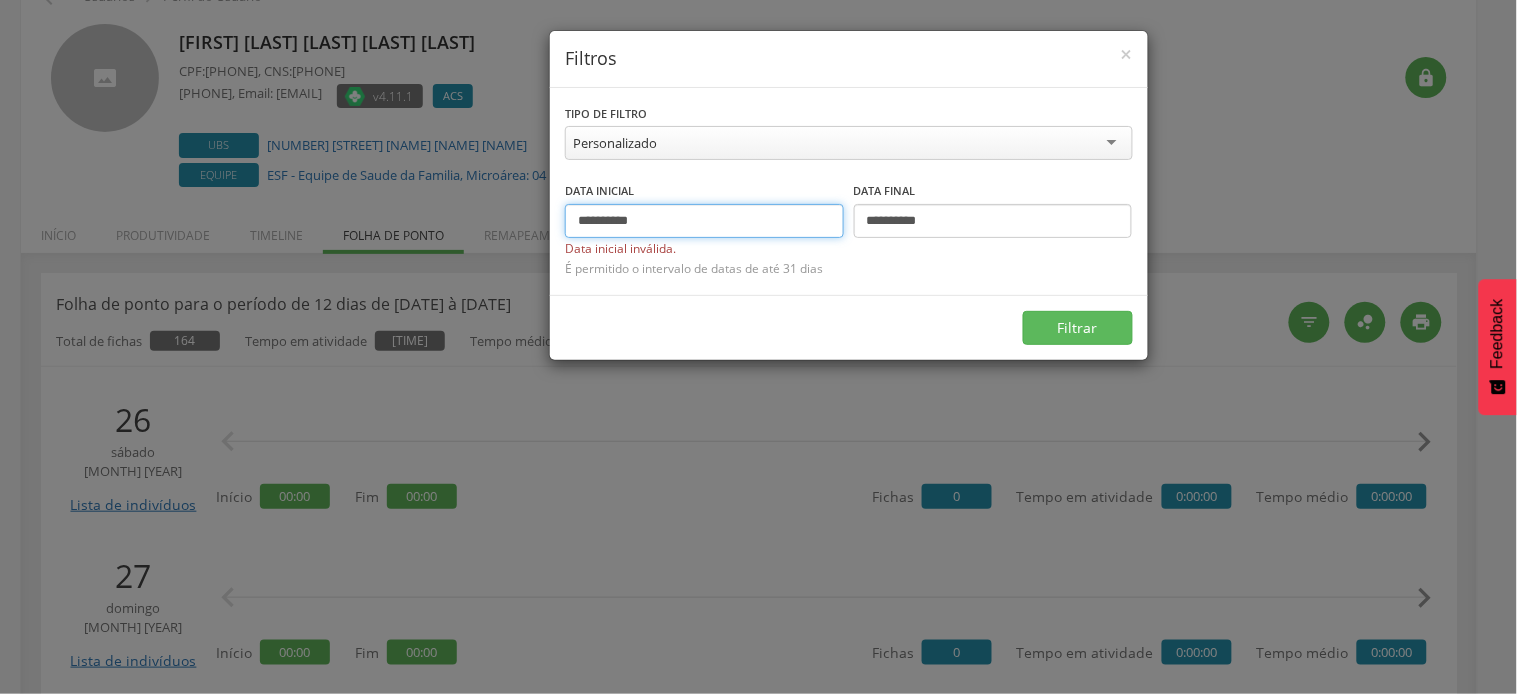 type on "**********" 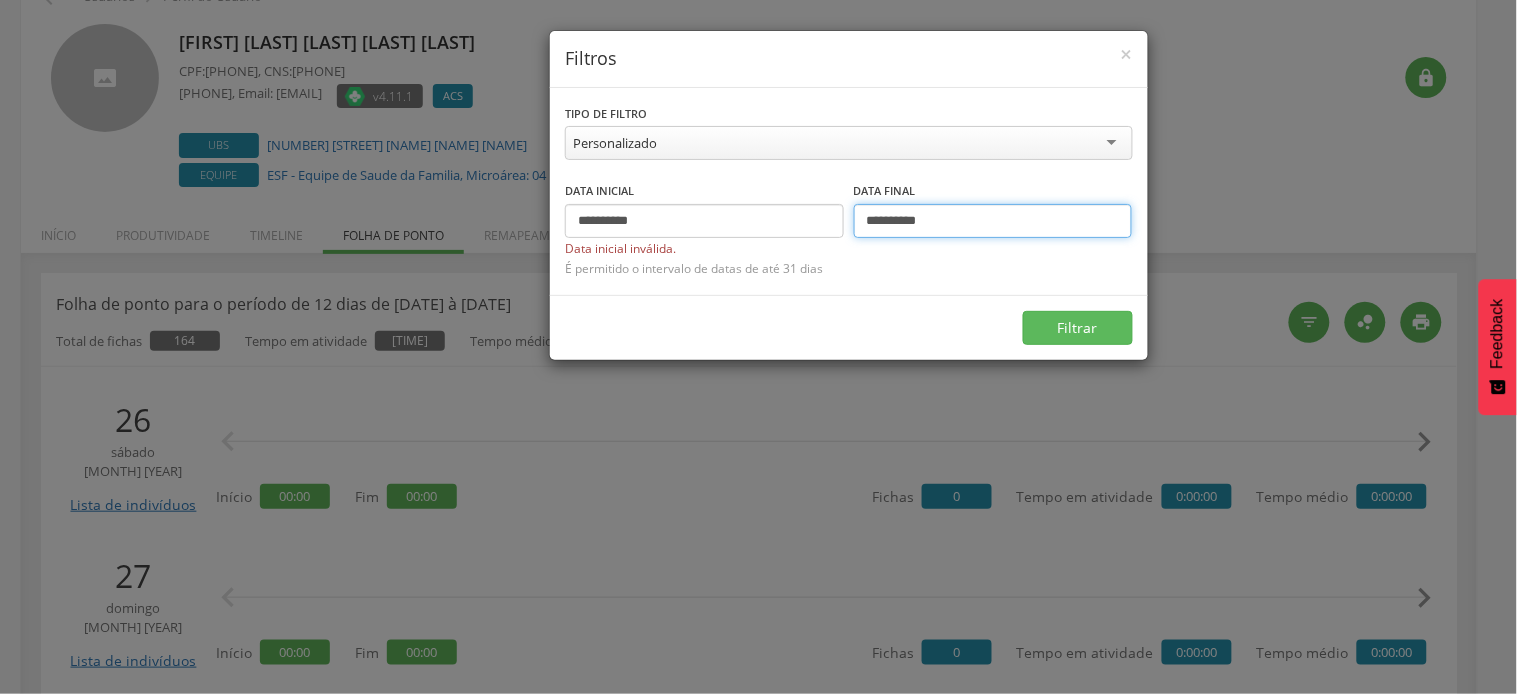 drag, startPoint x: 882, startPoint y: 217, endPoint x: 850, endPoint y: 221, distance: 32.24903 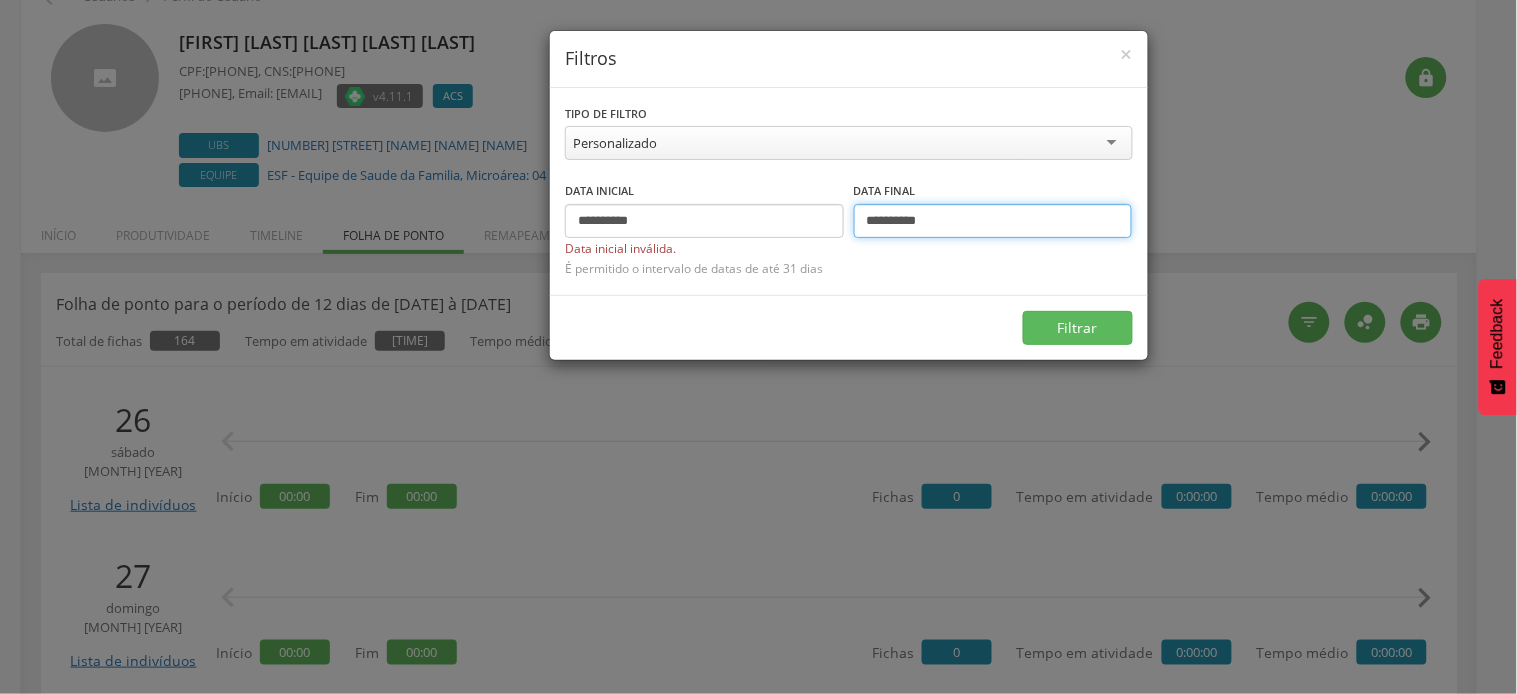type on "**********" 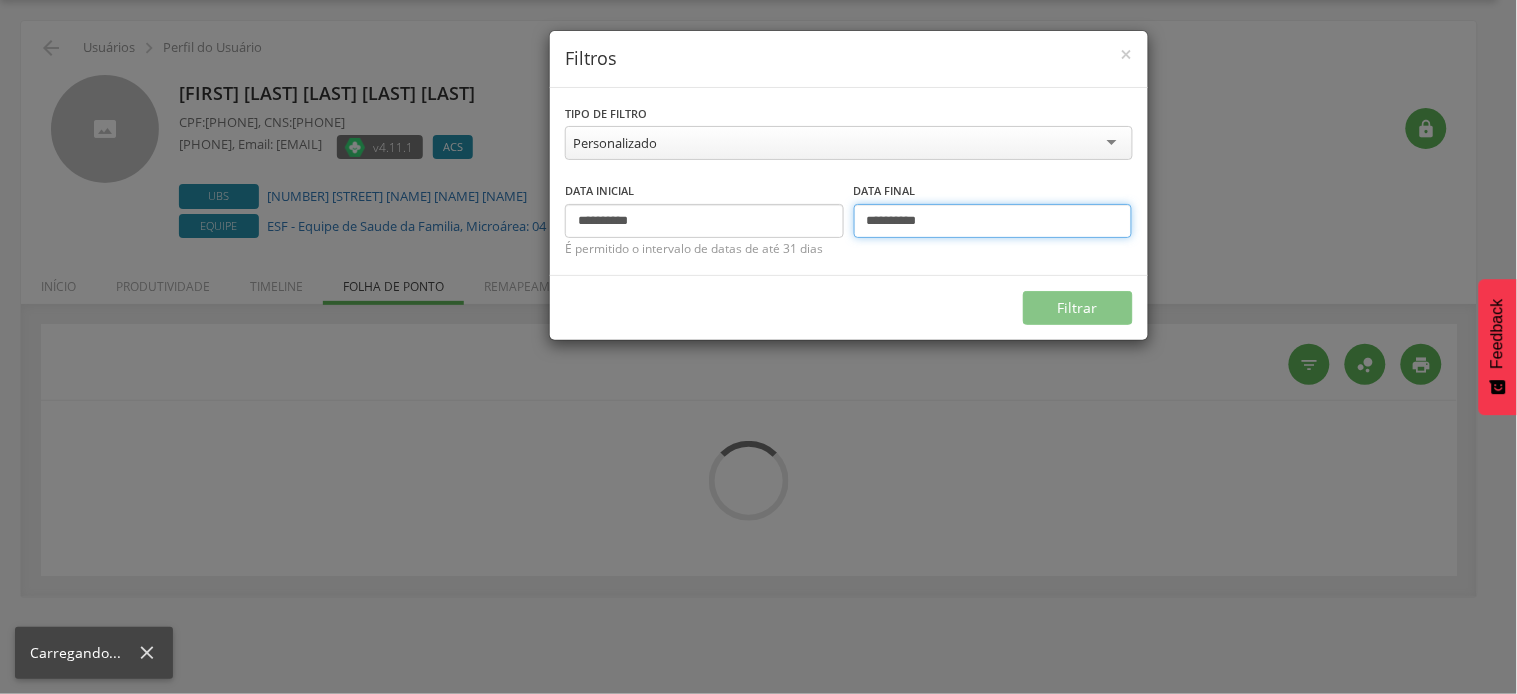 scroll, scrollTop: 60, scrollLeft: 0, axis: vertical 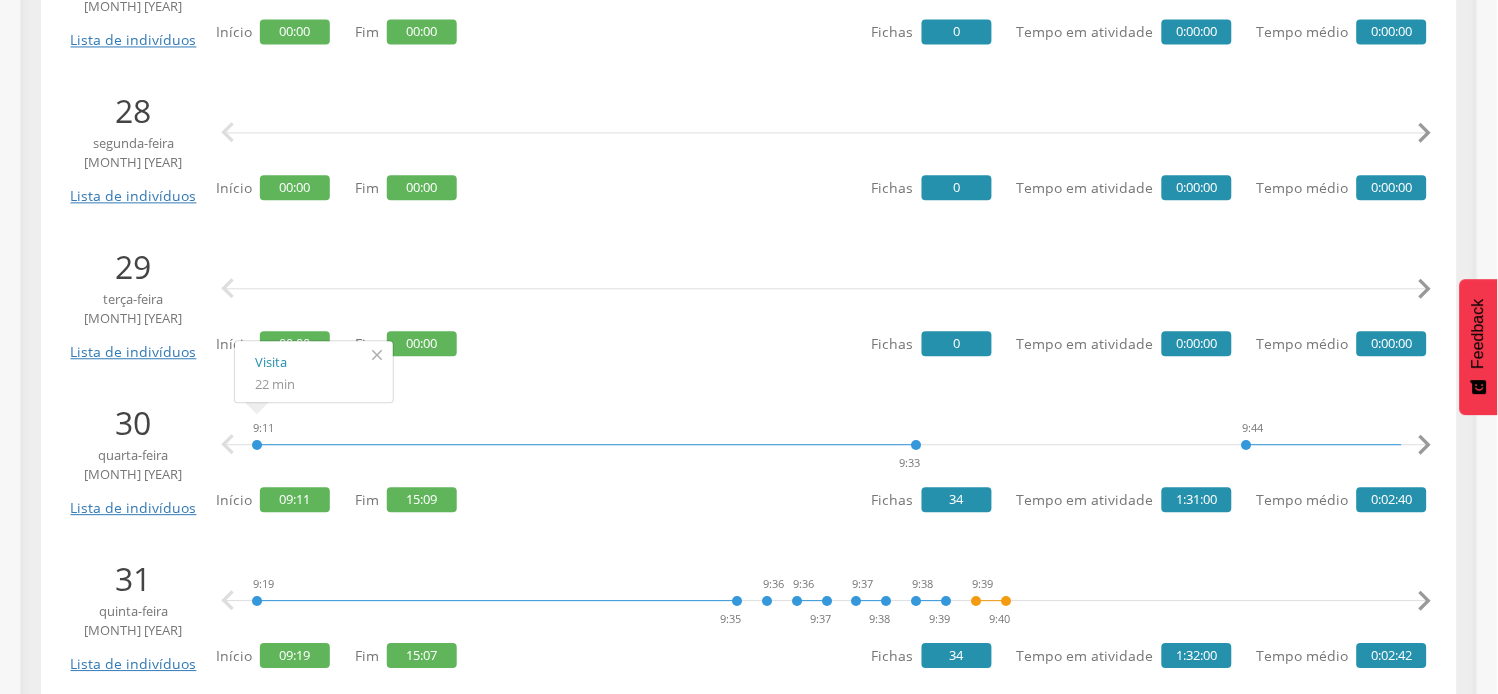 click on "" at bounding box center (377, 355) 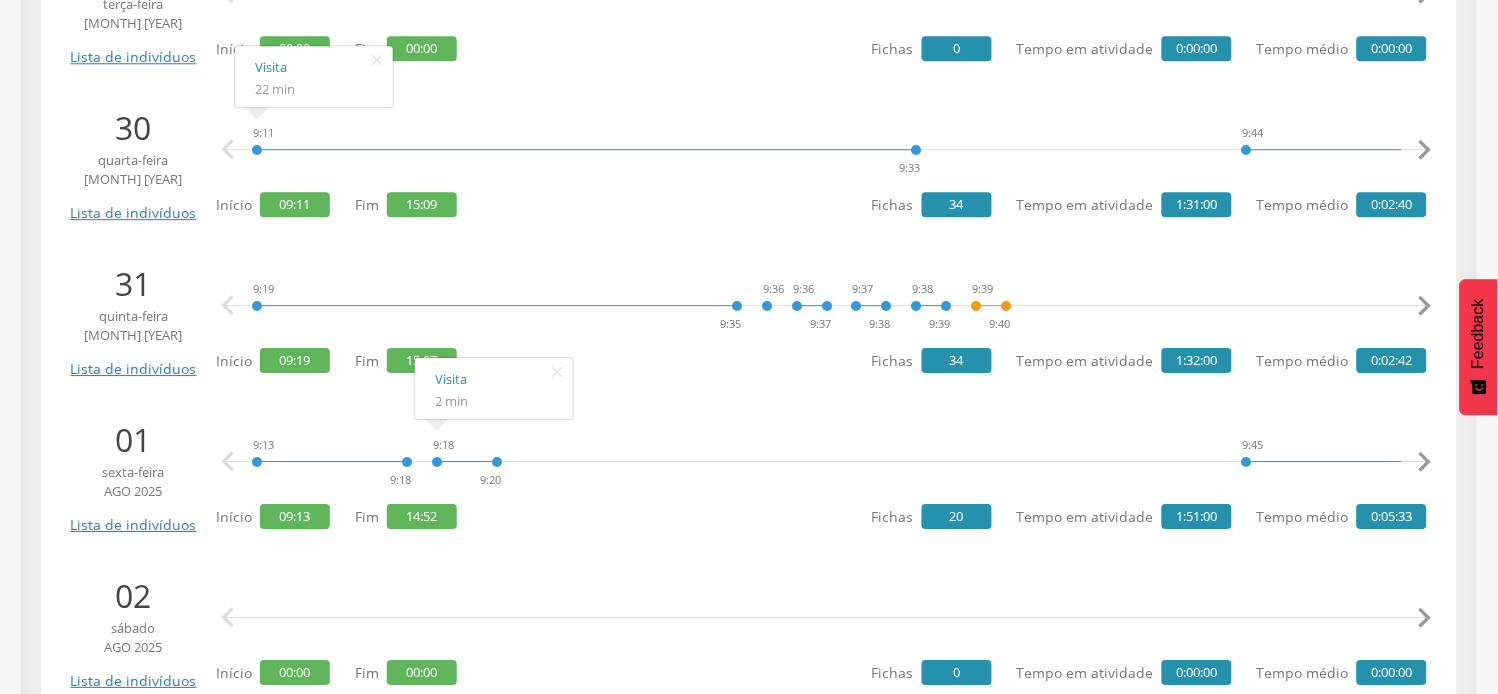 scroll, scrollTop: 1222, scrollLeft: 0, axis: vertical 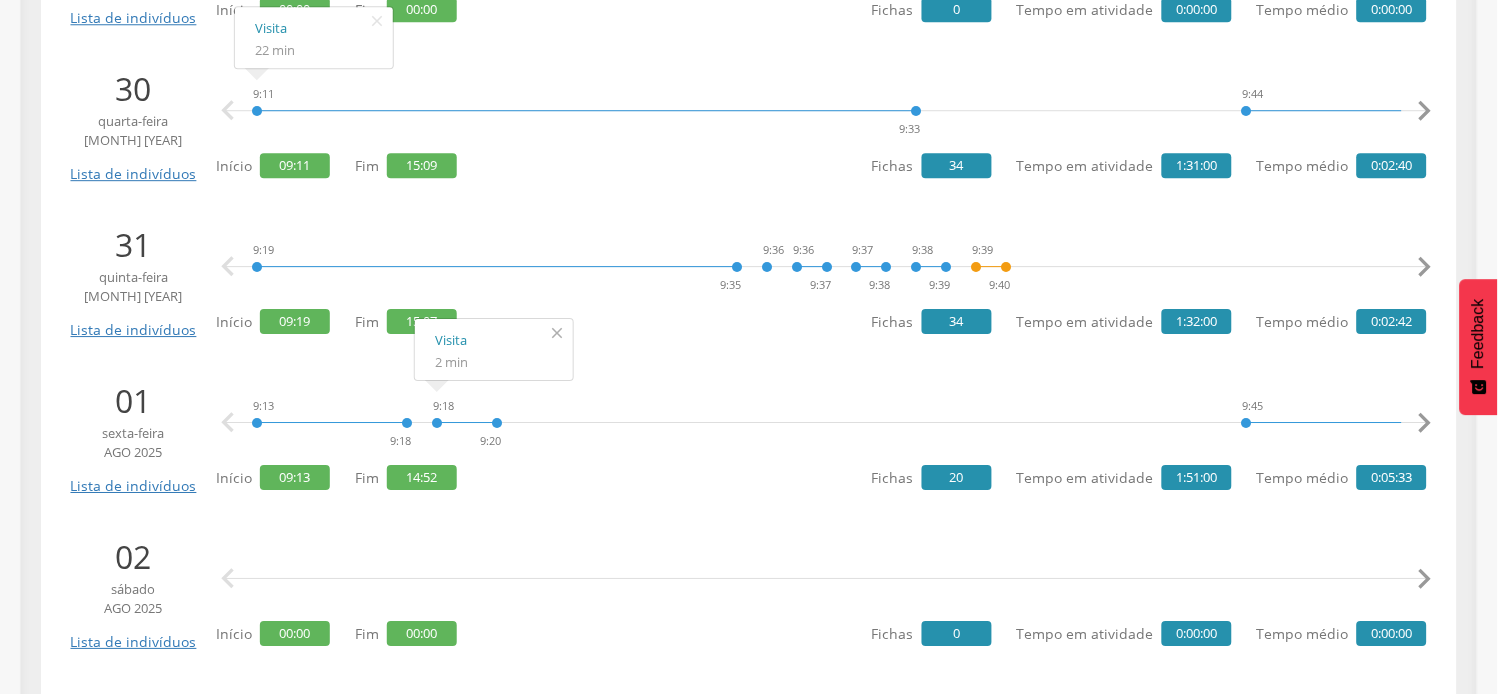 click on "" at bounding box center [557, 333] 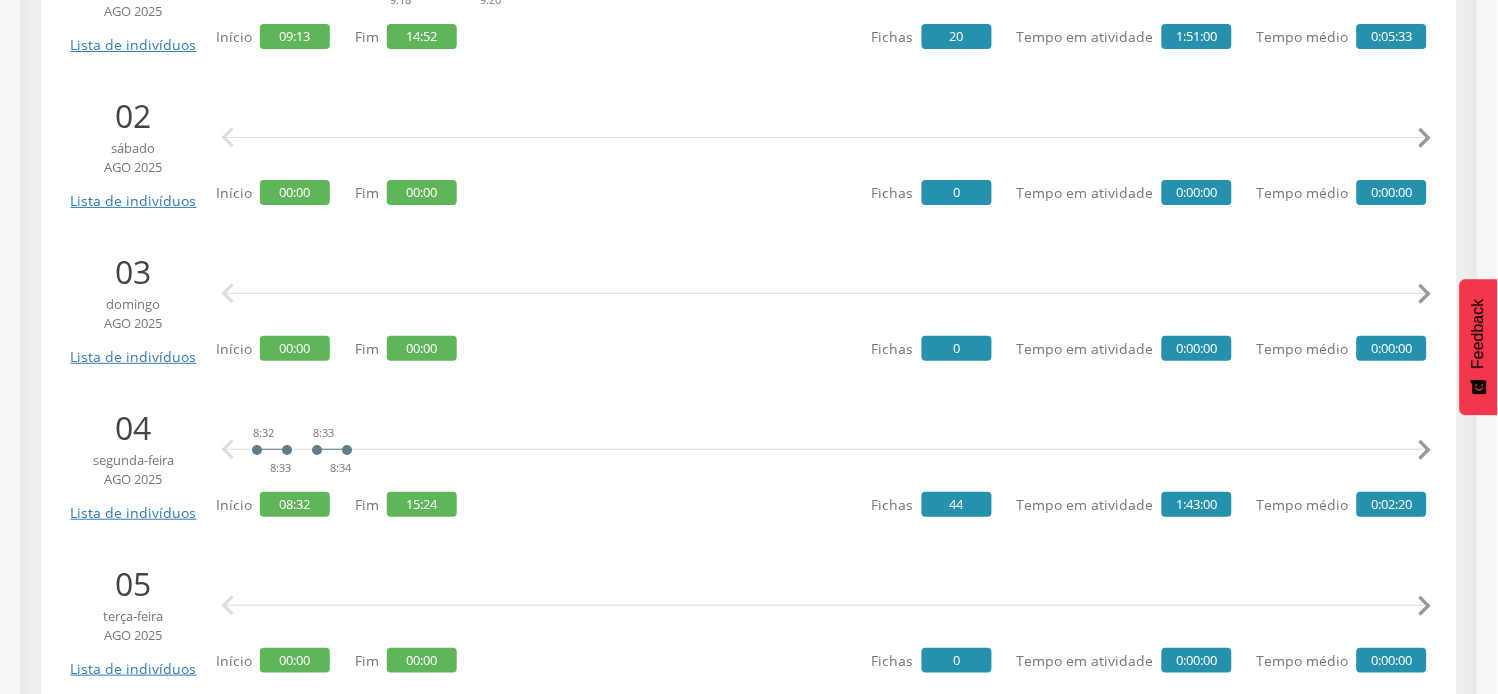 scroll, scrollTop: 1666, scrollLeft: 0, axis: vertical 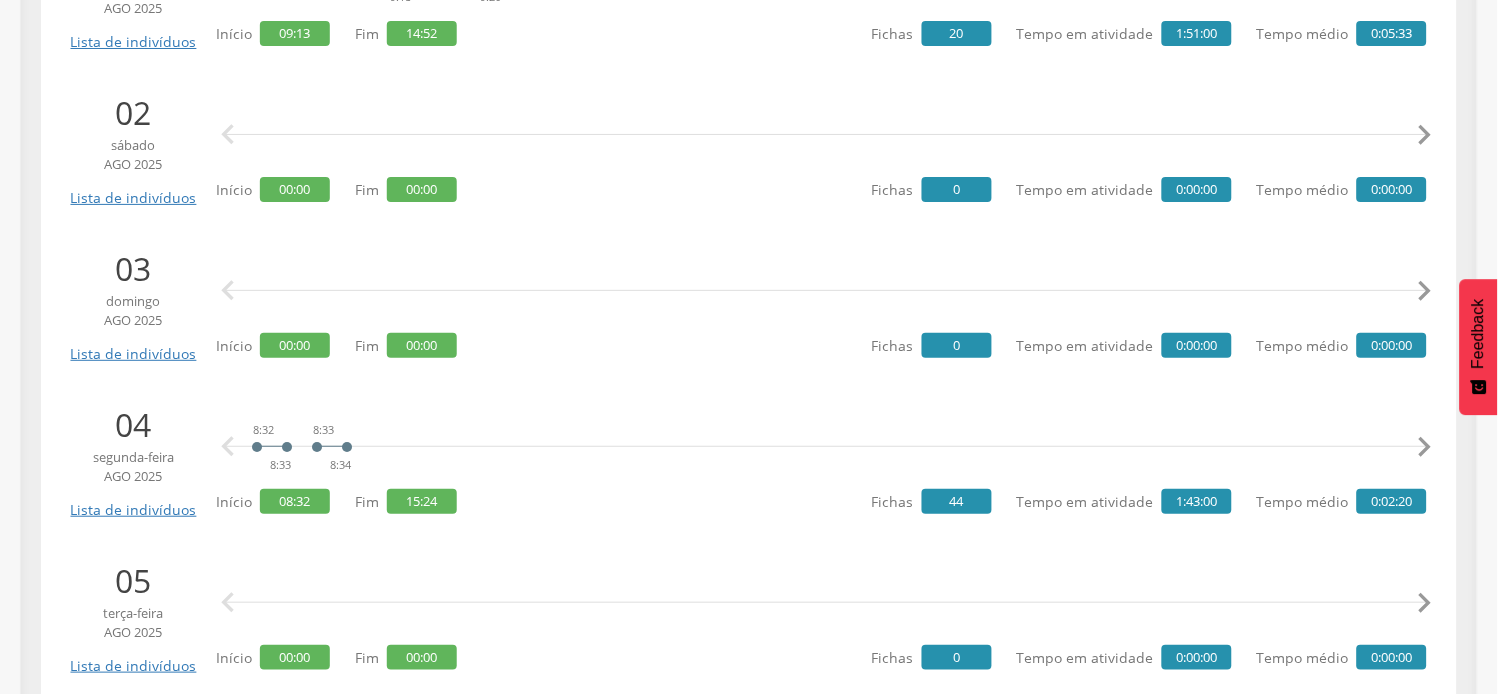 click on "" at bounding box center (1425, 447) 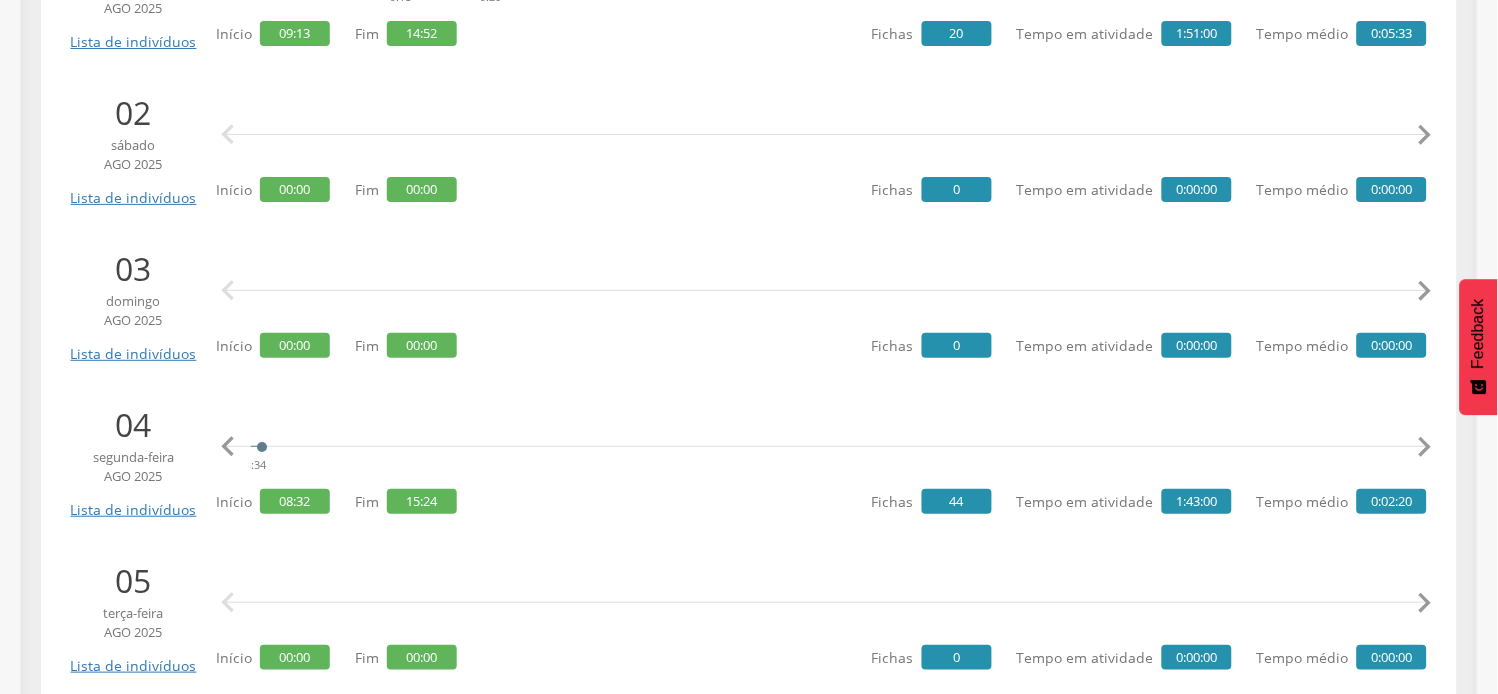 click on "" at bounding box center (1425, 447) 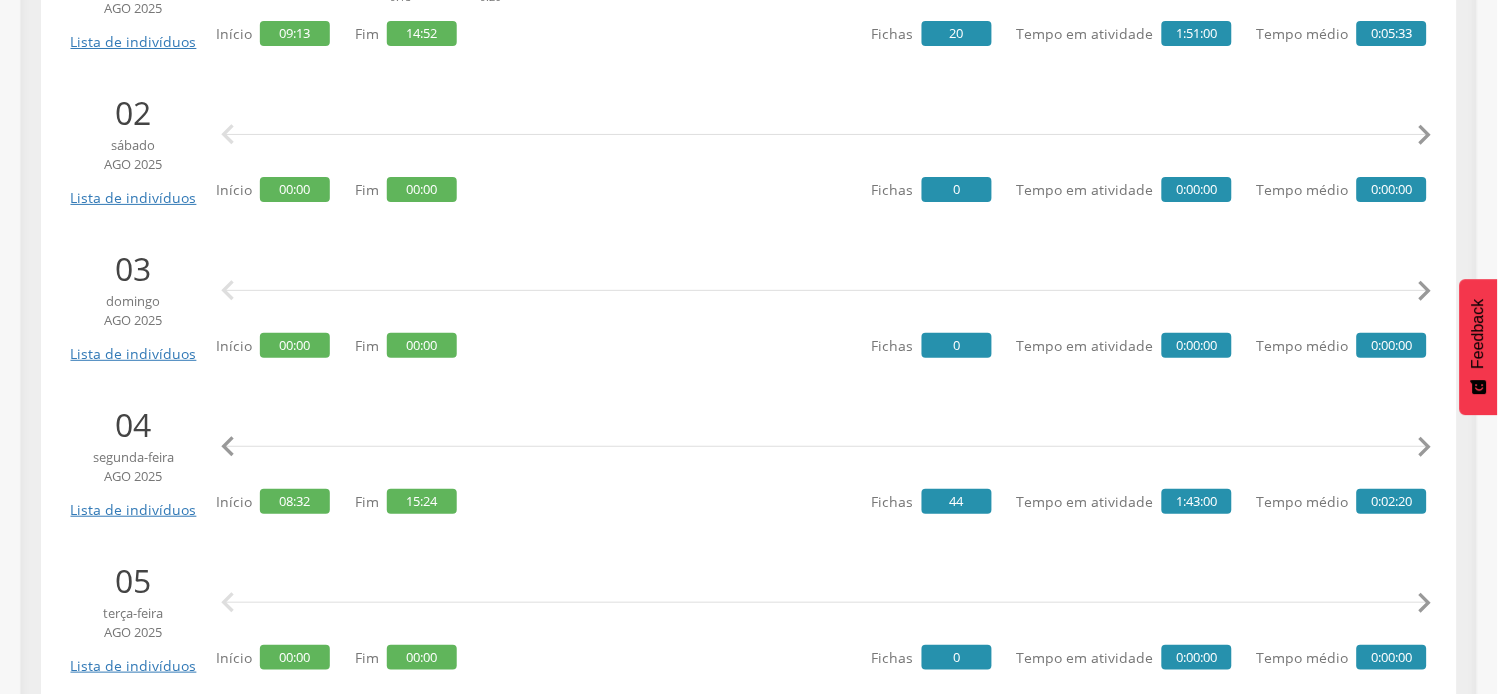 click on "" at bounding box center (1425, 447) 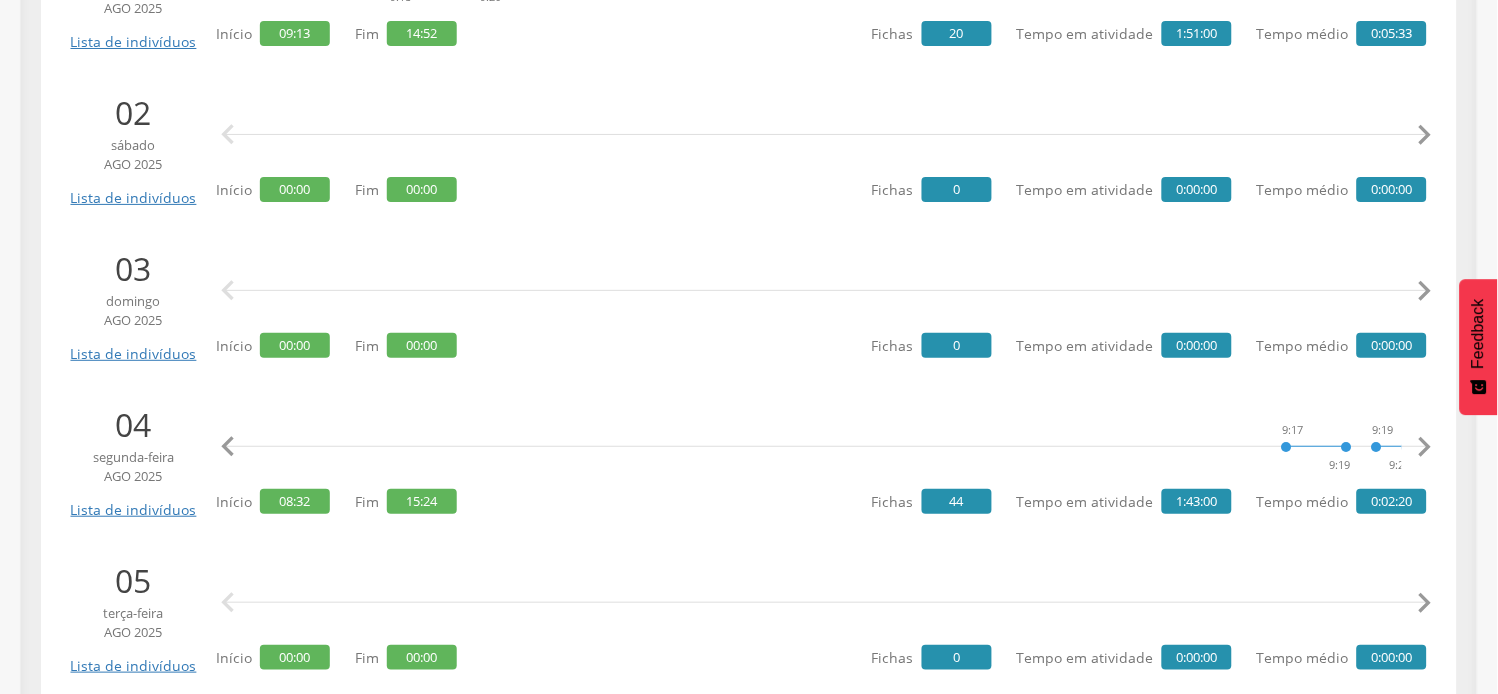 click on "" at bounding box center (1425, 447) 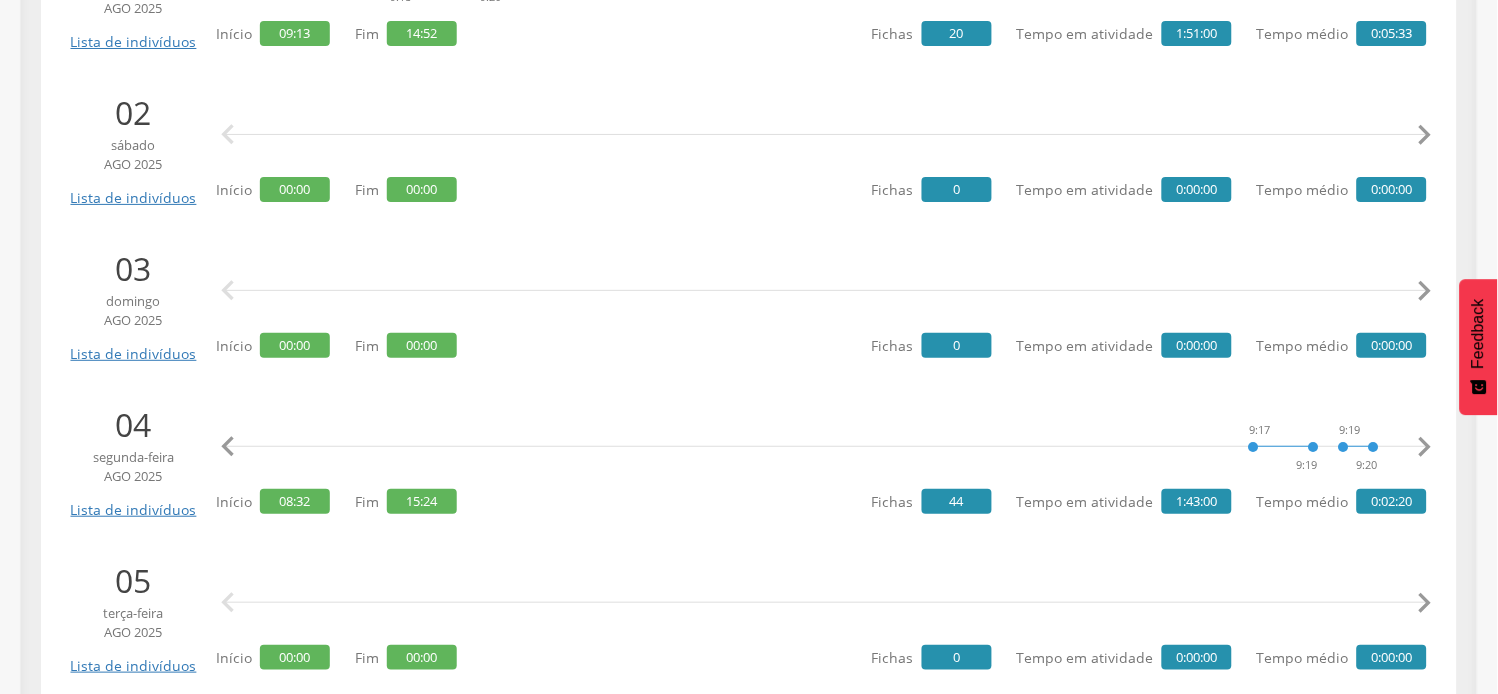 click on "" at bounding box center [1425, 447] 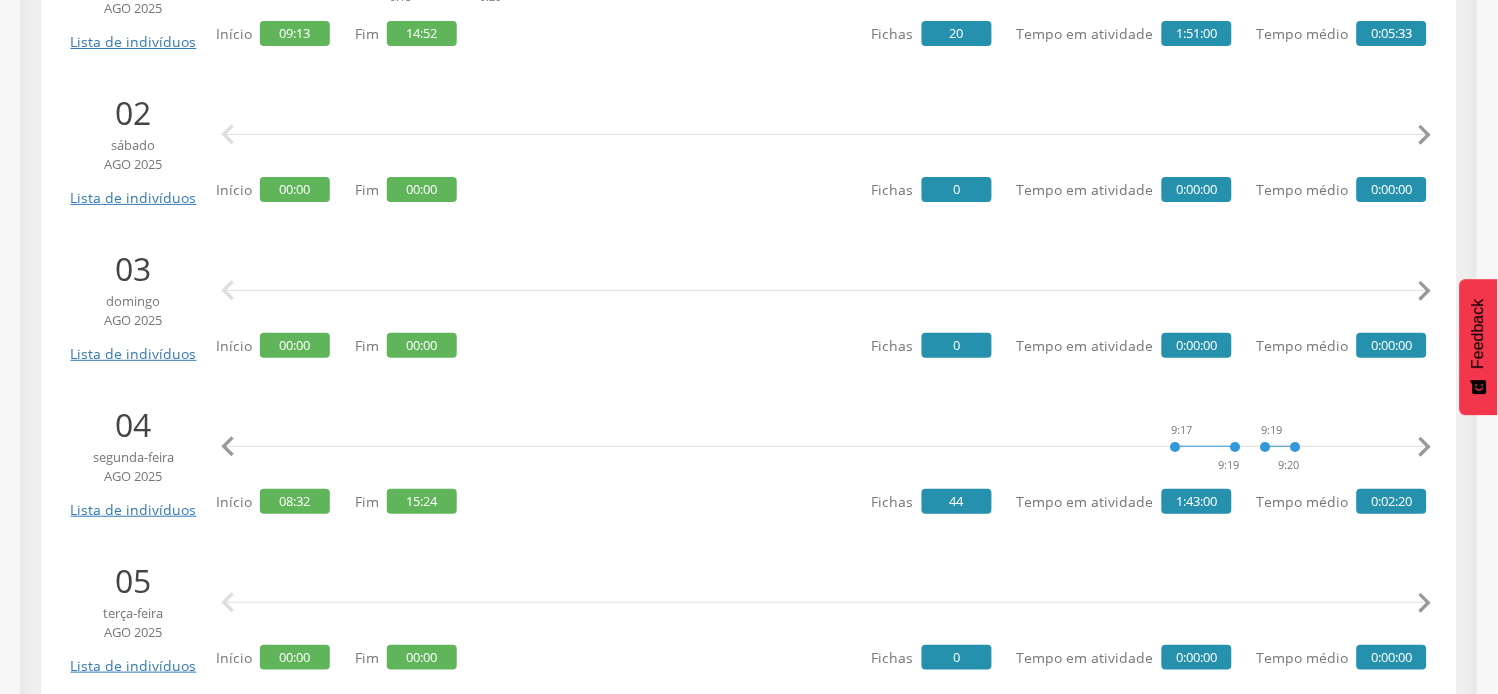 click on "" at bounding box center (1425, 447) 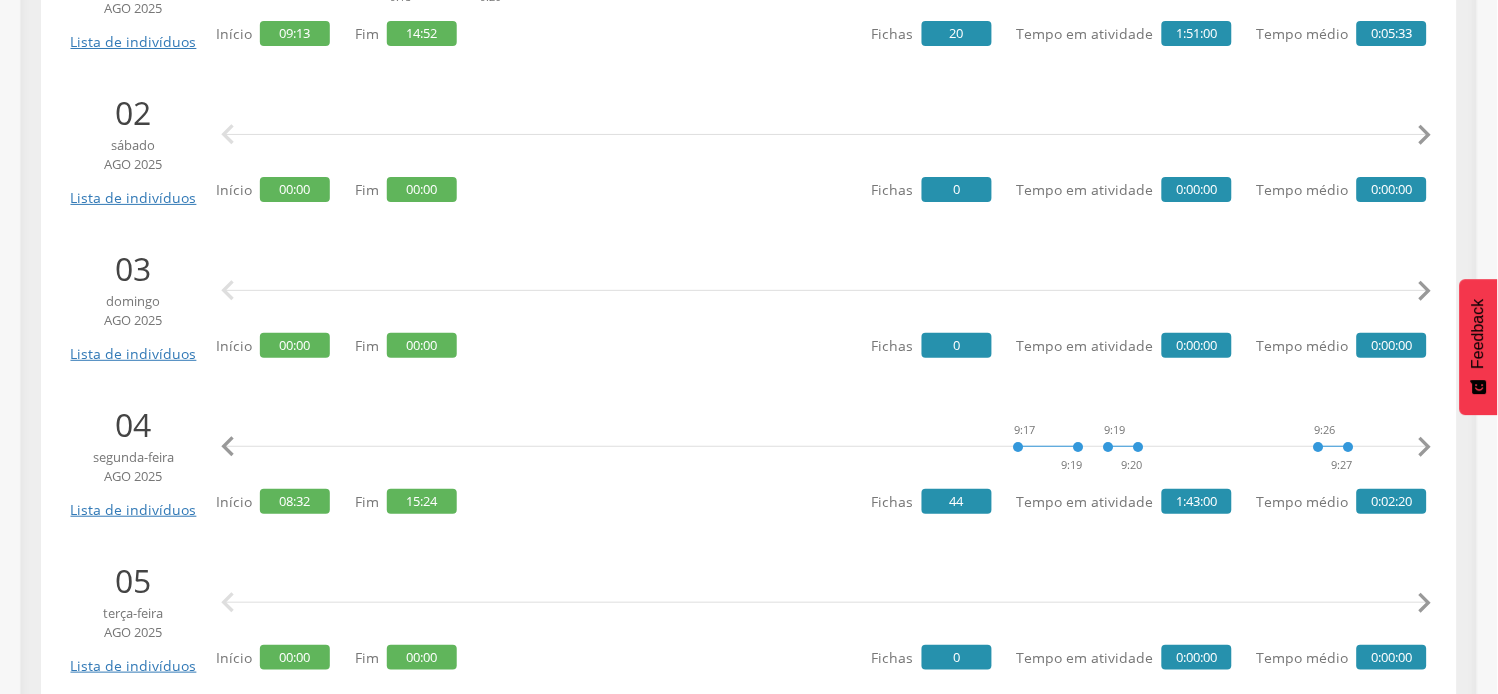 click on "" at bounding box center [1425, 447] 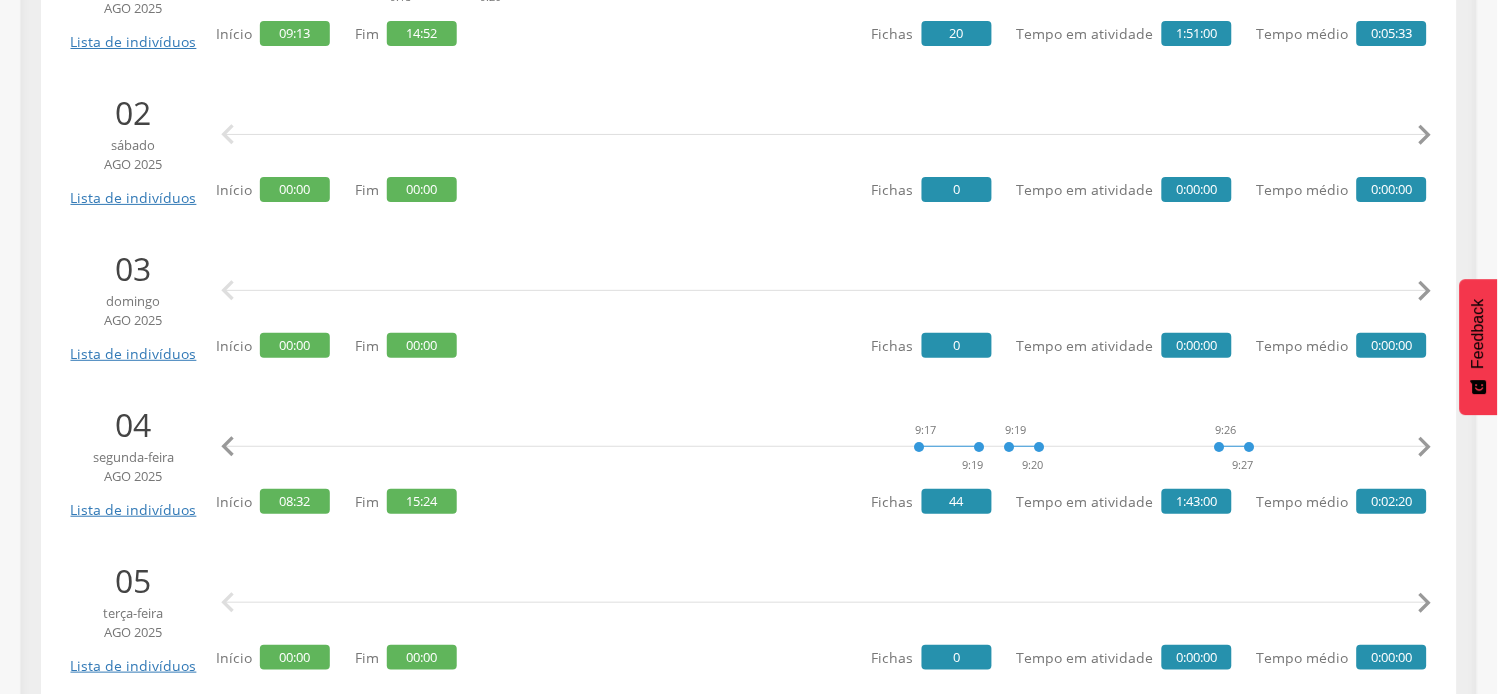 click on "" at bounding box center [1425, 447] 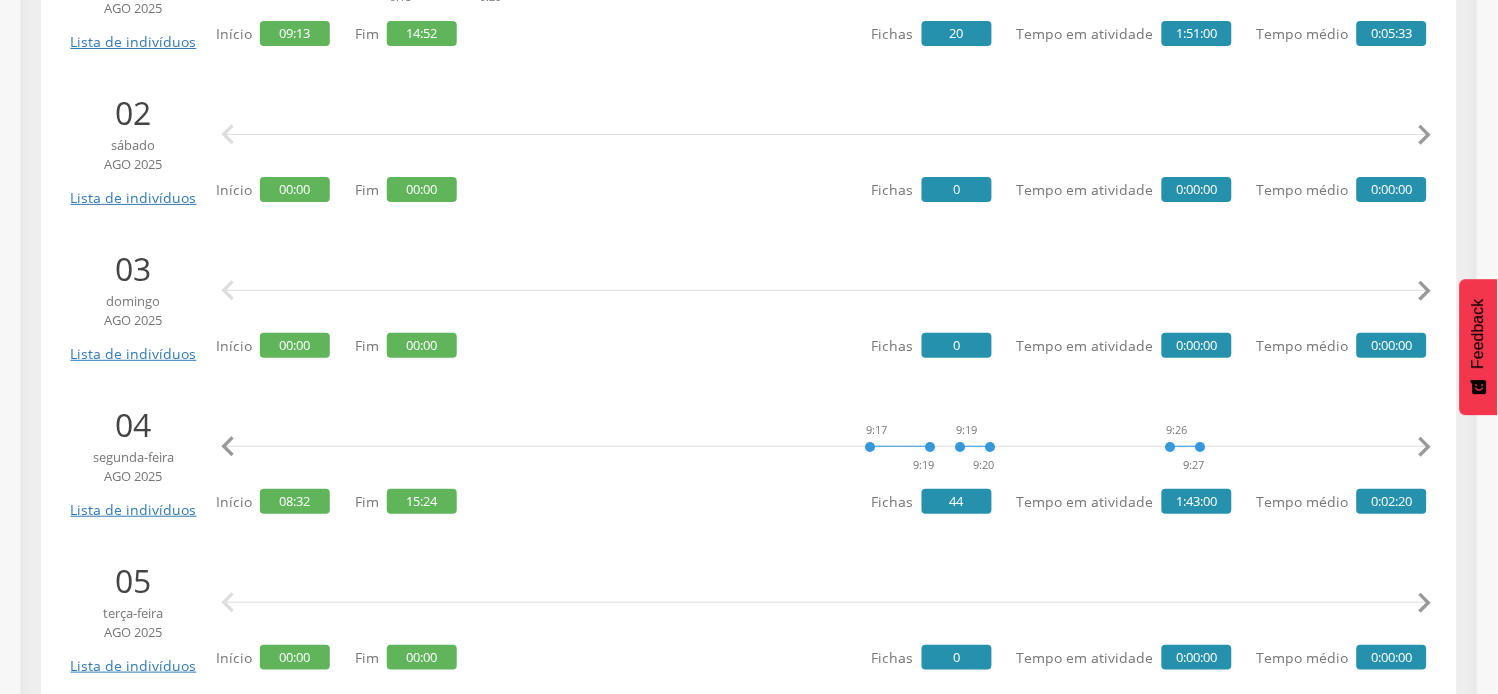click on "" at bounding box center [1425, 447] 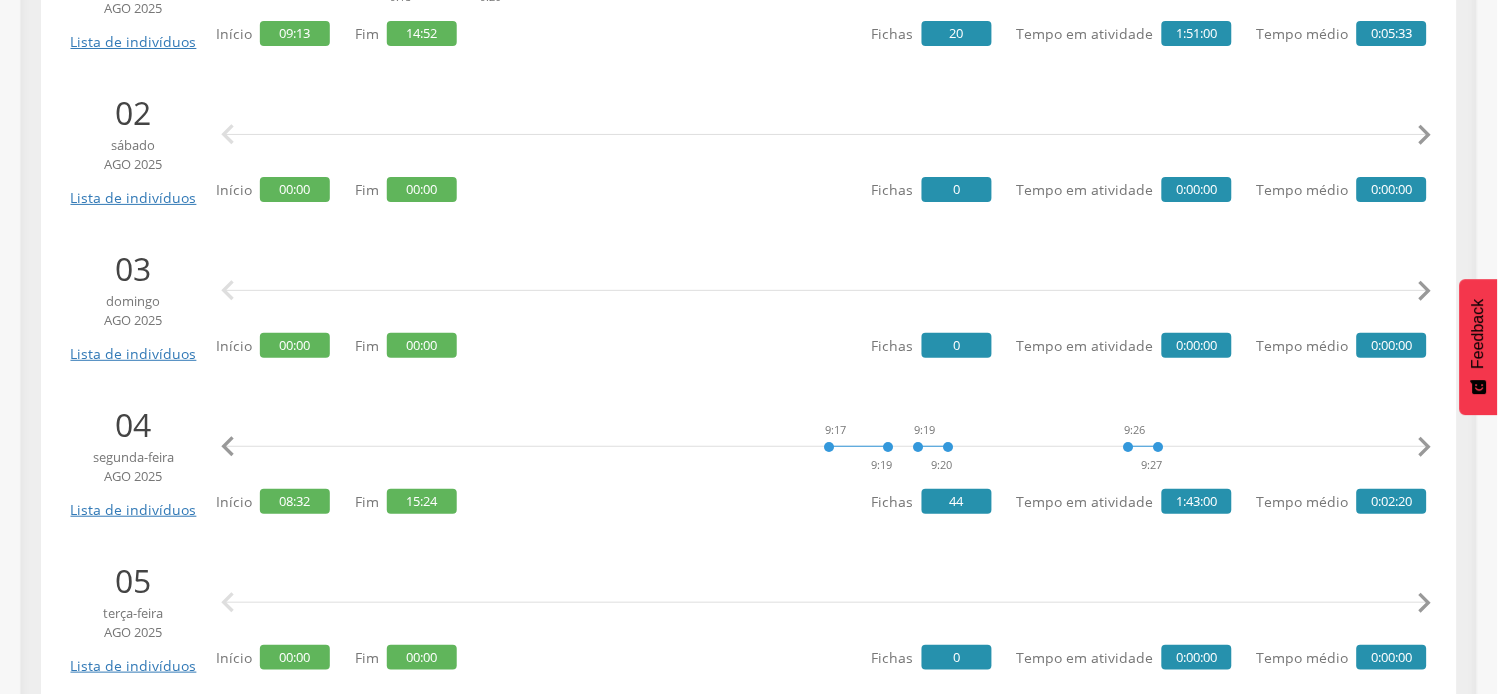 click on "" at bounding box center [1425, 447] 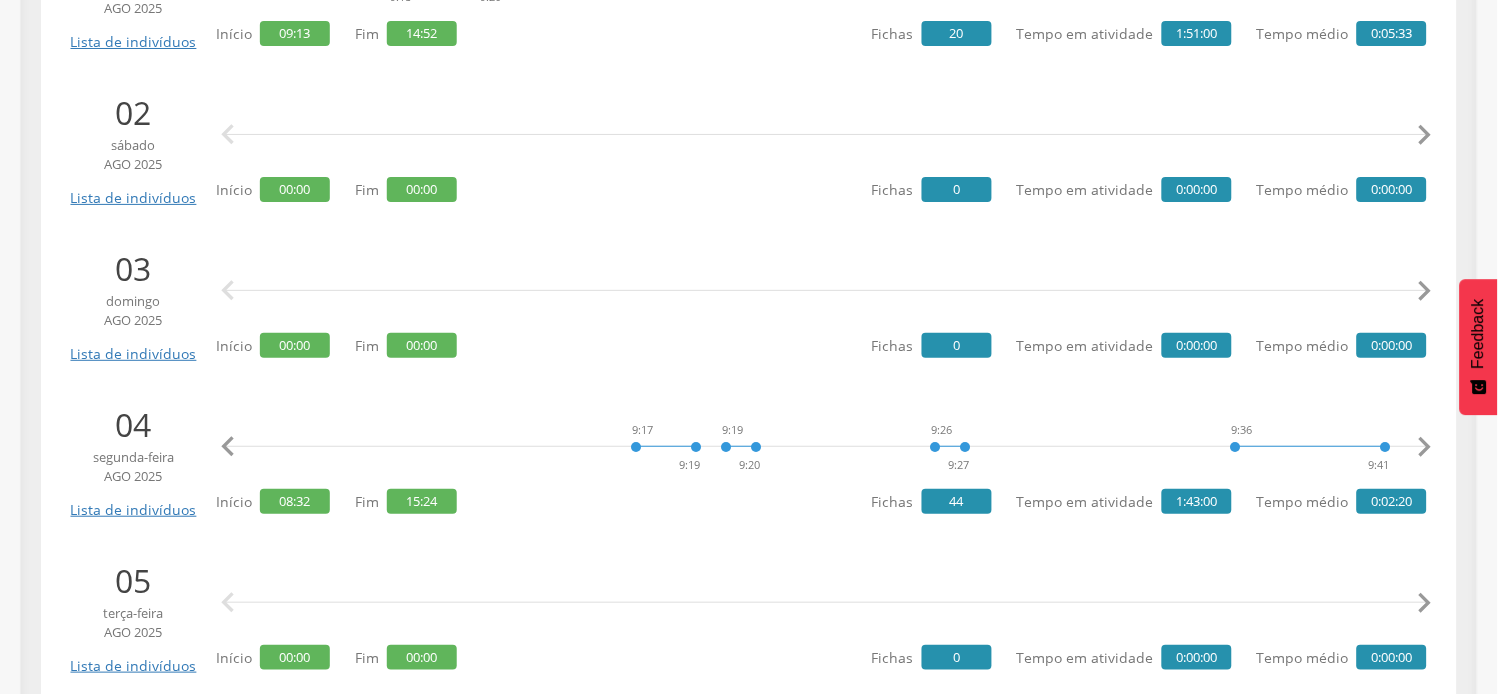 click on "" at bounding box center (1425, 447) 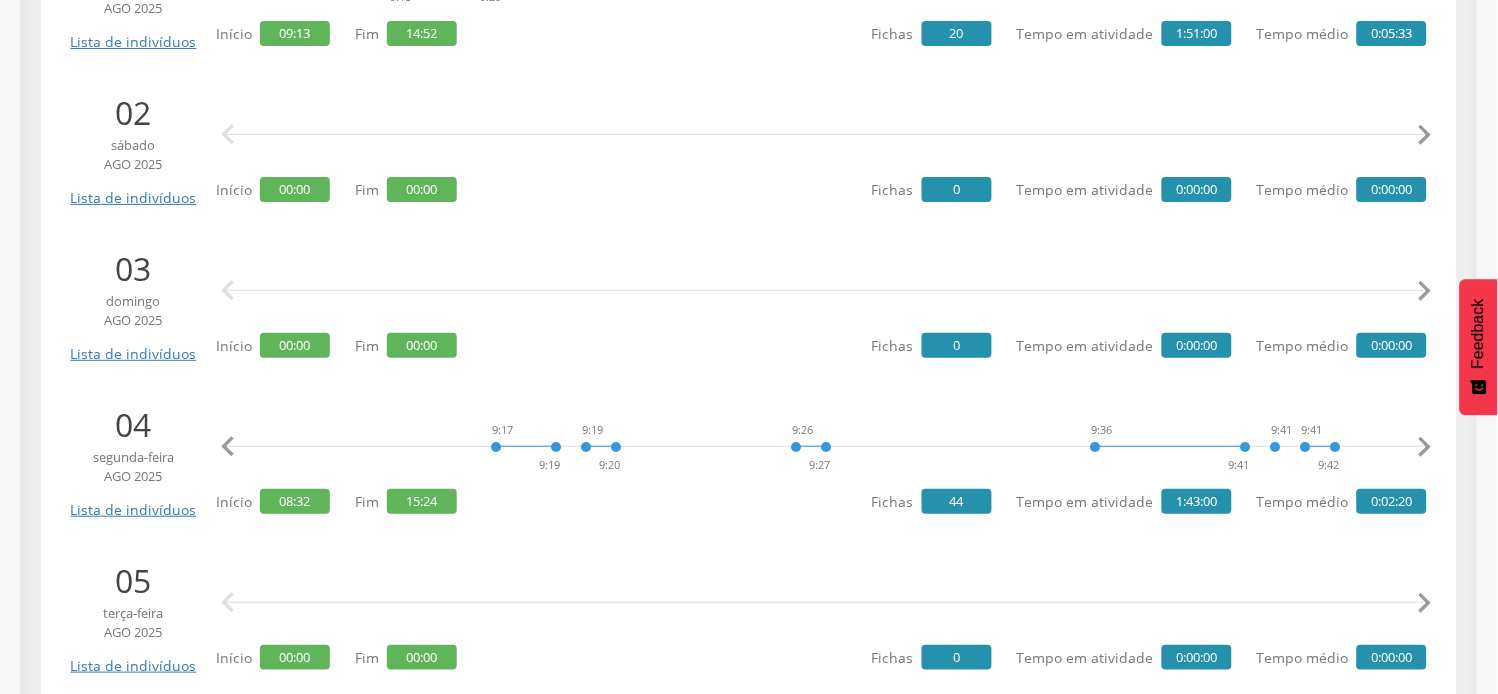 click on "" at bounding box center [1425, 447] 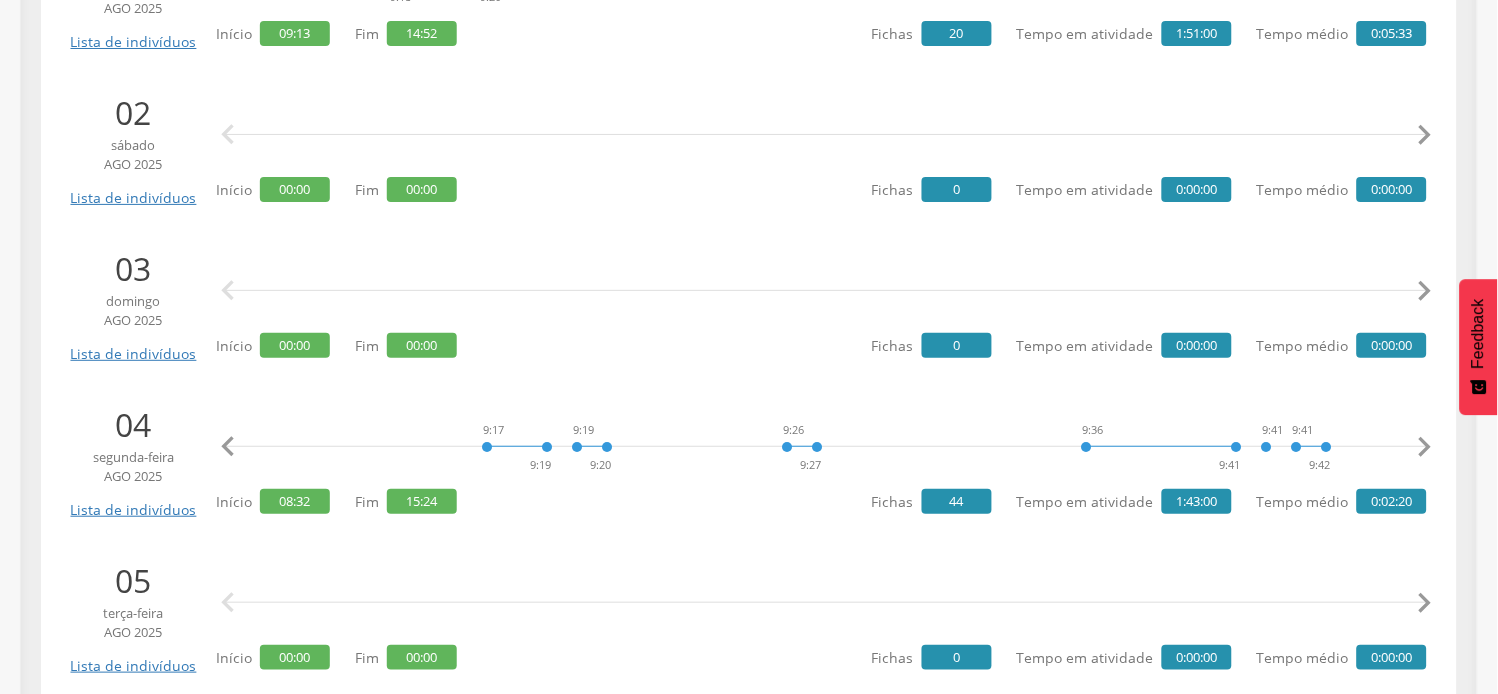 click on "" at bounding box center (1425, 447) 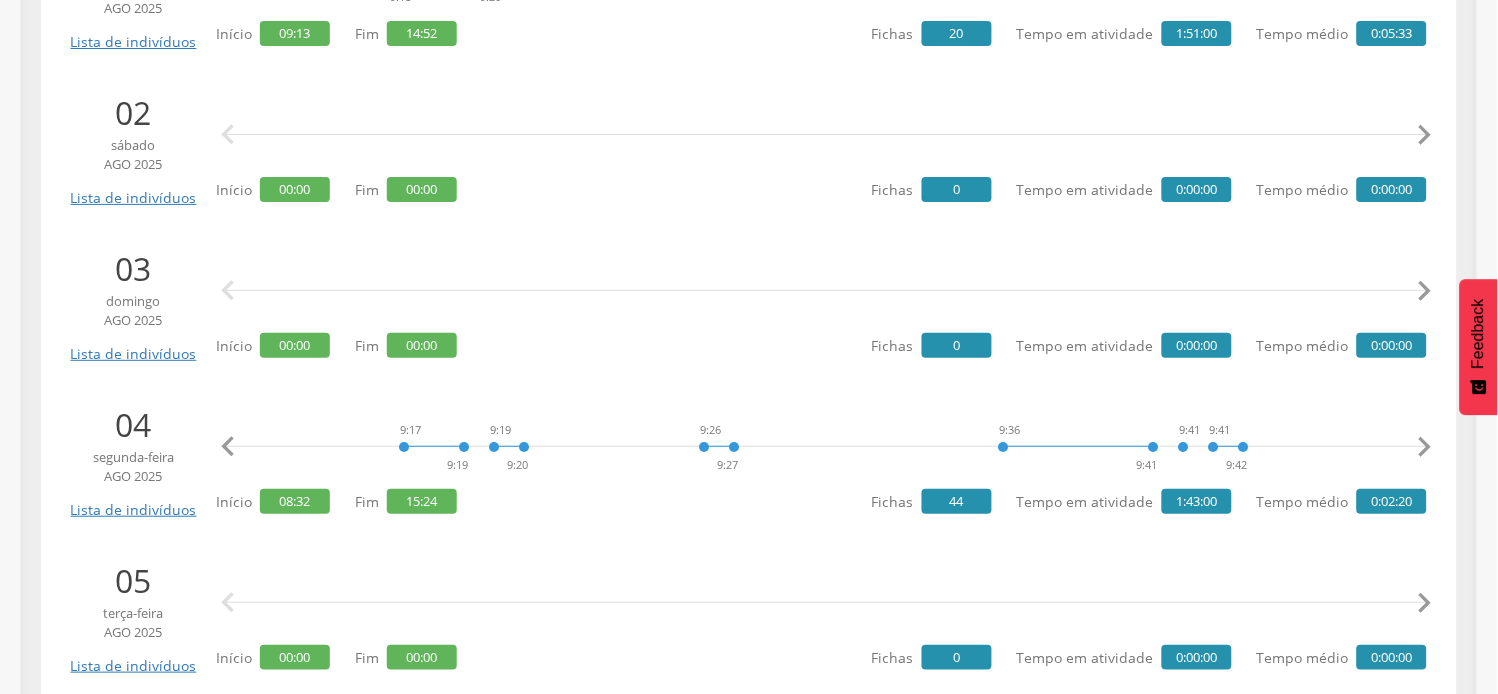 click on "" at bounding box center (1425, 447) 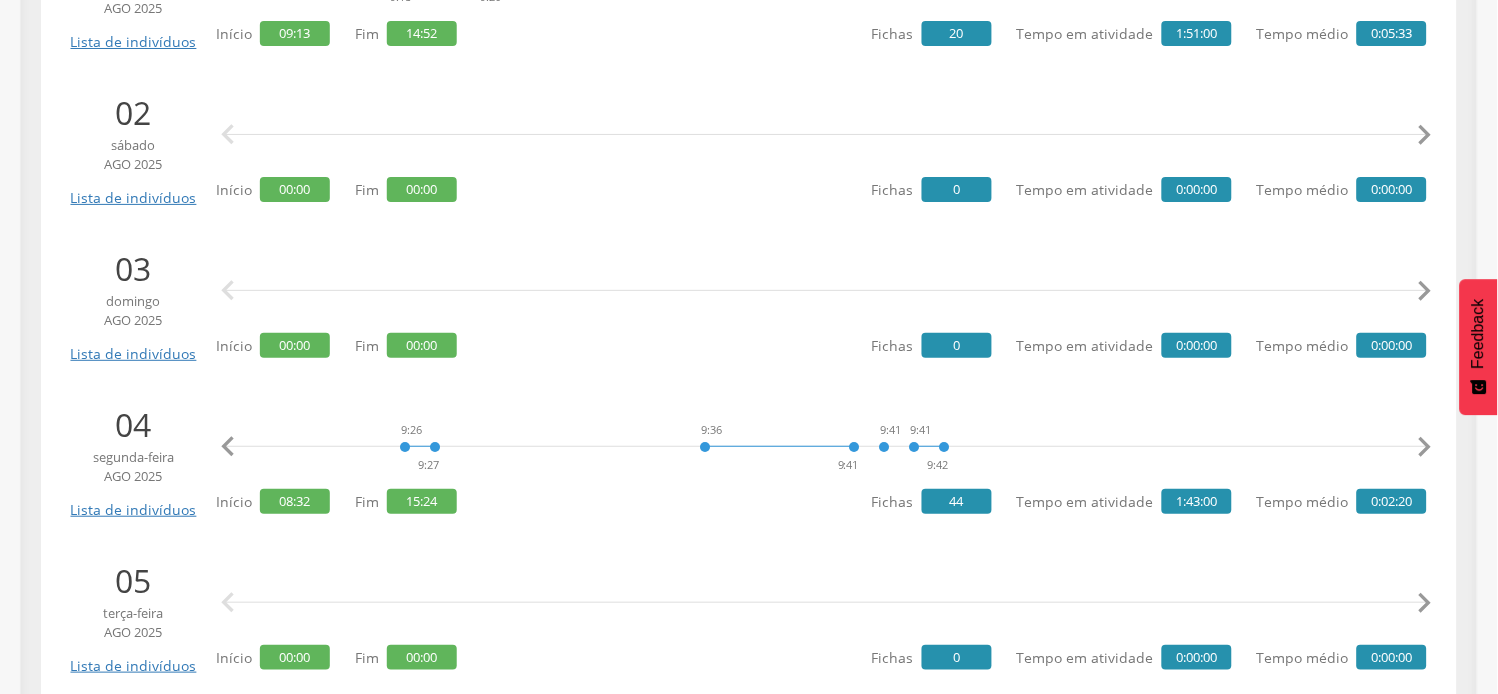 scroll, scrollTop: 0, scrollLeft: 1533, axis: horizontal 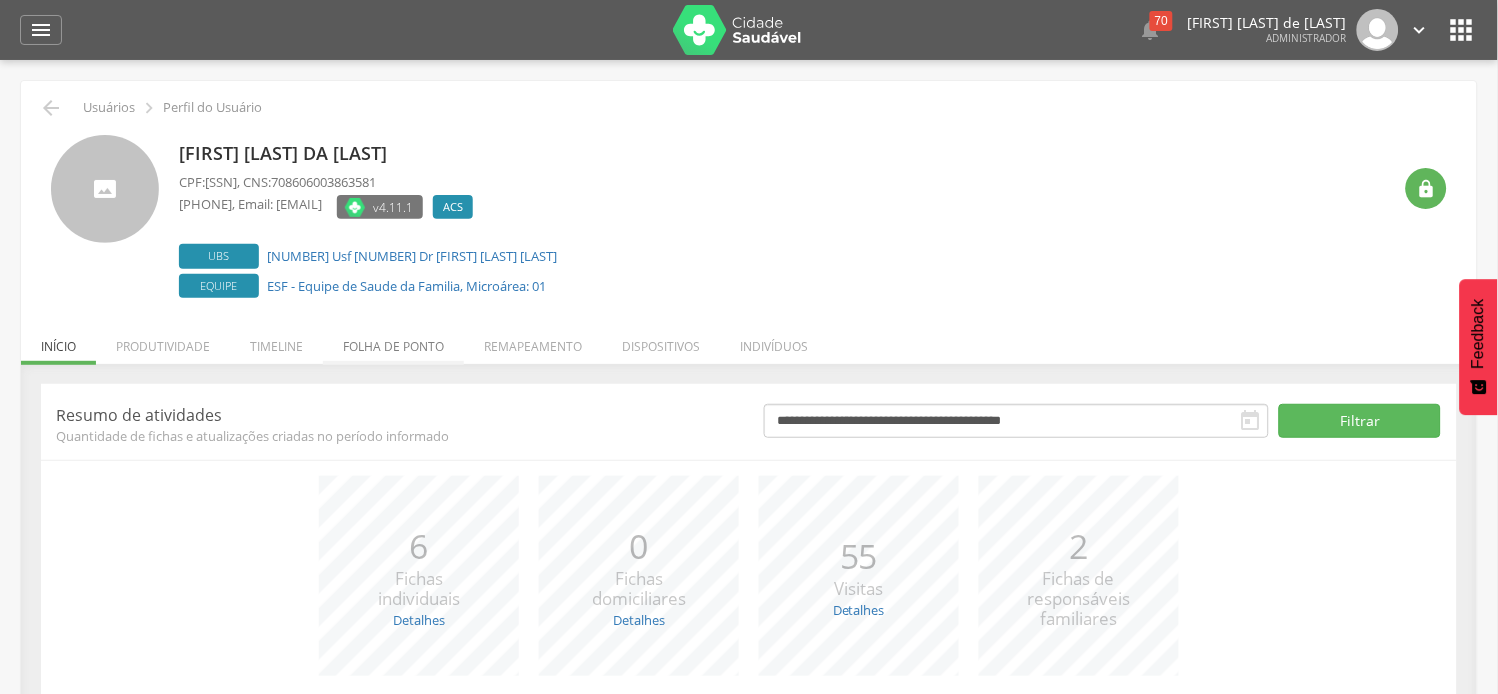 click on "Folha de ponto" at bounding box center (393, 341) 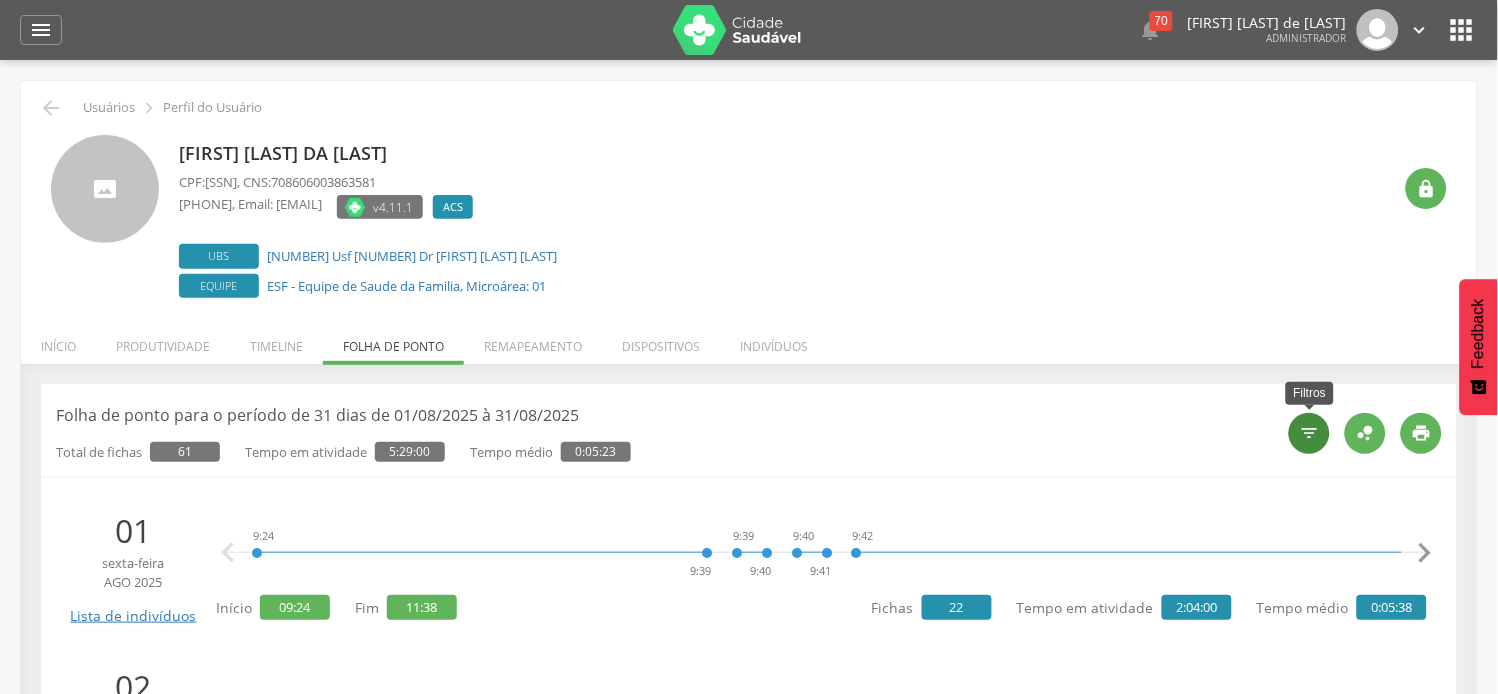 click on "" at bounding box center [1310, 433] 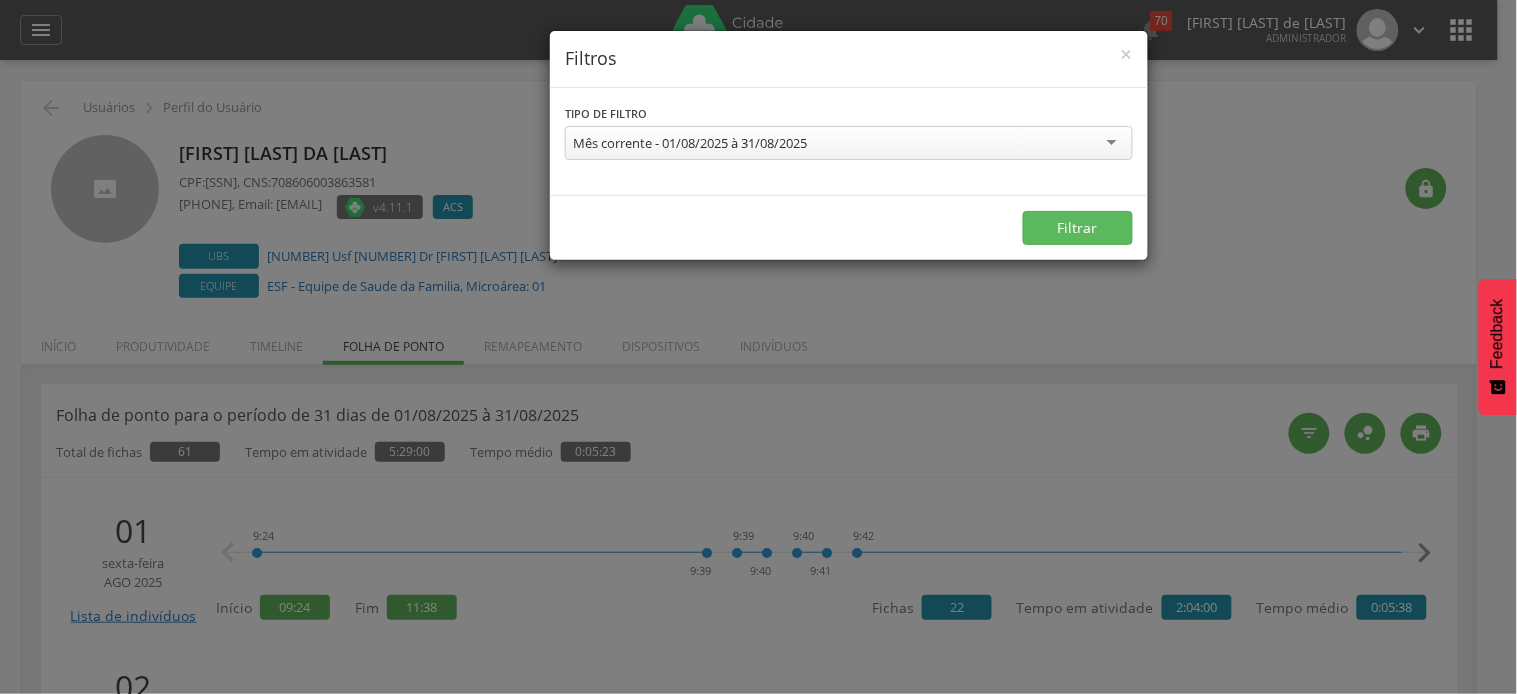 click on "Mês corrente - 01/08/2025 à 31/08/2025" at bounding box center [690, 143] 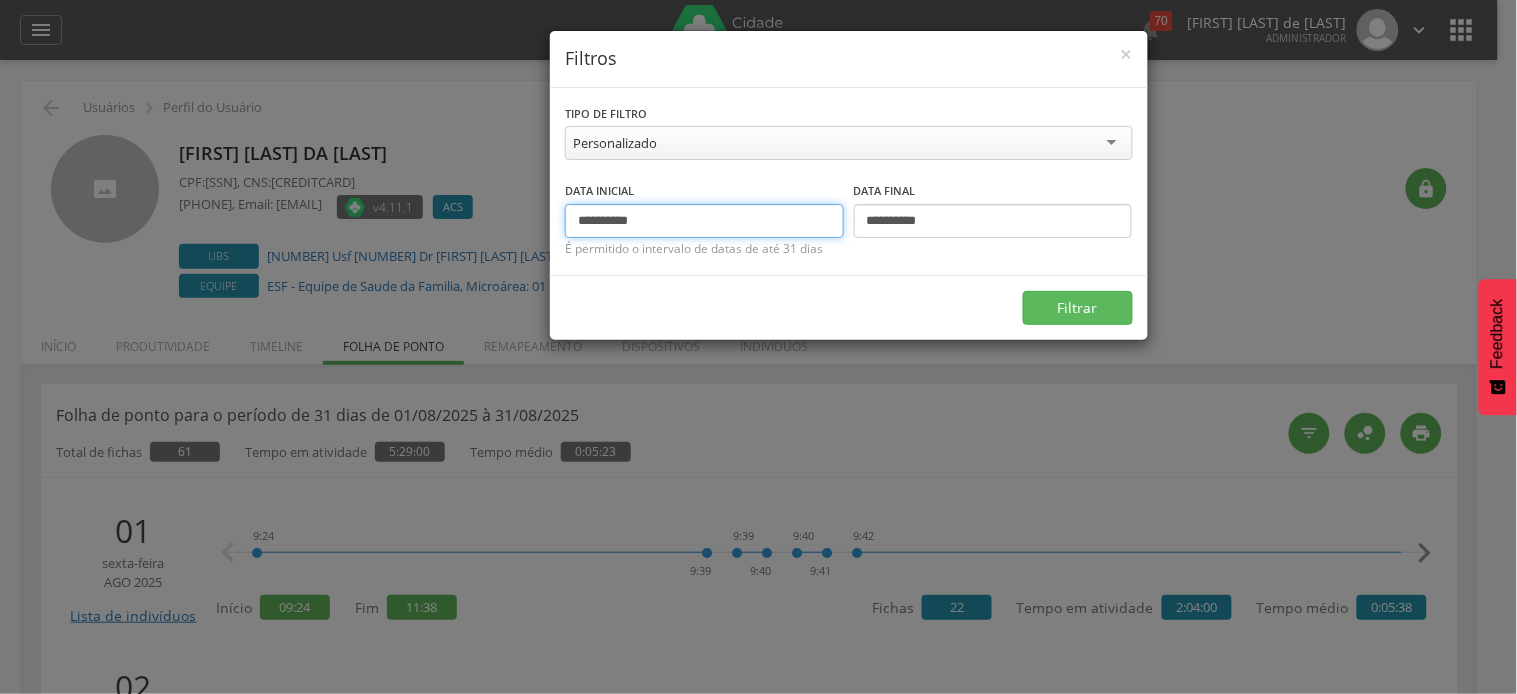 drag, startPoint x: 611, startPoint y: 218, endPoint x: 568, endPoint y: 217, distance: 43.011627 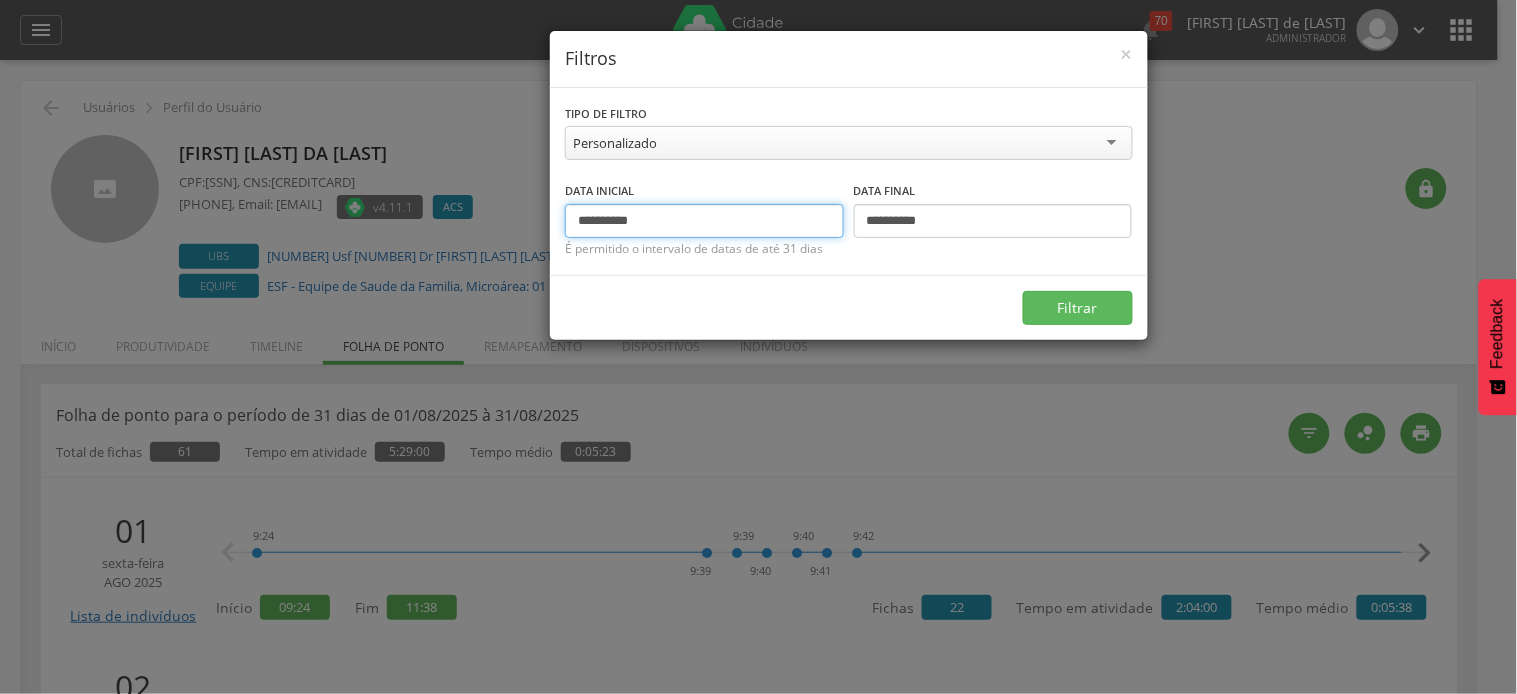 type on "**********" 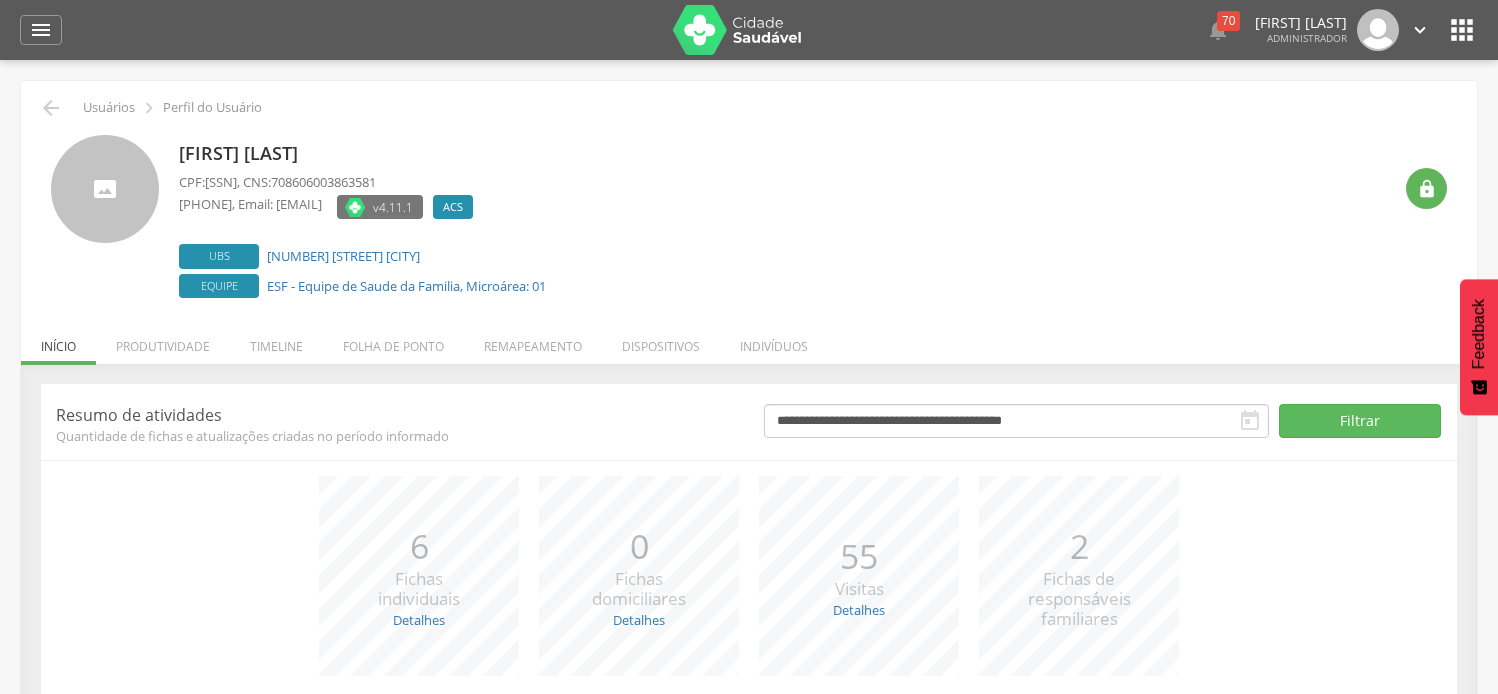 click on "Folha de ponto" at bounding box center (393, 341) 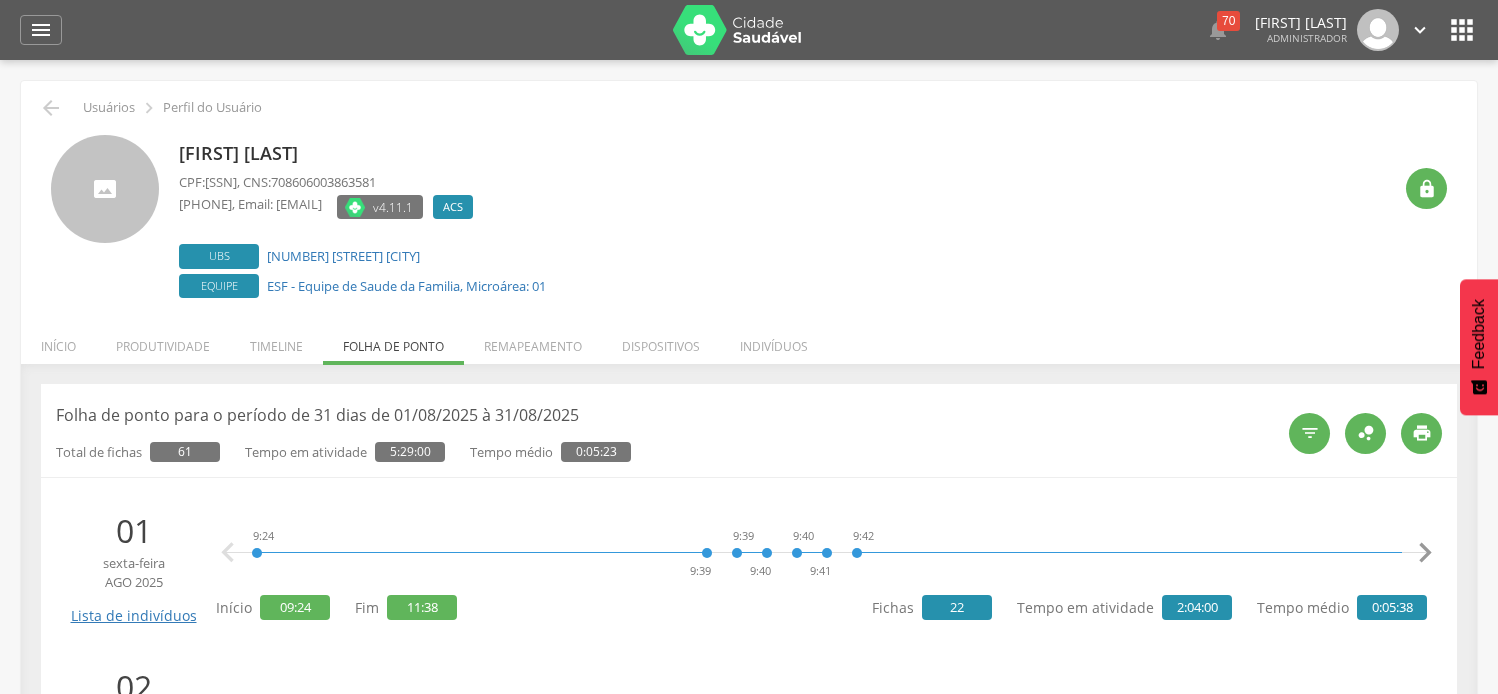 scroll, scrollTop: 0, scrollLeft: 0, axis: both 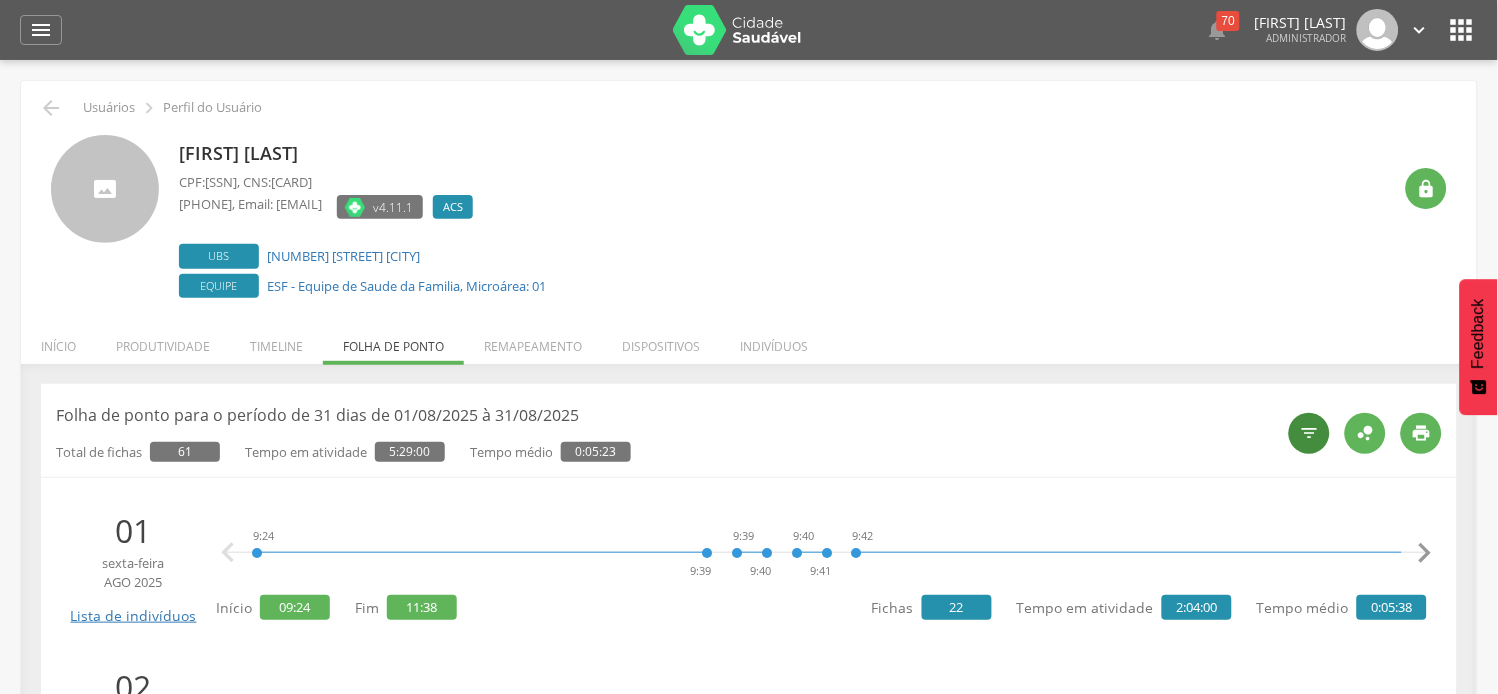 click on "" at bounding box center (1310, 433) 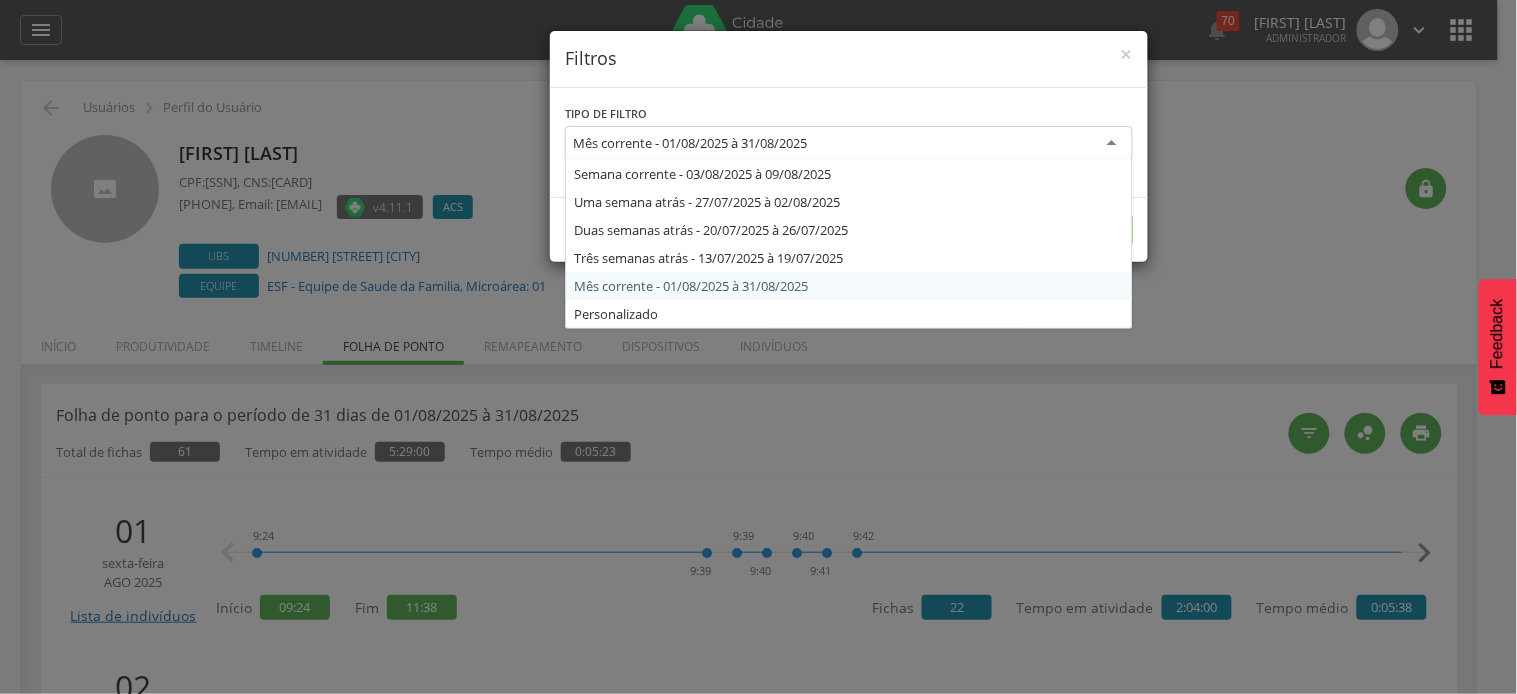 click on "Mês corrente - 01/08/2025 à 31/08/2025" at bounding box center (849, 144) 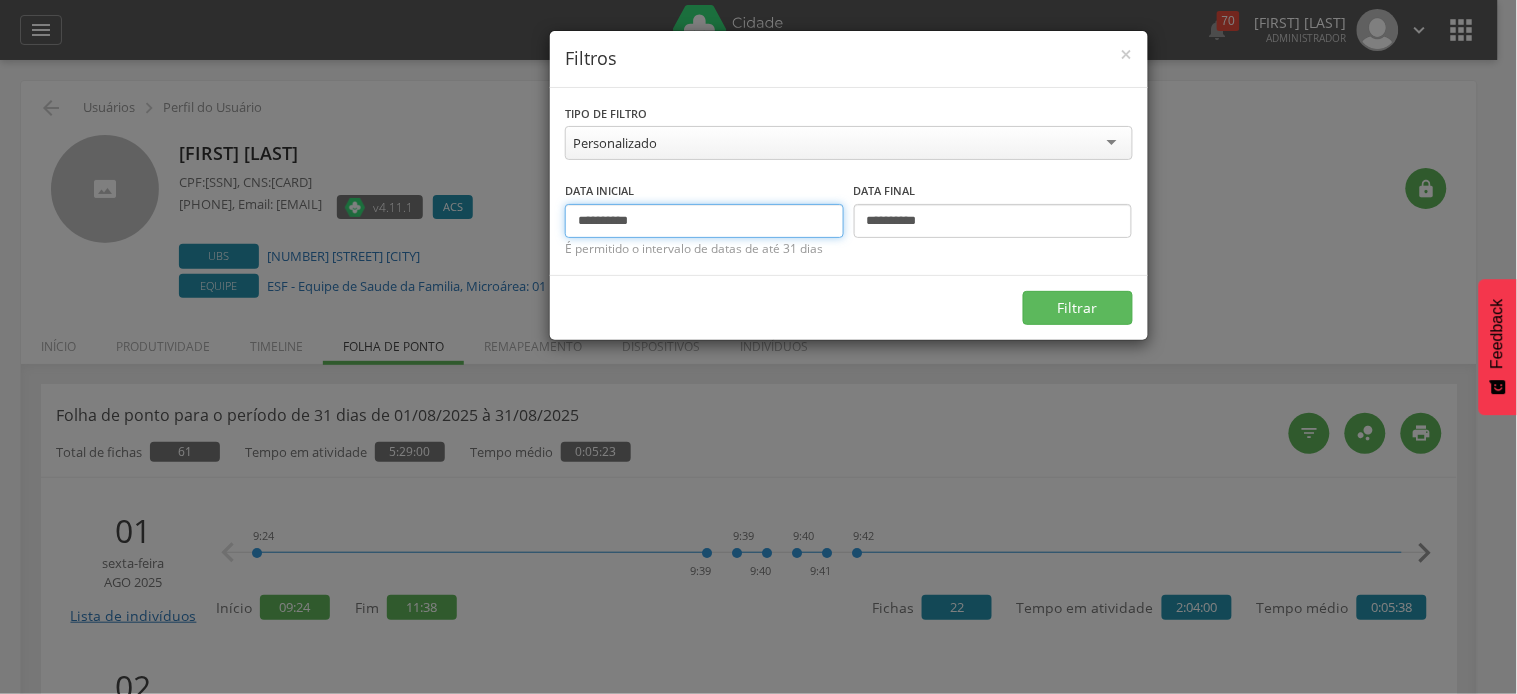 drag, startPoint x: 610, startPoint y: 223, endPoint x: 560, endPoint y: 223, distance: 50 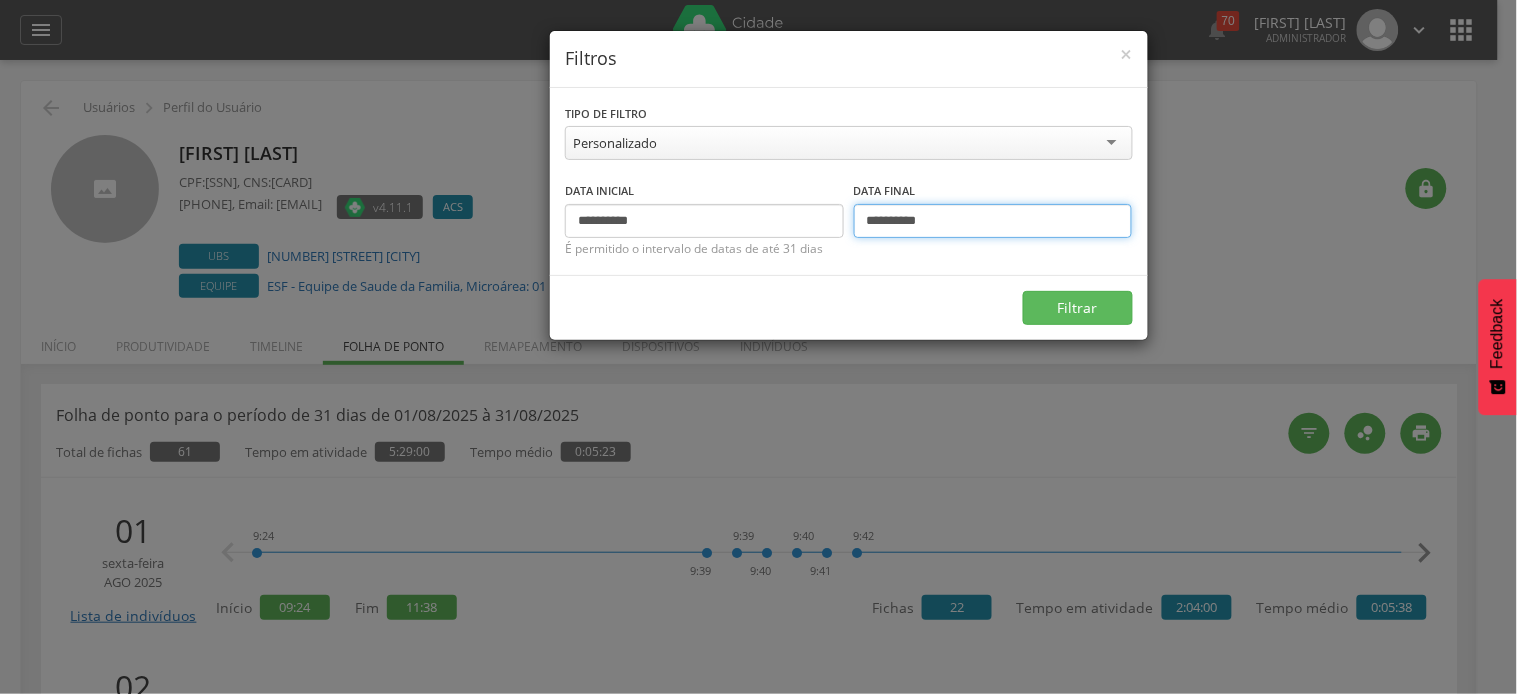 drag, startPoint x: 882, startPoint y: 218, endPoint x: 850, endPoint y: 221, distance: 32.140316 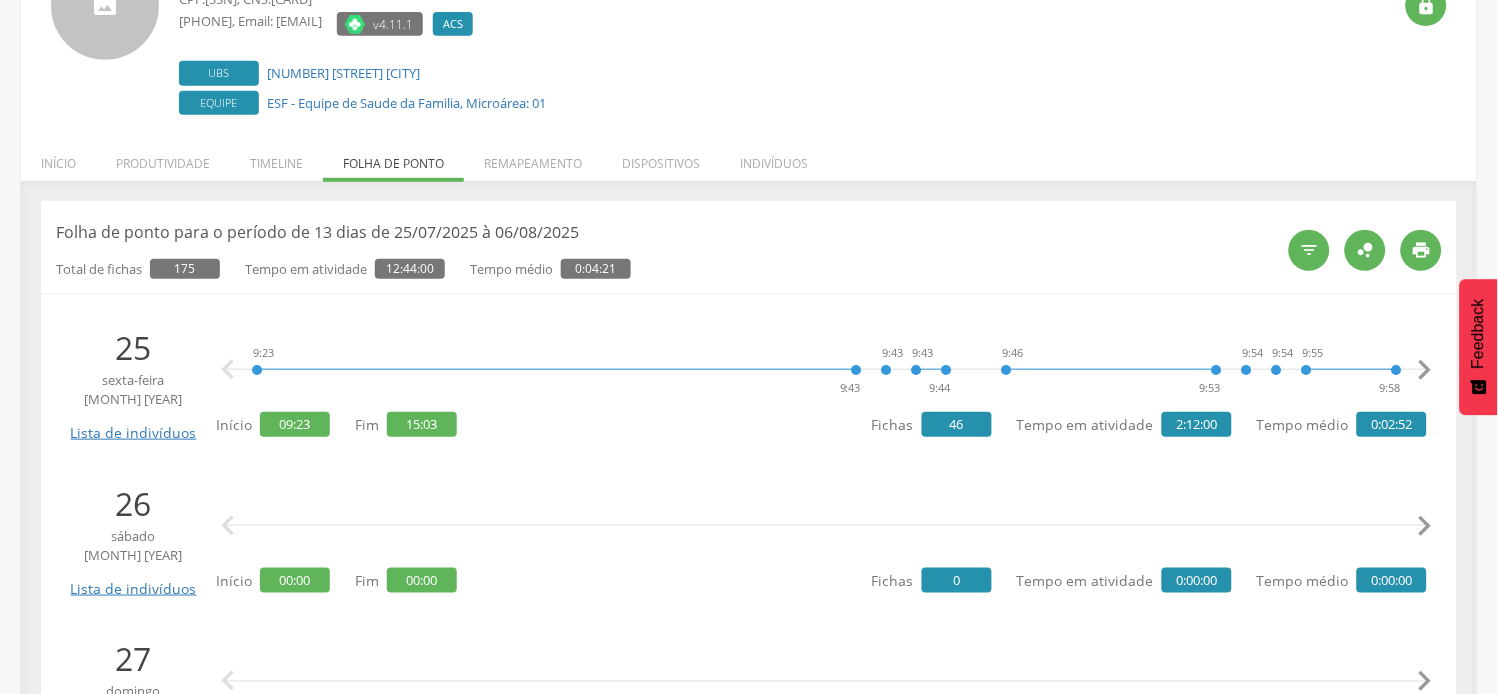 scroll, scrollTop: 222, scrollLeft: 0, axis: vertical 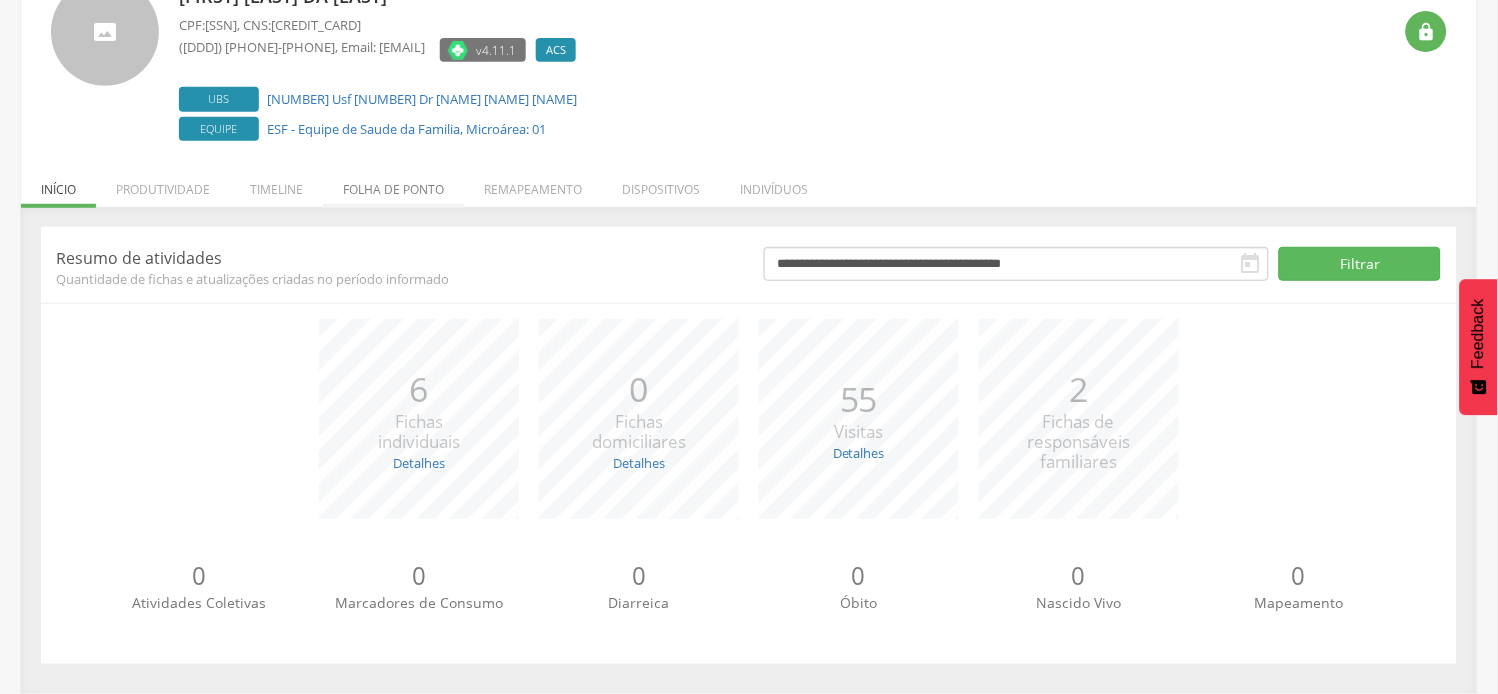 click on "Folha de ponto" at bounding box center [393, 184] 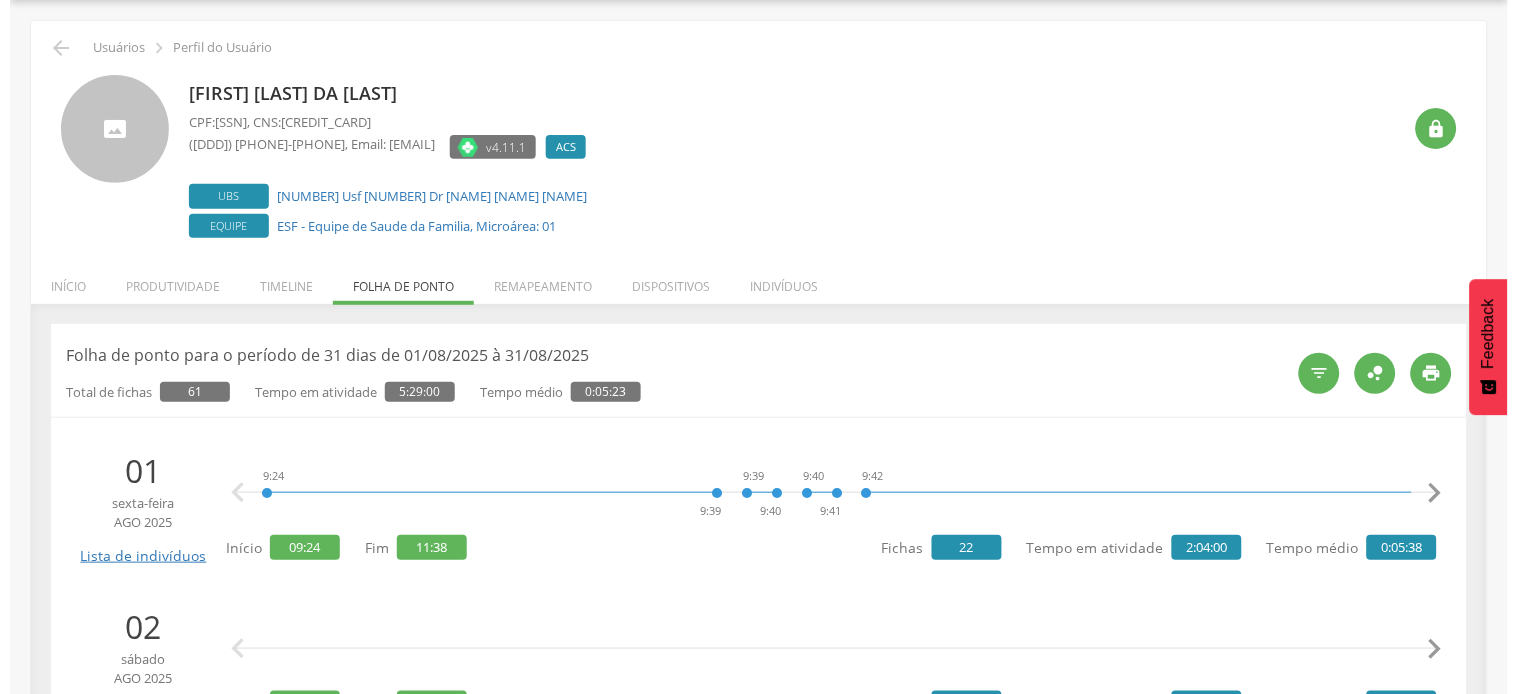 scroll, scrollTop: 222, scrollLeft: 0, axis: vertical 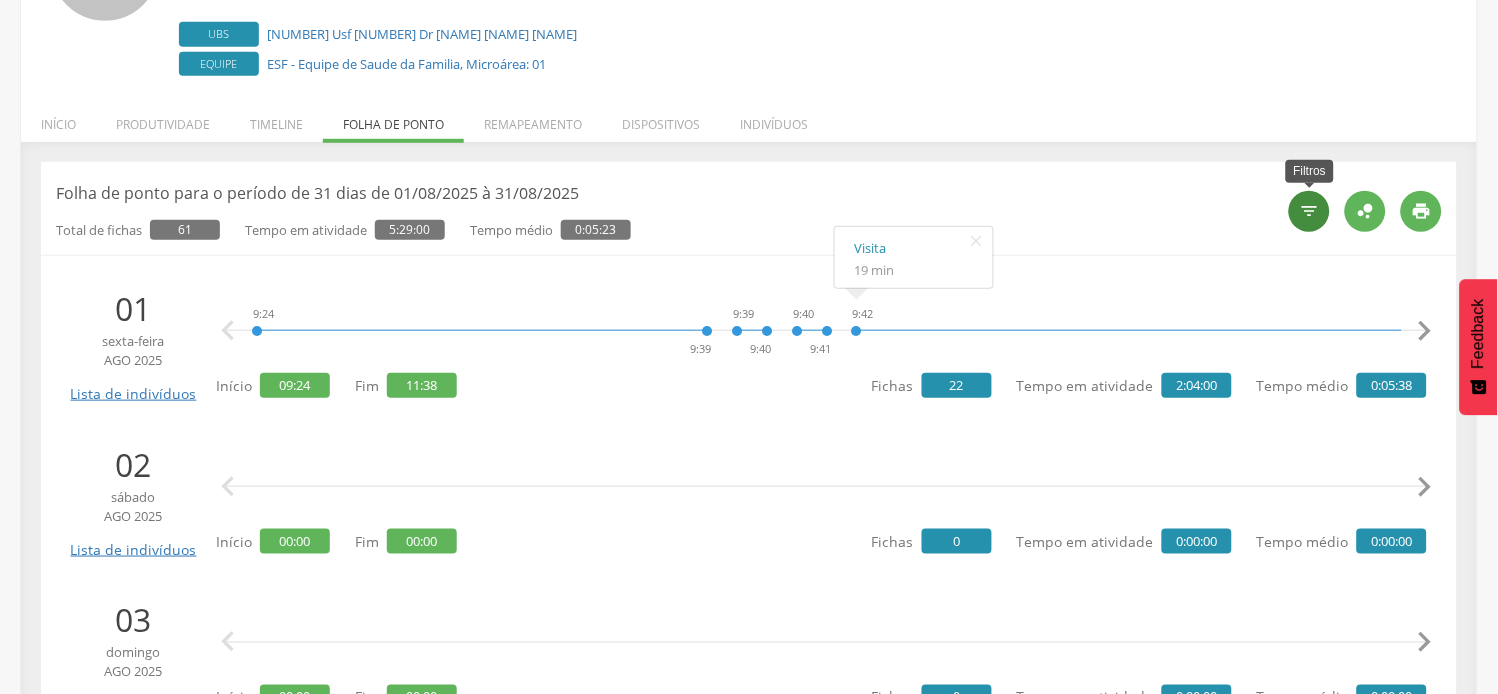 click on "" at bounding box center [1310, 211] 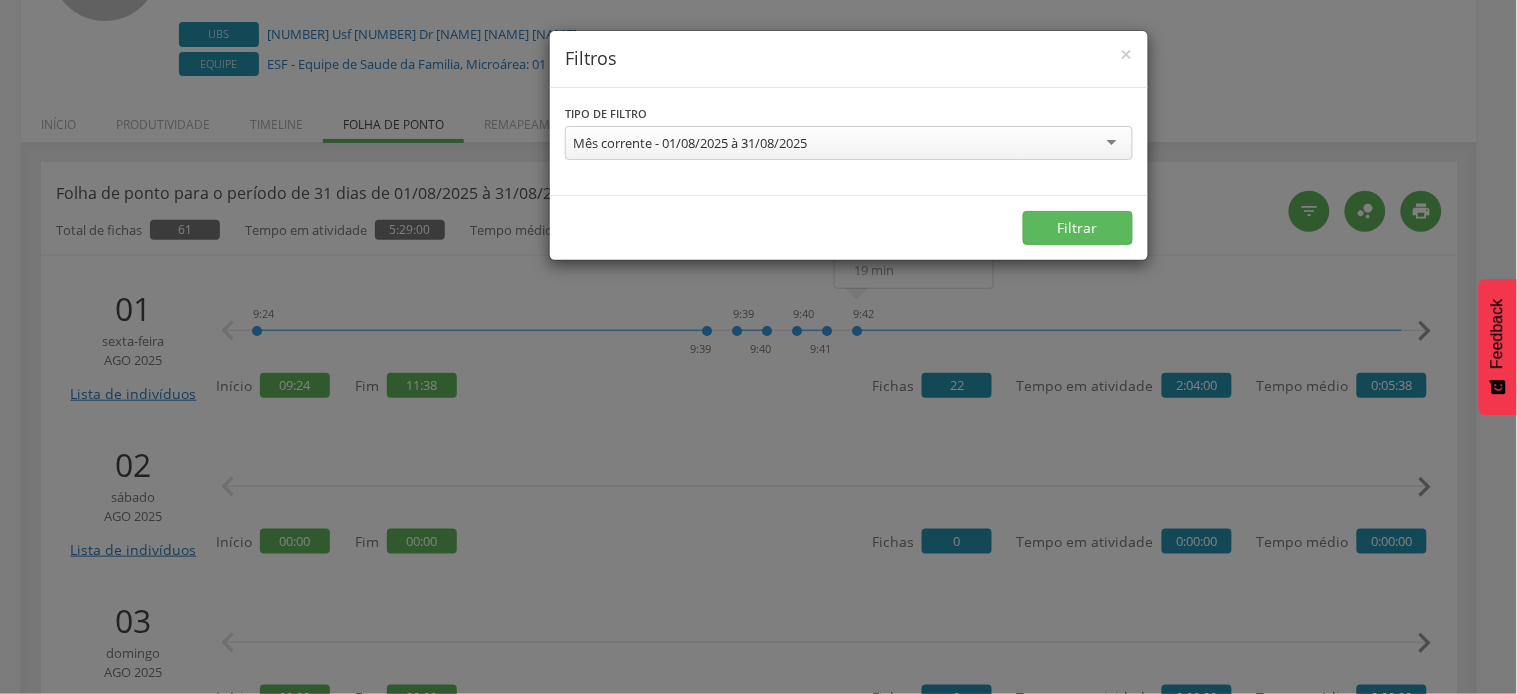 click on "Mês corrente - 01/08/2025 à 31/08/2025" at bounding box center [849, 143] 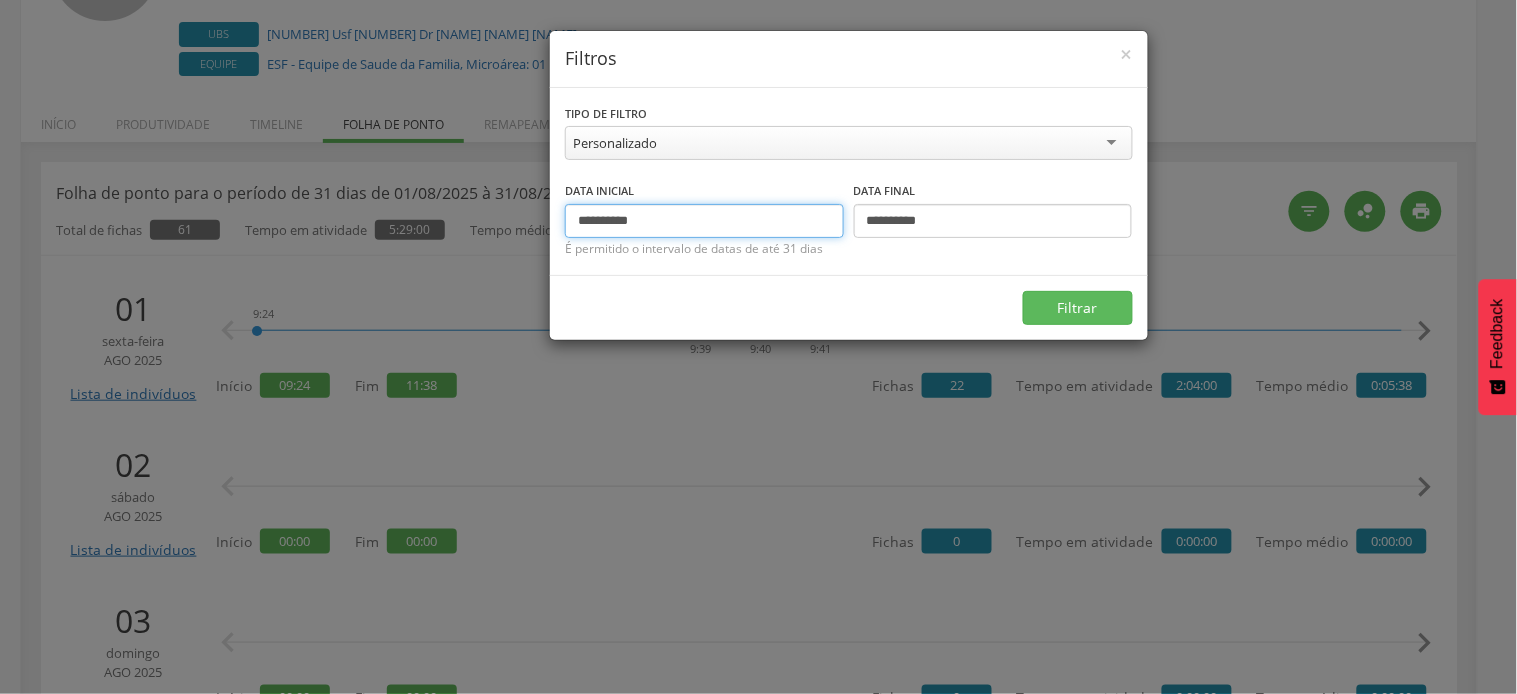 drag, startPoint x: 608, startPoint y: 206, endPoint x: 584, endPoint y: 215, distance: 25.632011 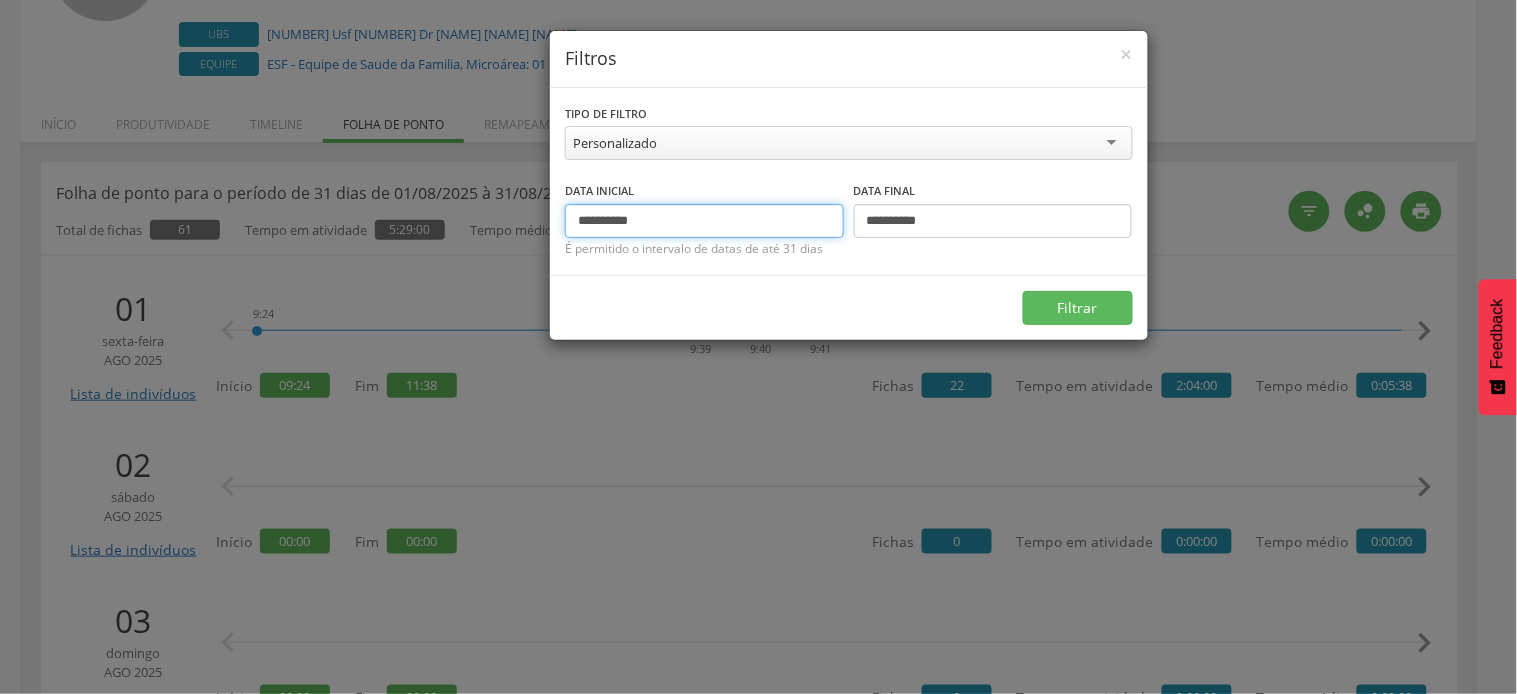 type on "**********" 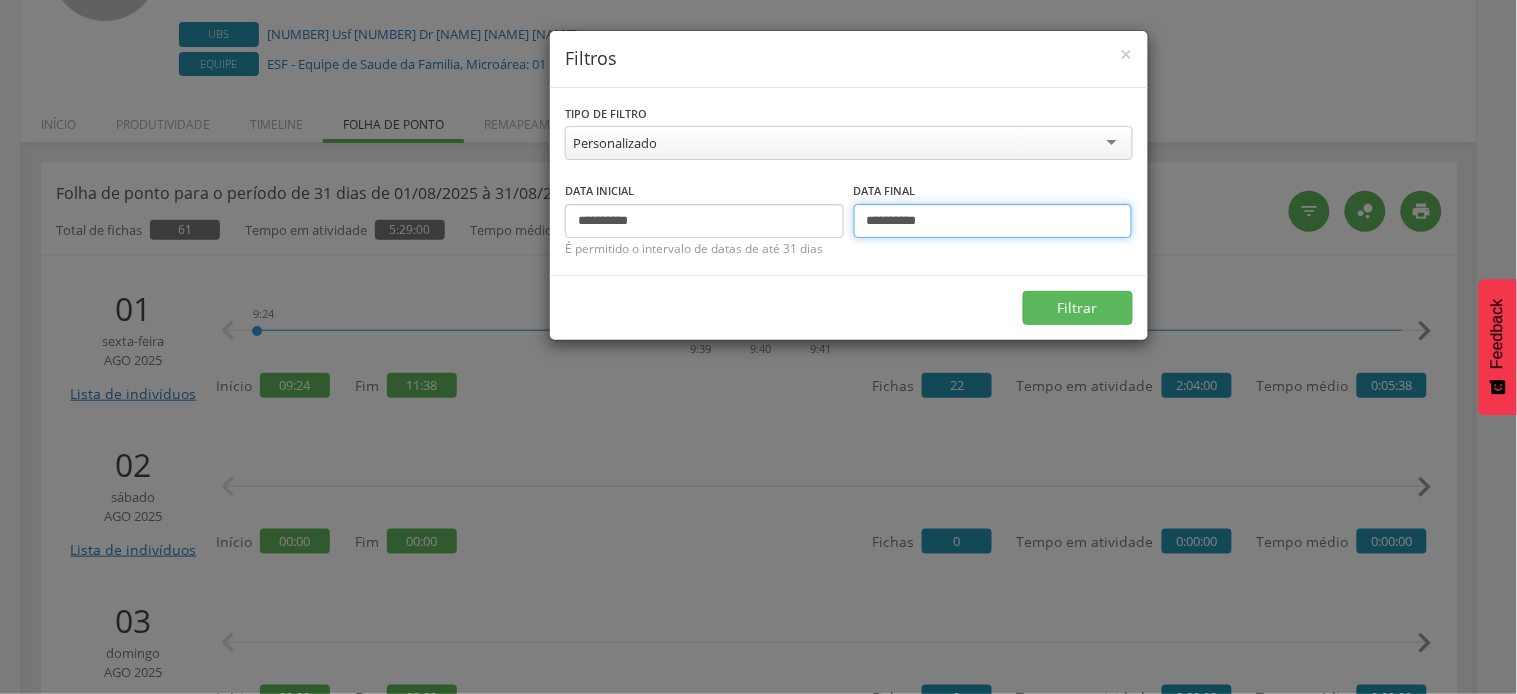 drag, startPoint x: 878, startPoint y: 211, endPoint x: 862, endPoint y: 215, distance: 16.492422 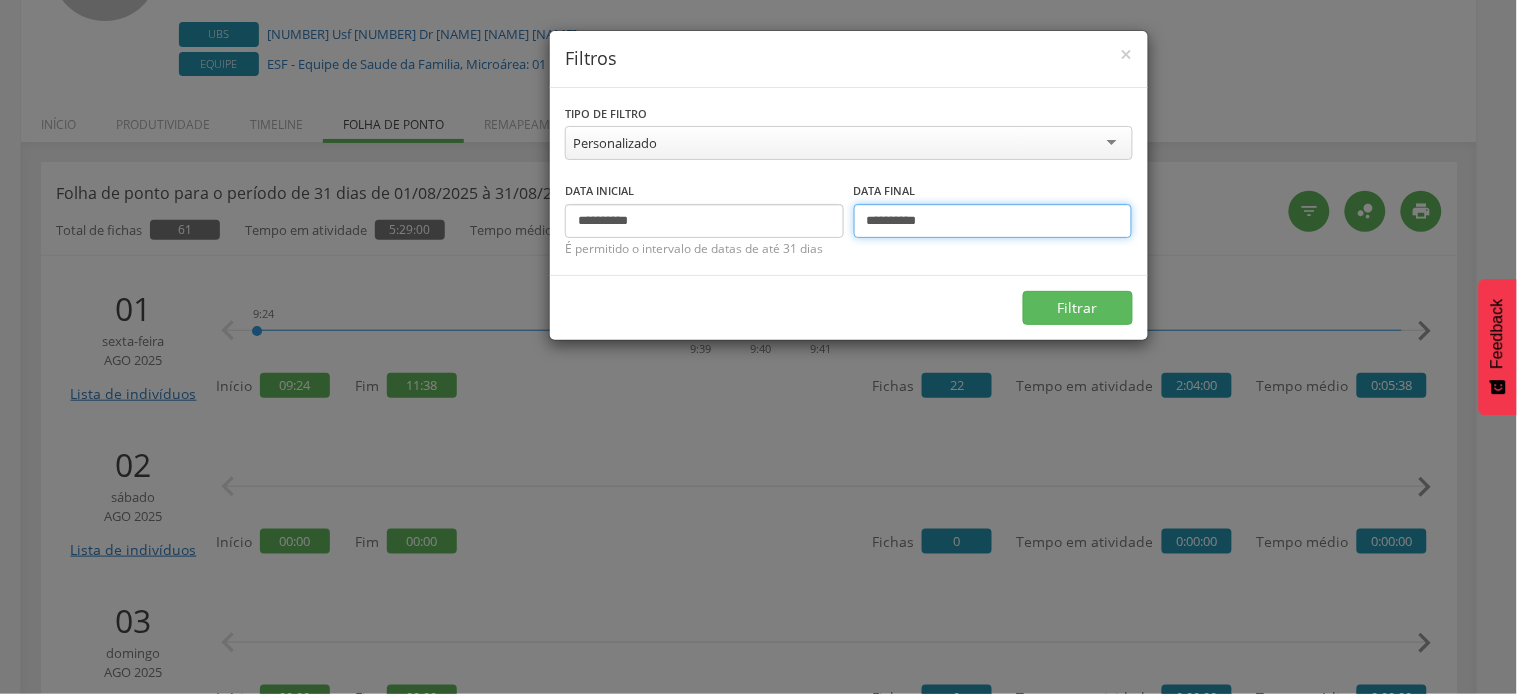 type on "**********" 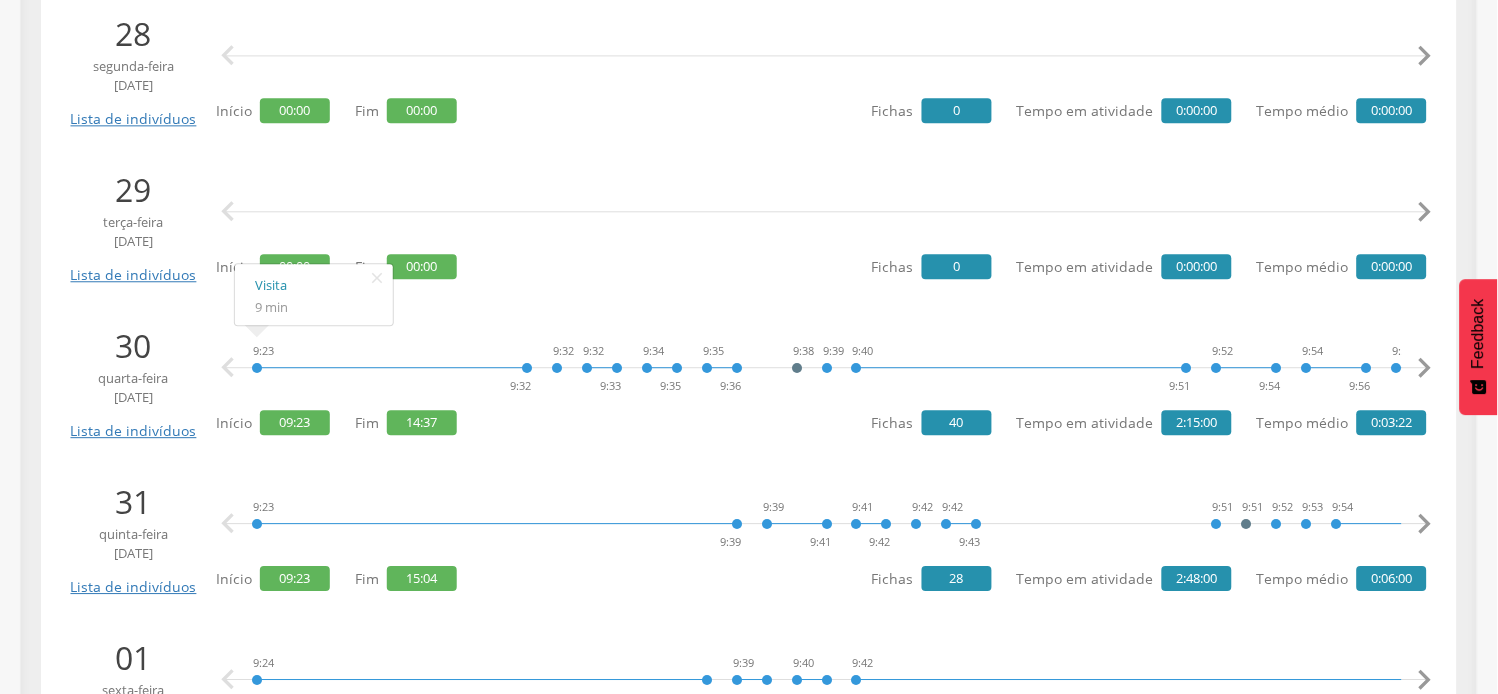 scroll, scrollTop: 1000, scrollLeft: 0, axis: vertical 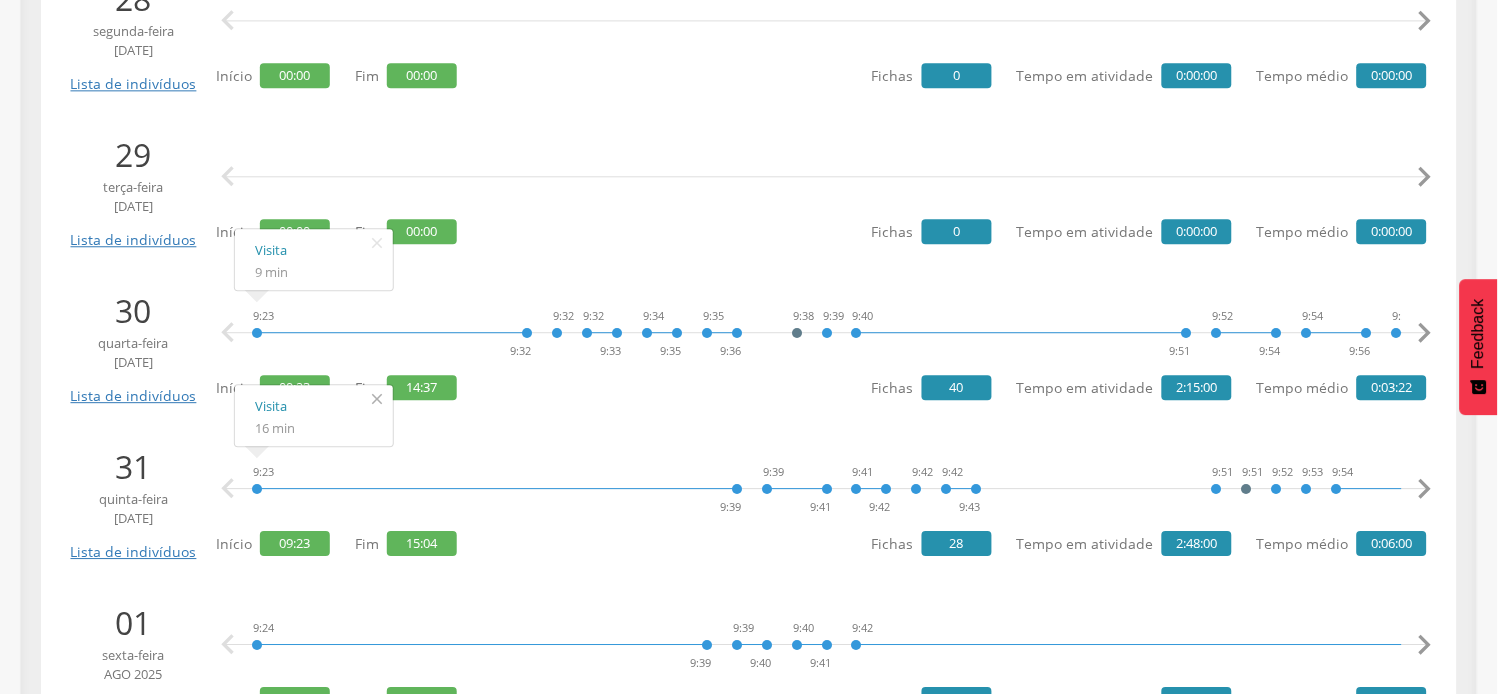 click on "" at bounding box center [377, 399] 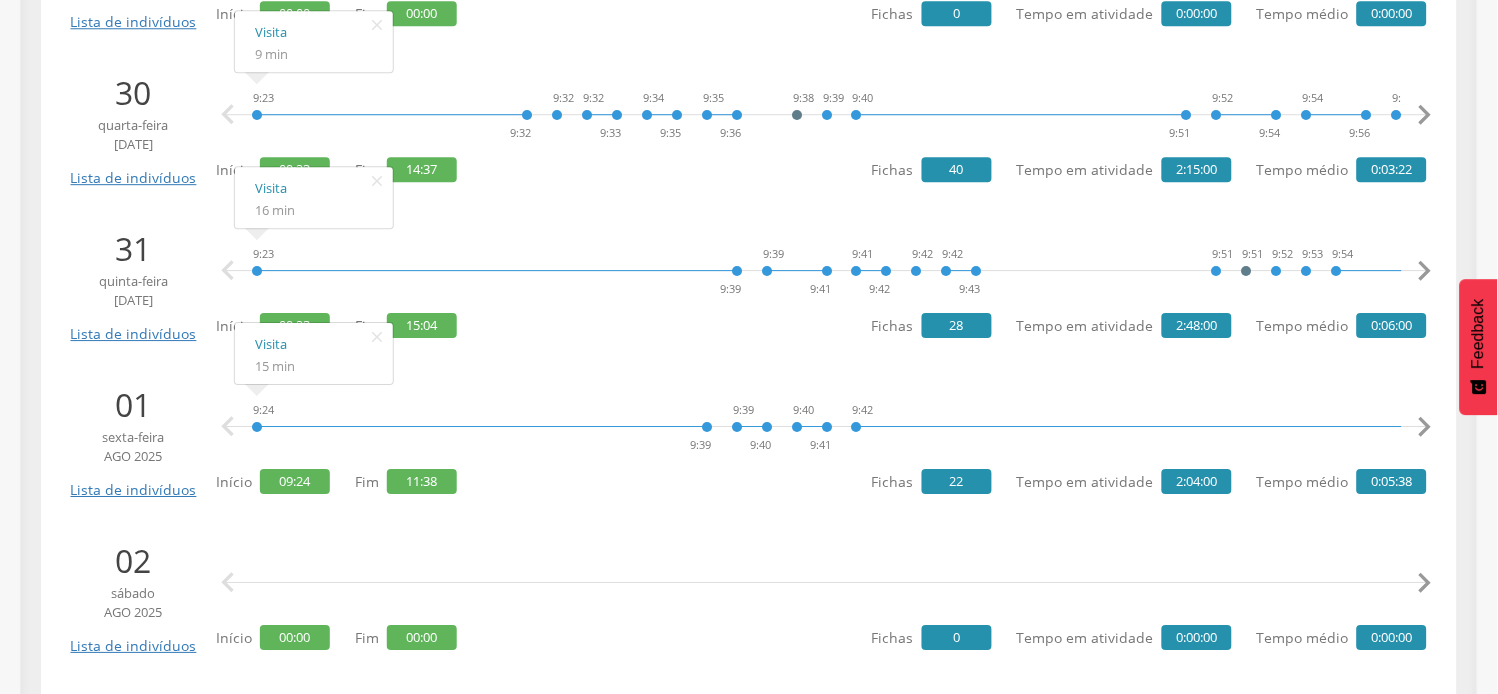 scroll, scrollTop: 1222, scrollLeft: 0, axis: vertical 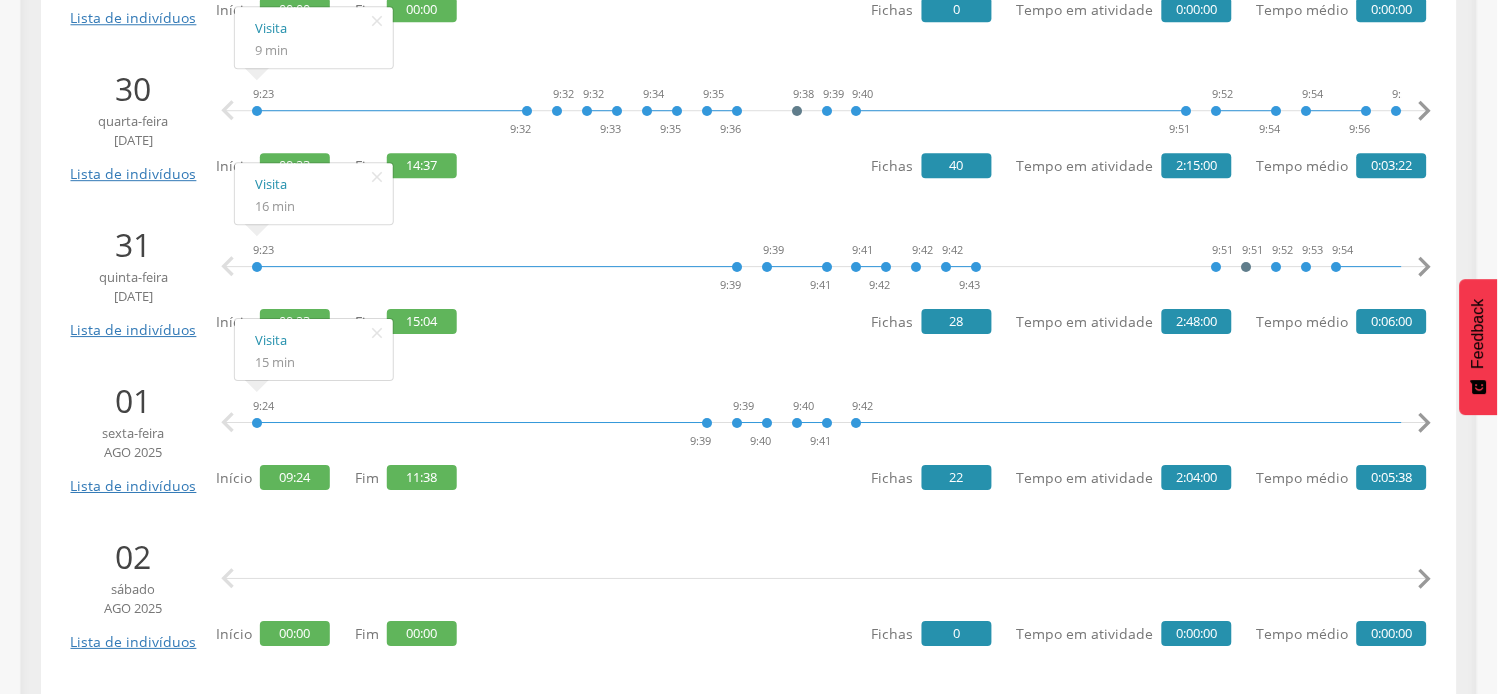 click on "[TIME] [TIME] [TIME] [TIME] [TIME] [TIME] [TIME] [TIME] [TIME] [TIME] [TIME] [TIME] [TIME] [TIME] [TIME] [TIME] [TIME] [TIME] [TIME] [TIME] [TIME] [TIME] [TIME] [TIME] [TIME] [TIME] [TIME] [TIME] [TIME] [TIME] [TIME] [TIME] [TIME] [TIME] [TIME] [TIME] Visita   [DURATION]    Início  [TIME] Fim  [TIME] Fichas  [NUMBER] Tempo em atividade  [DURATION] Tempo médio  [DURATION]" at bounding box center [821, 436] 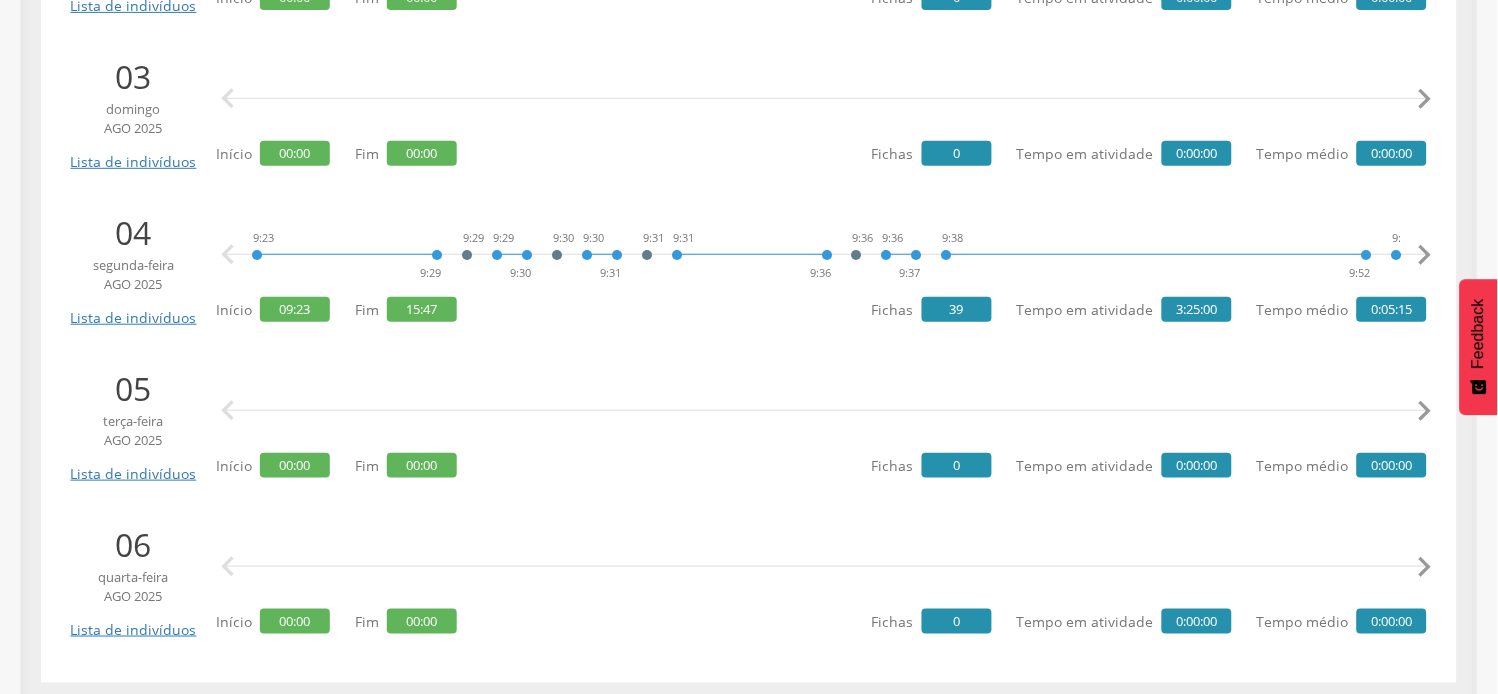 scroll, scrollTop: 1867, scrollLeft: 0, axis: vertical 